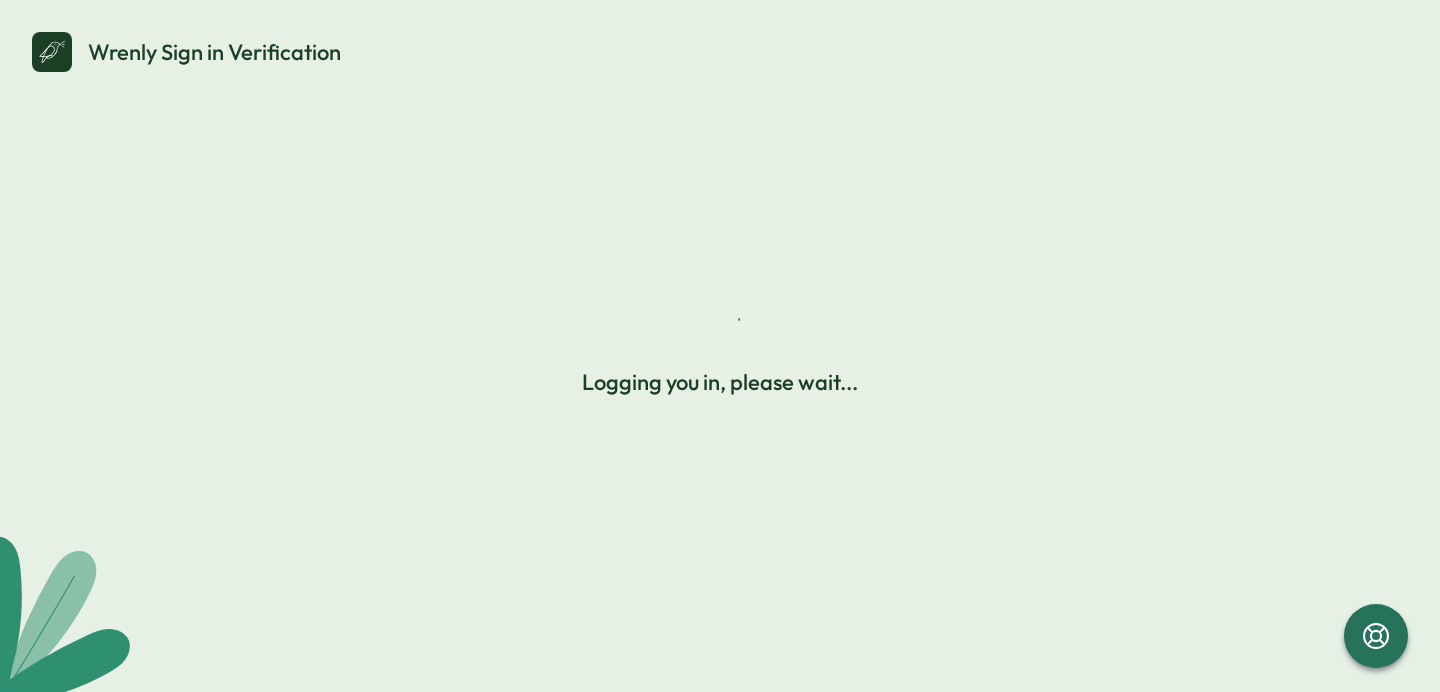 scroll, scrollTop: 0, scrollLeft: 0, axis: both 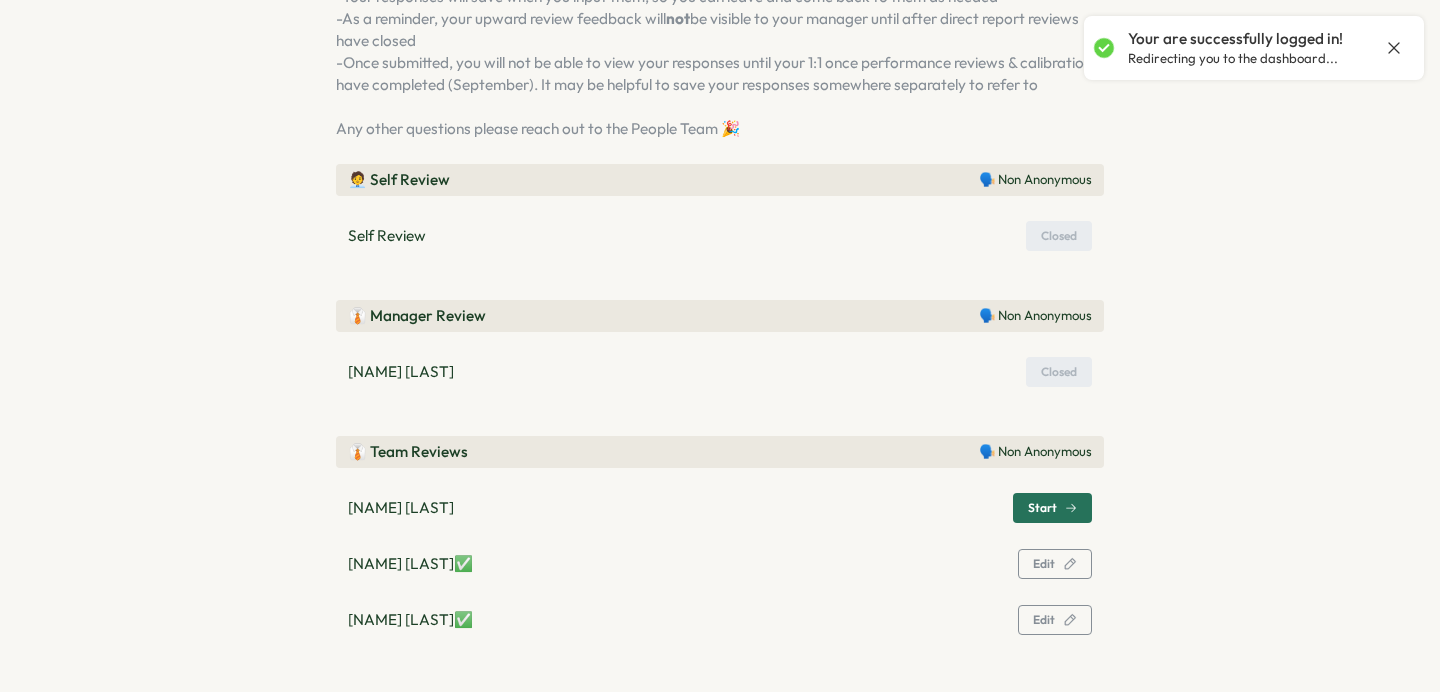 click on "Start" at bounding box center (1052, 508) 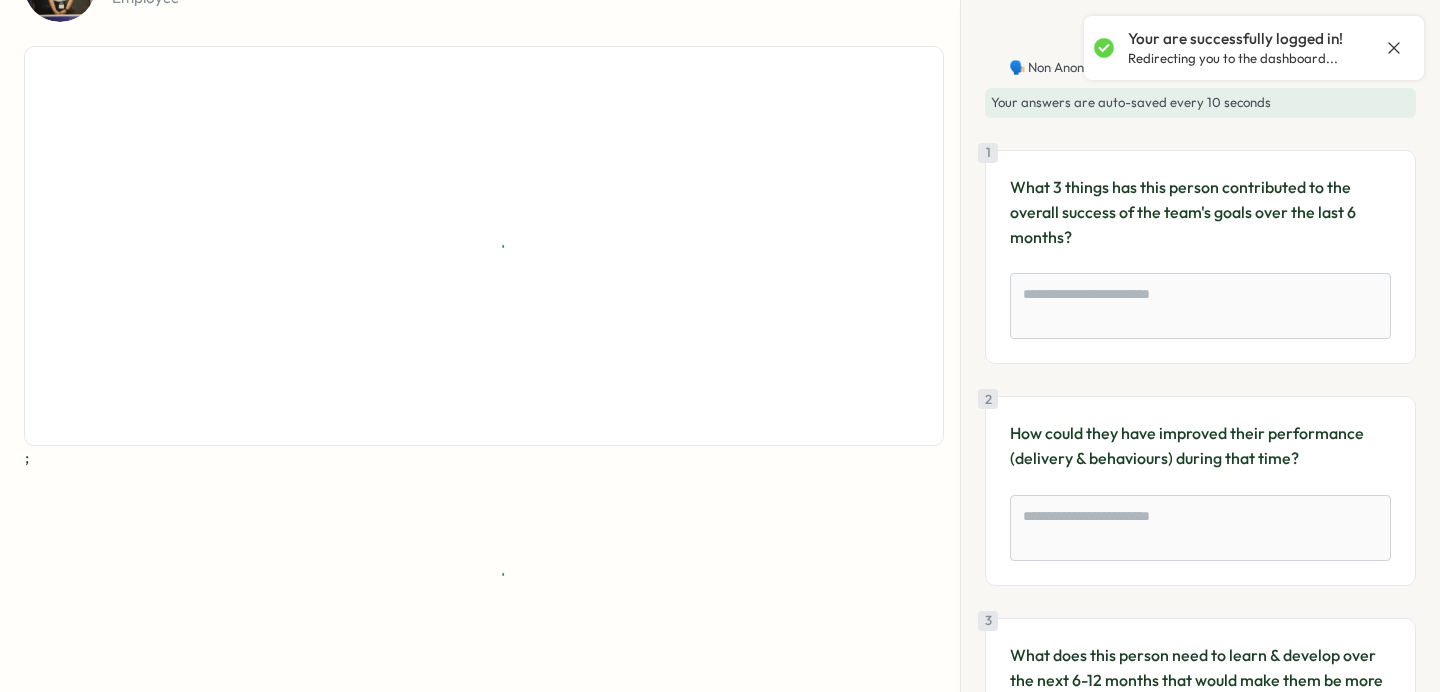 scroll, scrollTop: 146, scrollLeft: 0, axis: vertical 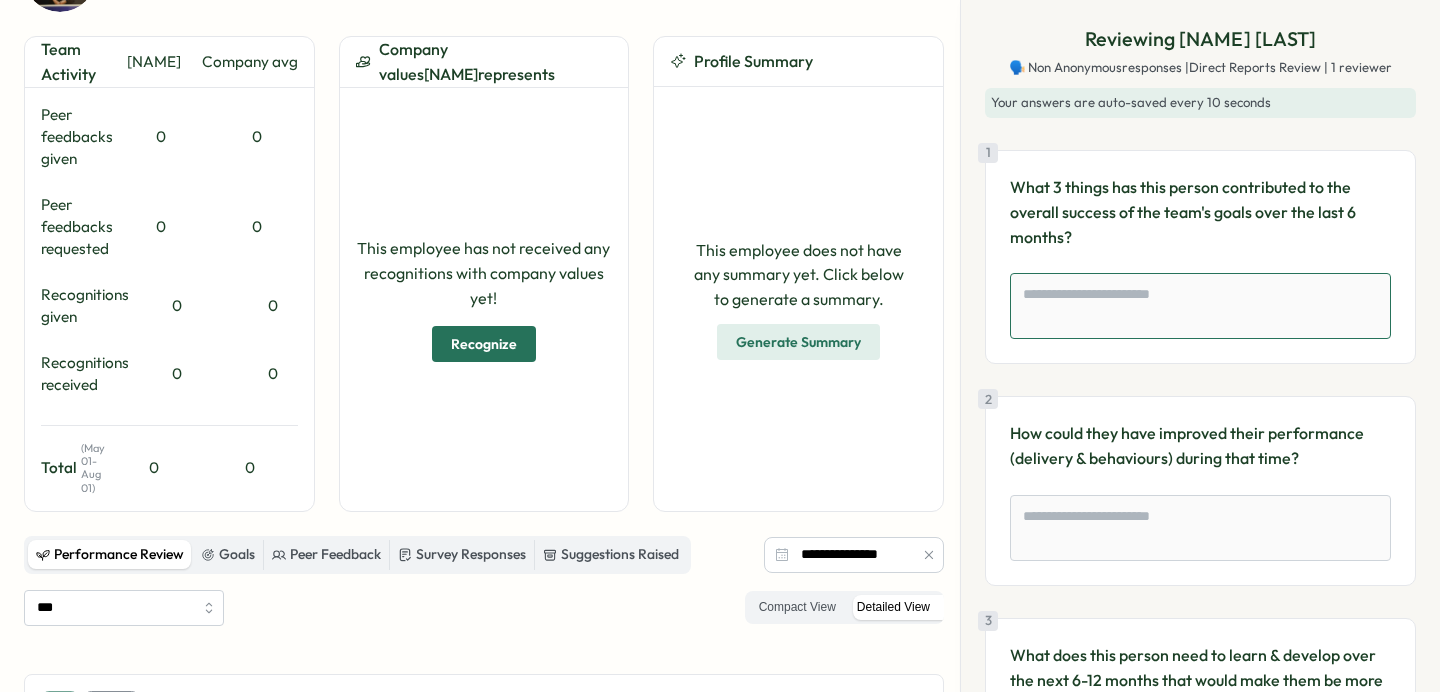 click at bounding box center (1200, 306) 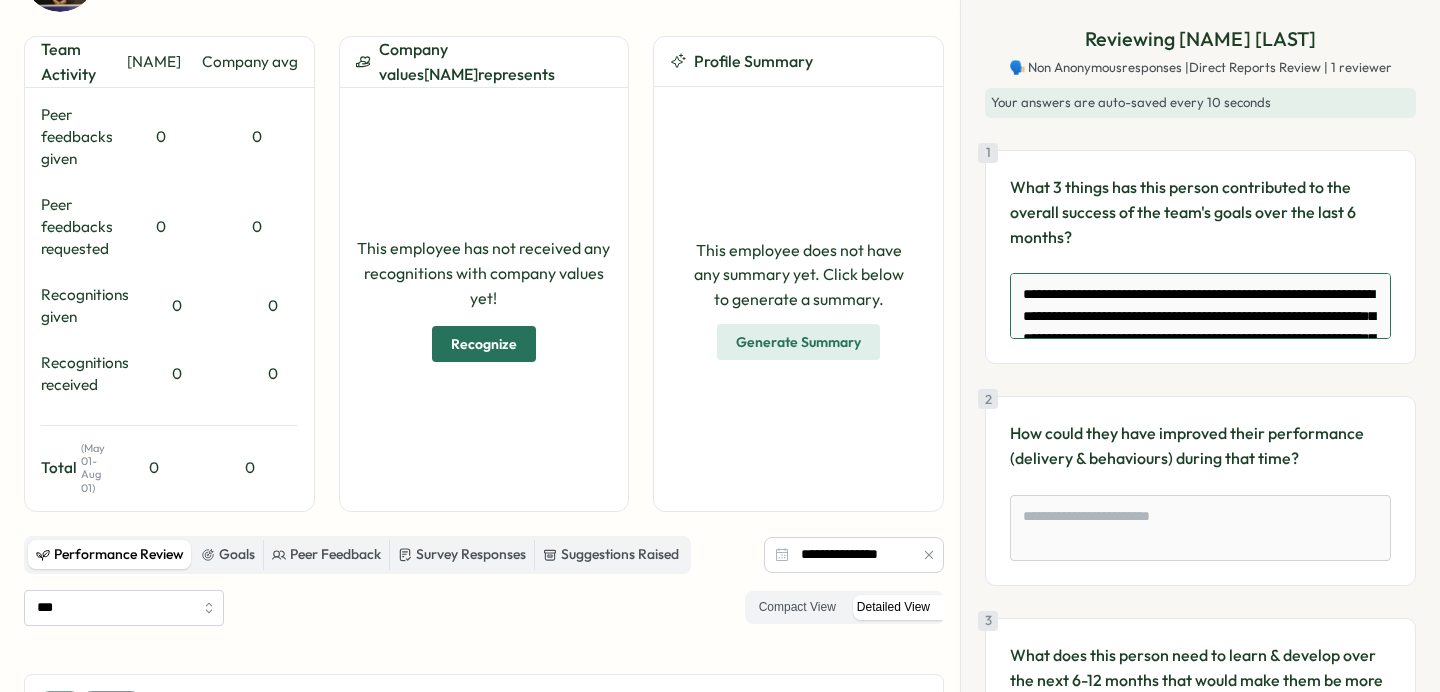 scroll, scrollTop: 289, scrollLeft: 0, axis: vertical 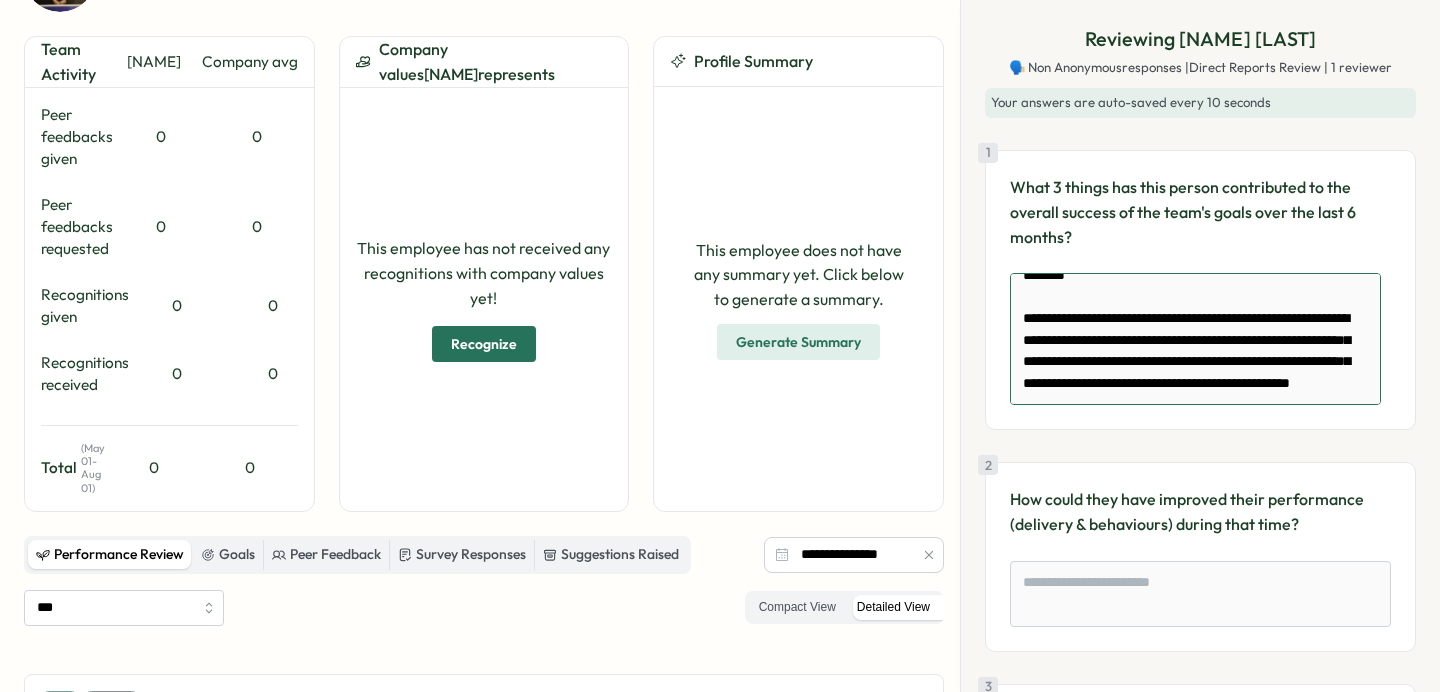 type 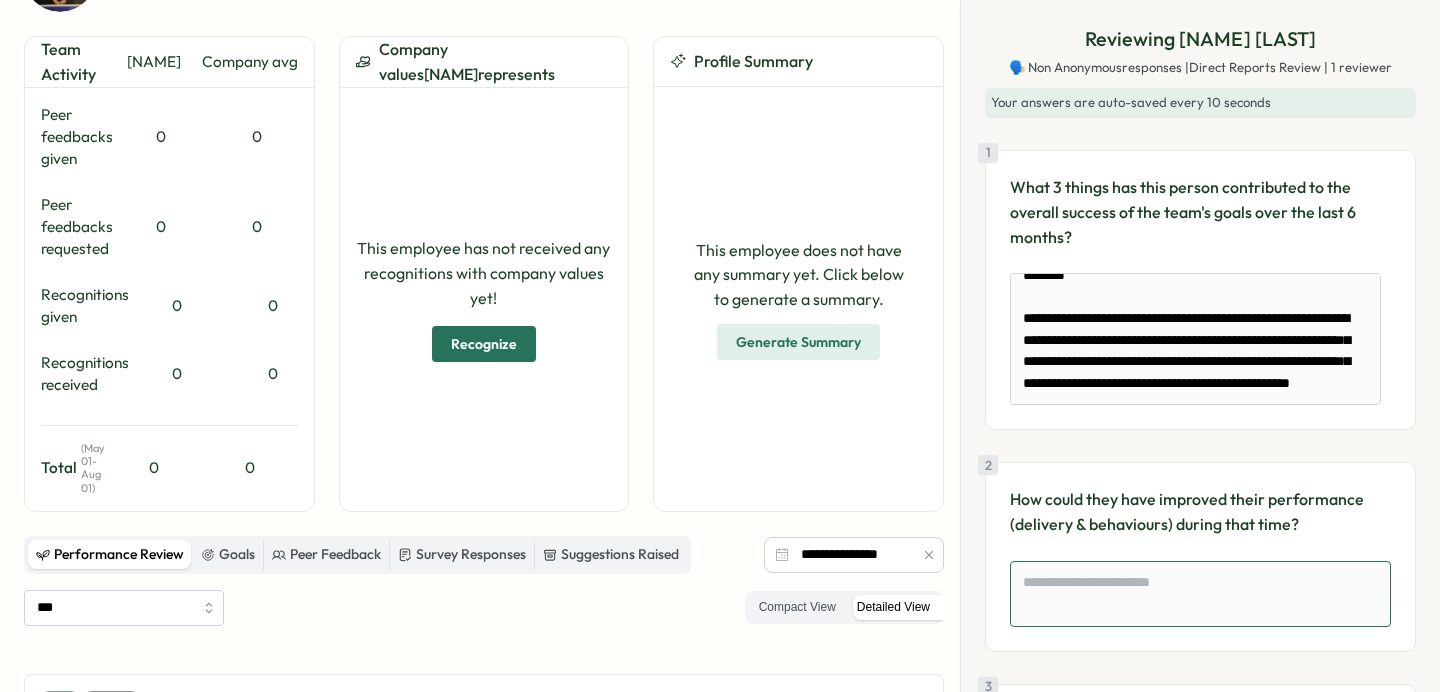 click at bounding box center [1200, 594] 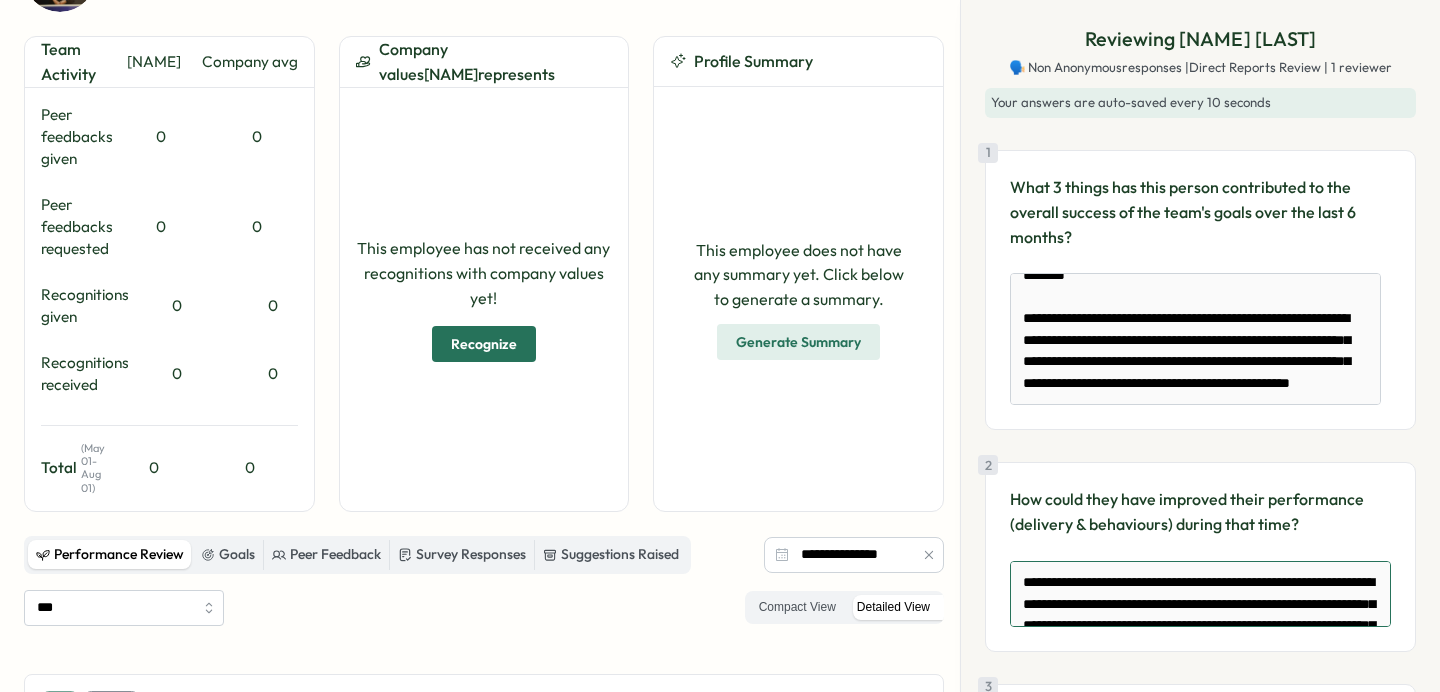 scroll, scrollTop: 398, scrollLeft: 0, axis: vertical 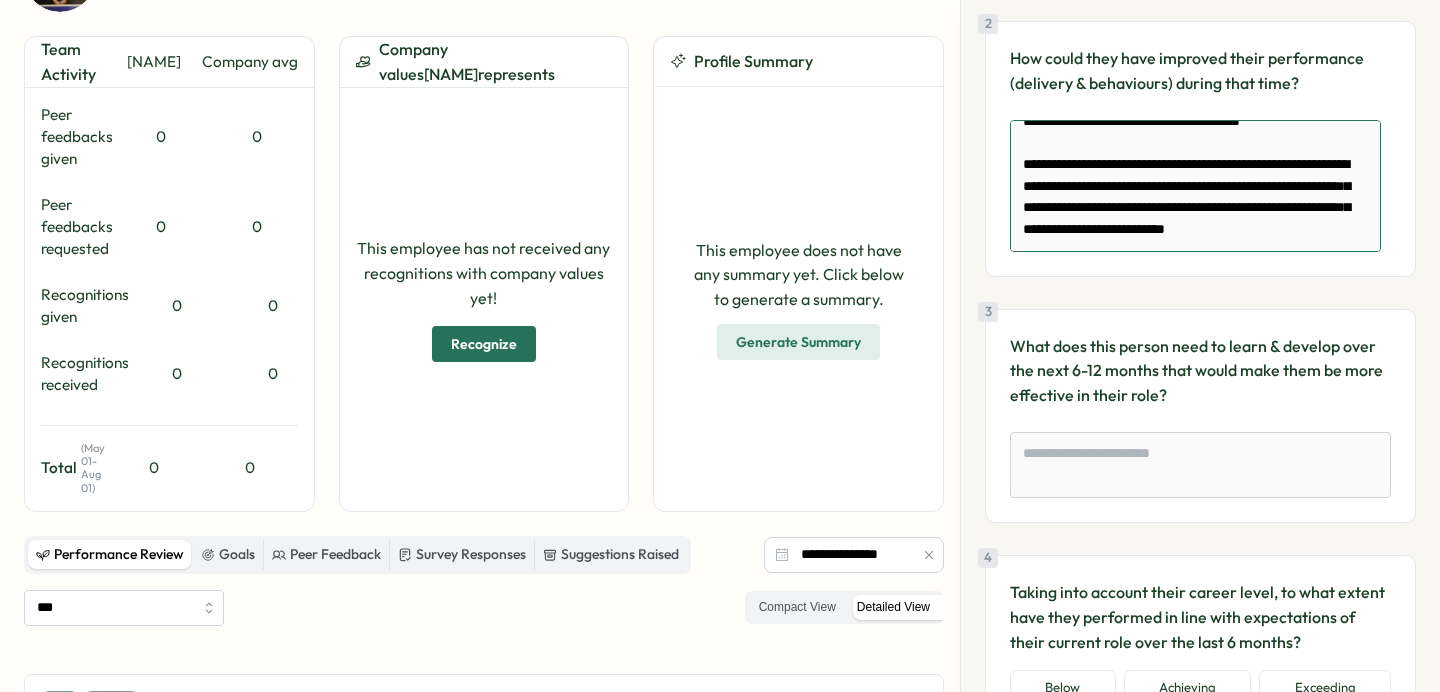 type 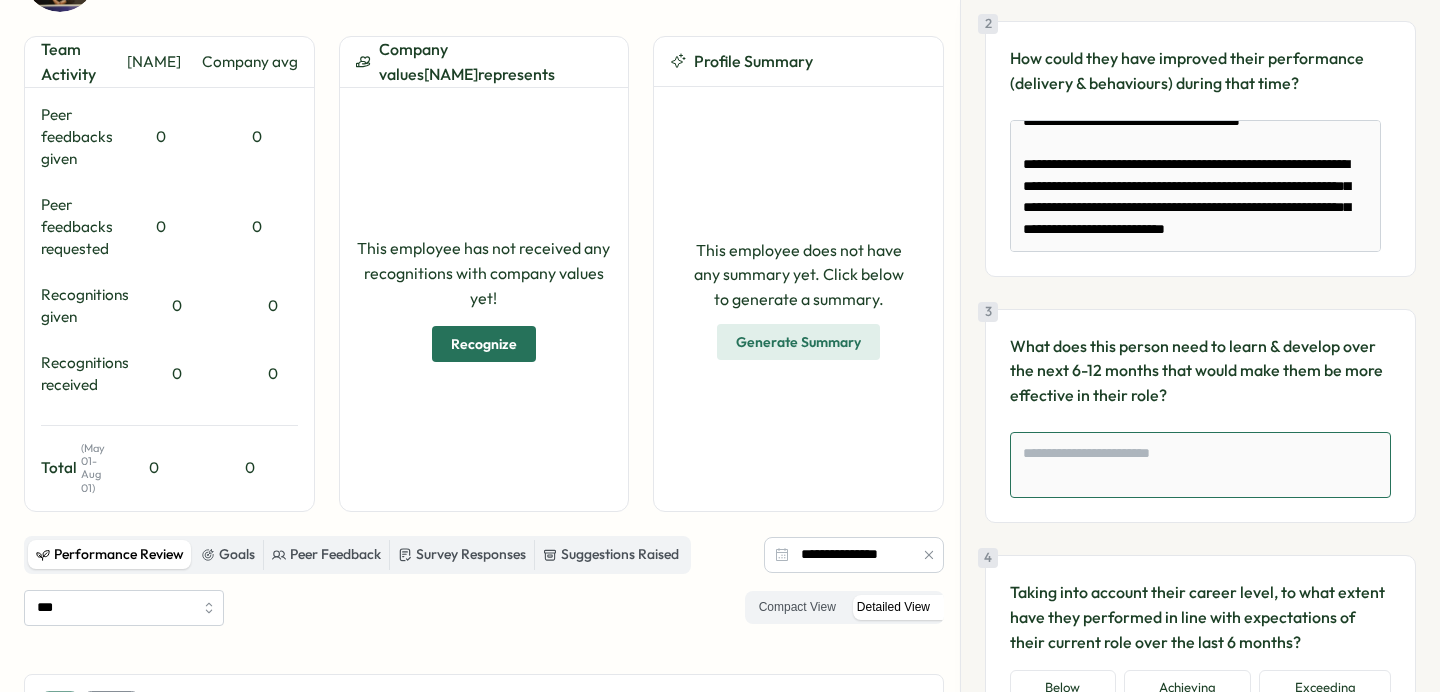 click at bounding box center (1200, 465) 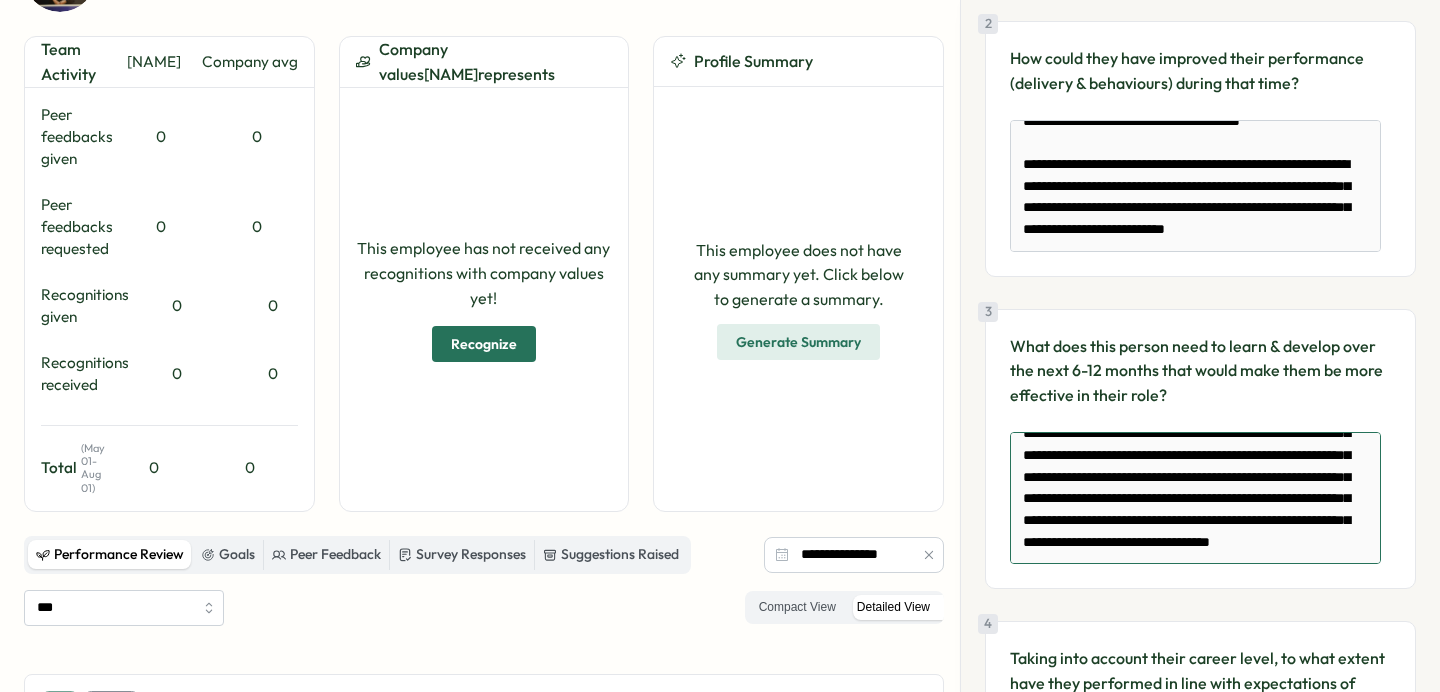 scroll, scrollTop: 389, scrollLeft: 0, axis: vertical 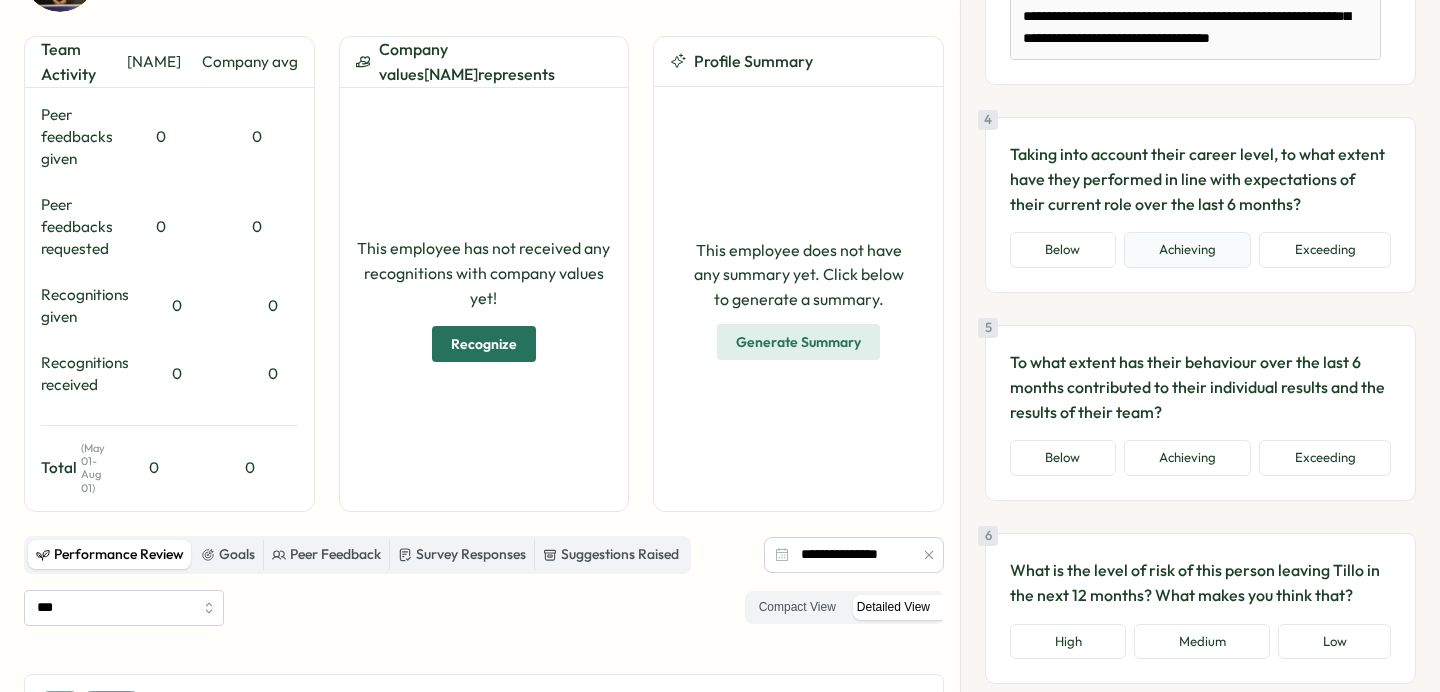 click on "Achieving" at bounding box center (1188, 250) 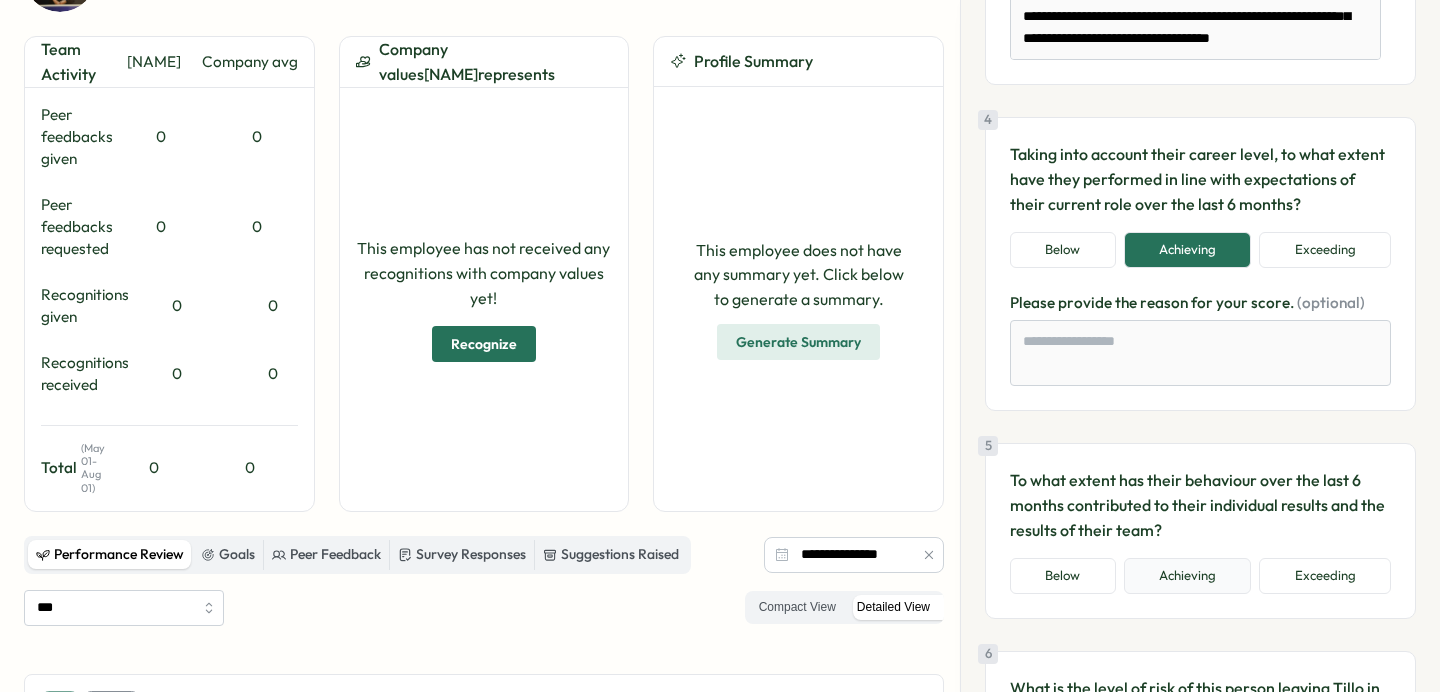 click on "Achieving" at bounding box center (1188, 576) 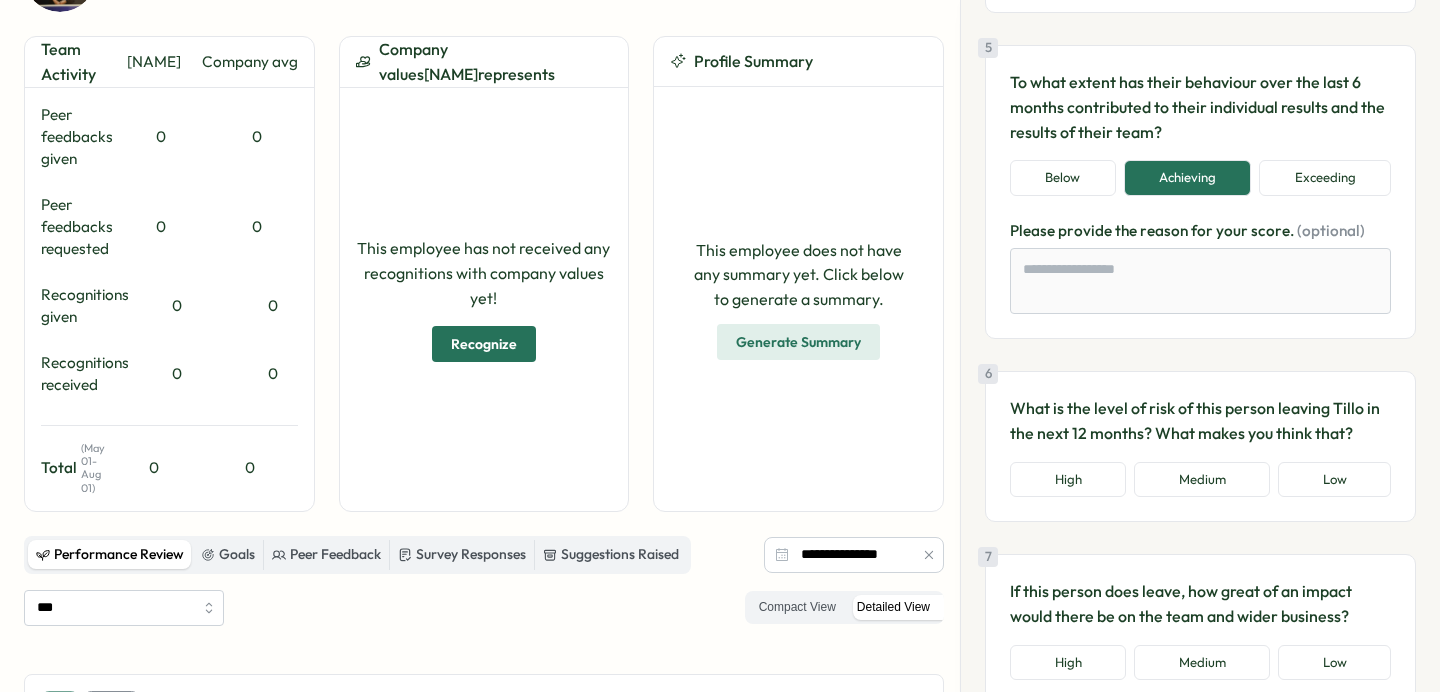 scroll, scrollTop: 1363, scrollLeft: 0, axis: vertical 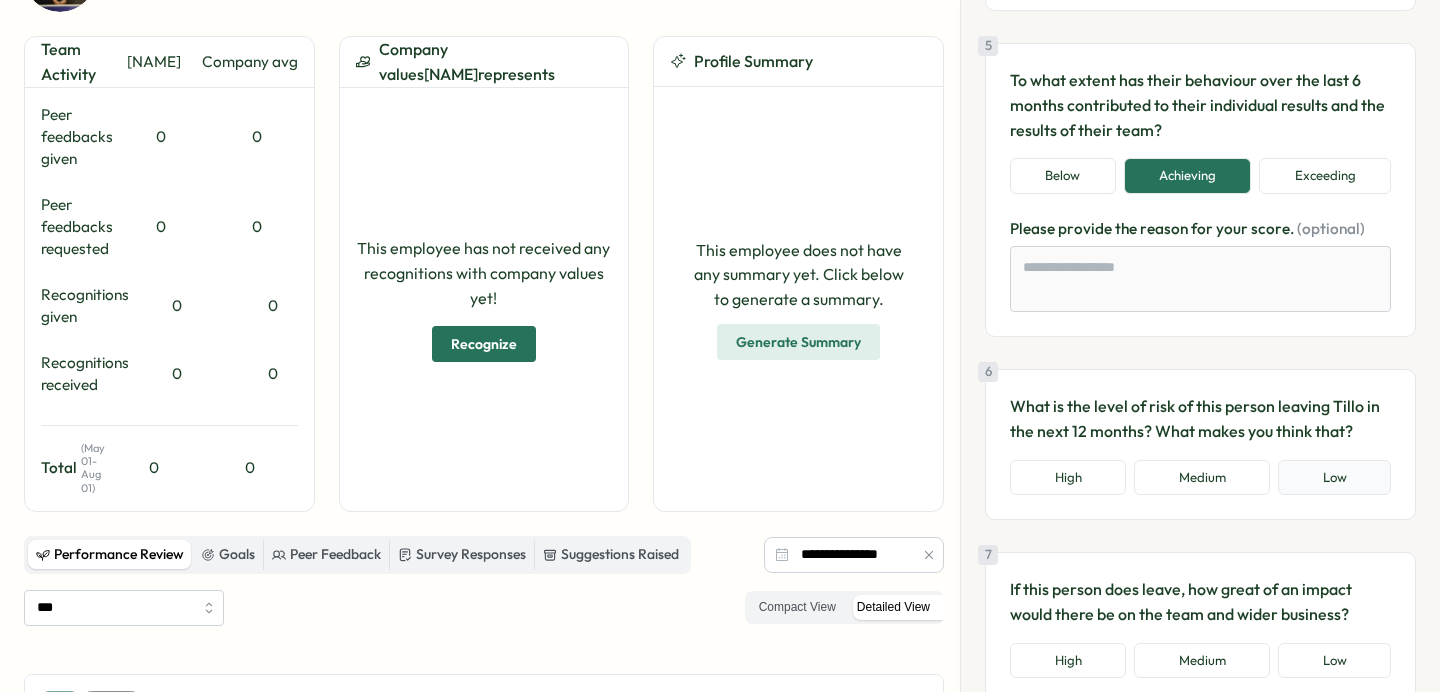 click on "Low" at bounding box center [1334, 478] 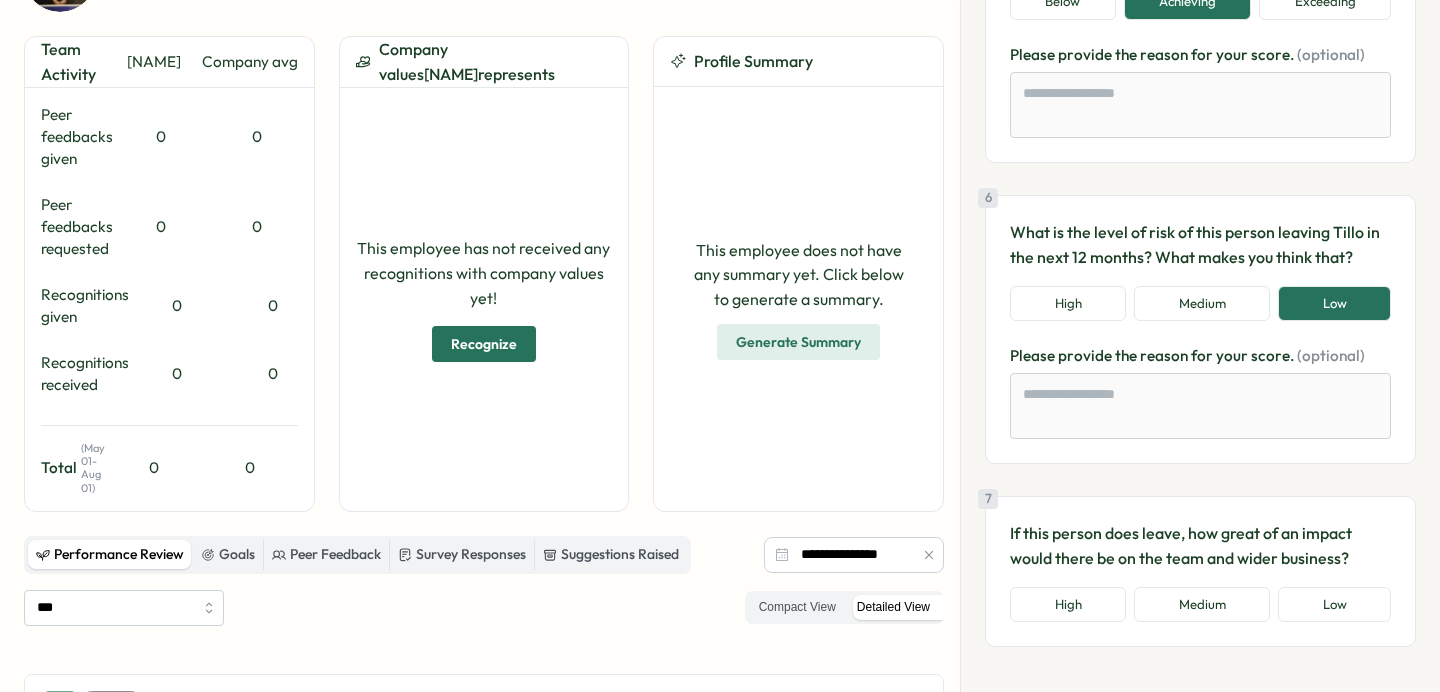 scroll, scrollTop: 1600, scrollLeft: 0, axis: vertical 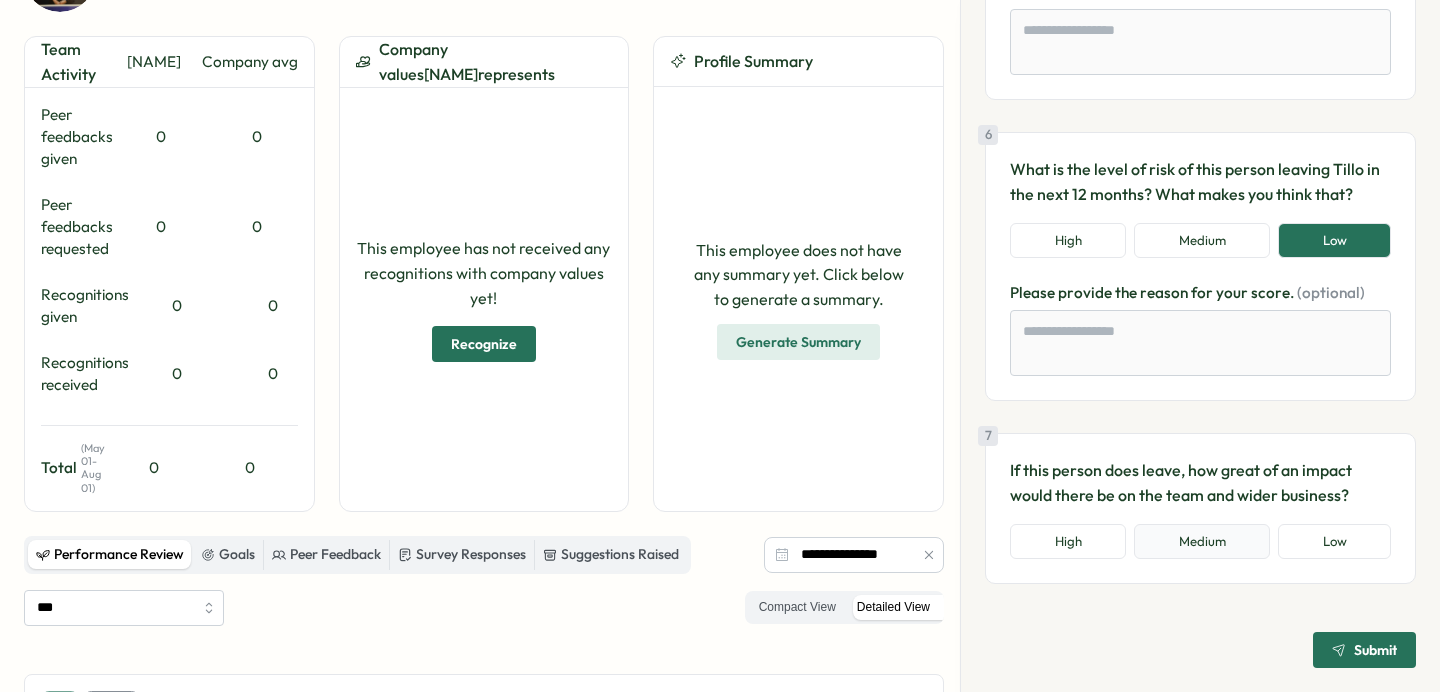 click on "Medium" at bounding box center (1202, 542) 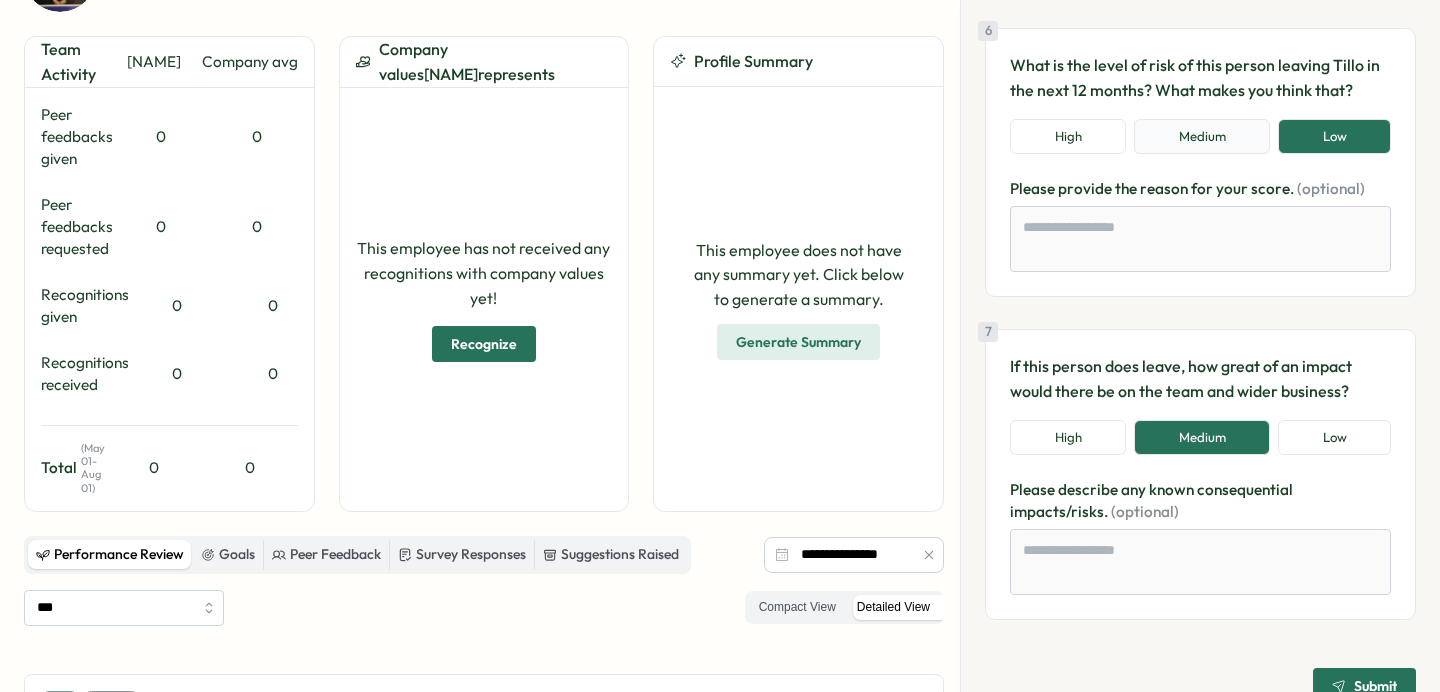 scroll, scrollTop: 1740, scrollLeft: 0, axis: vertical 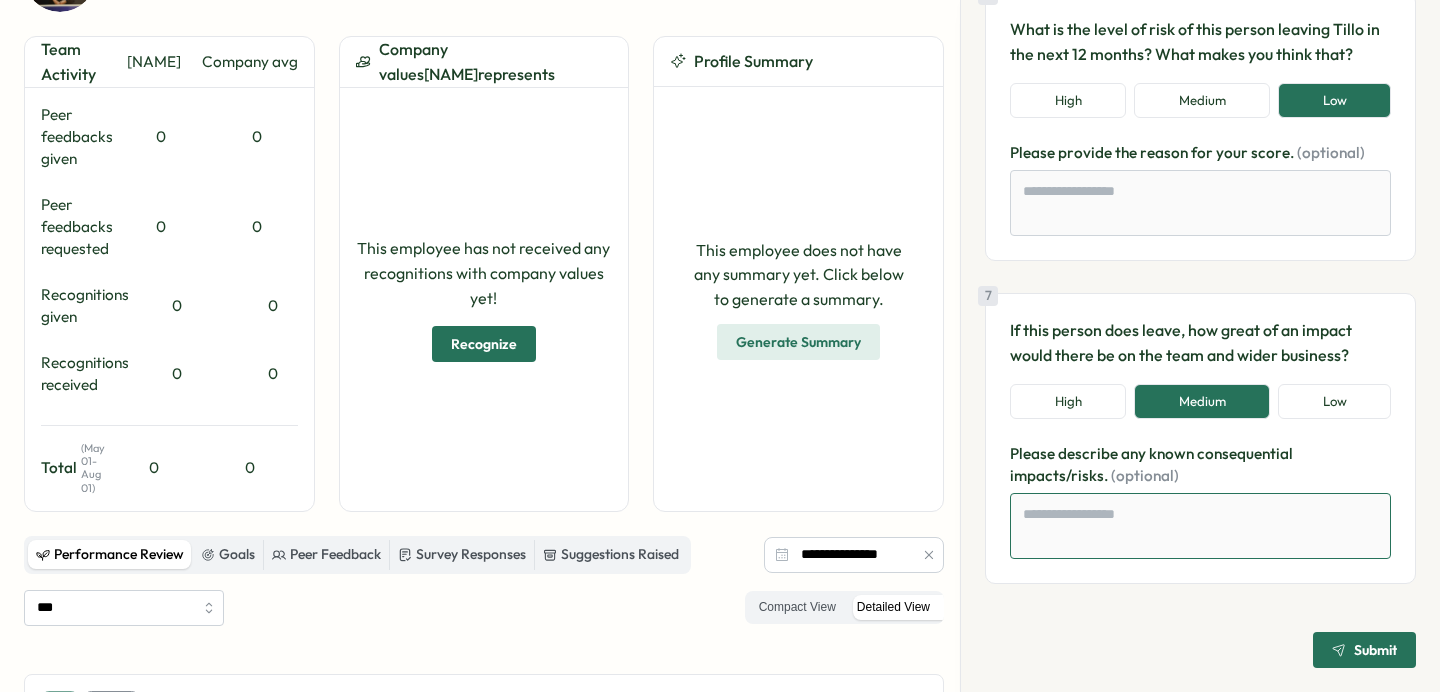 click at bounding box center [1200, 526] 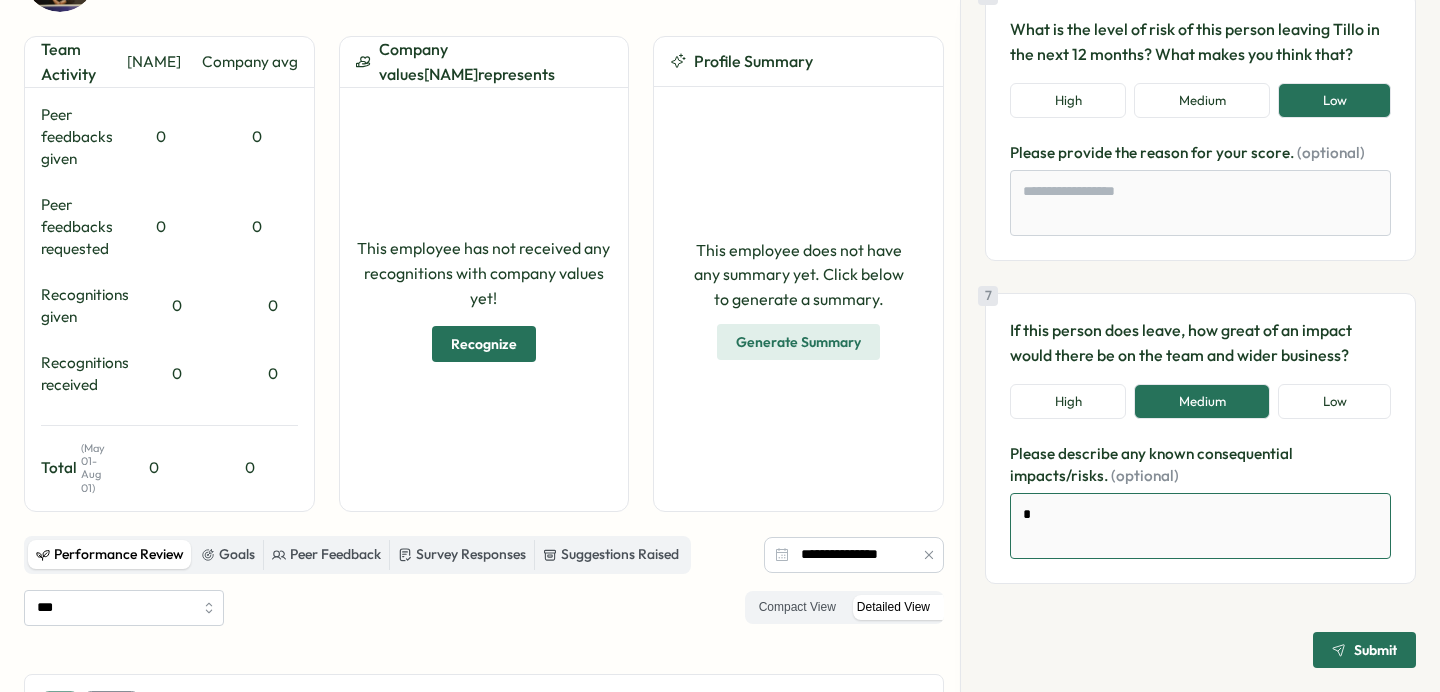 type on "*" 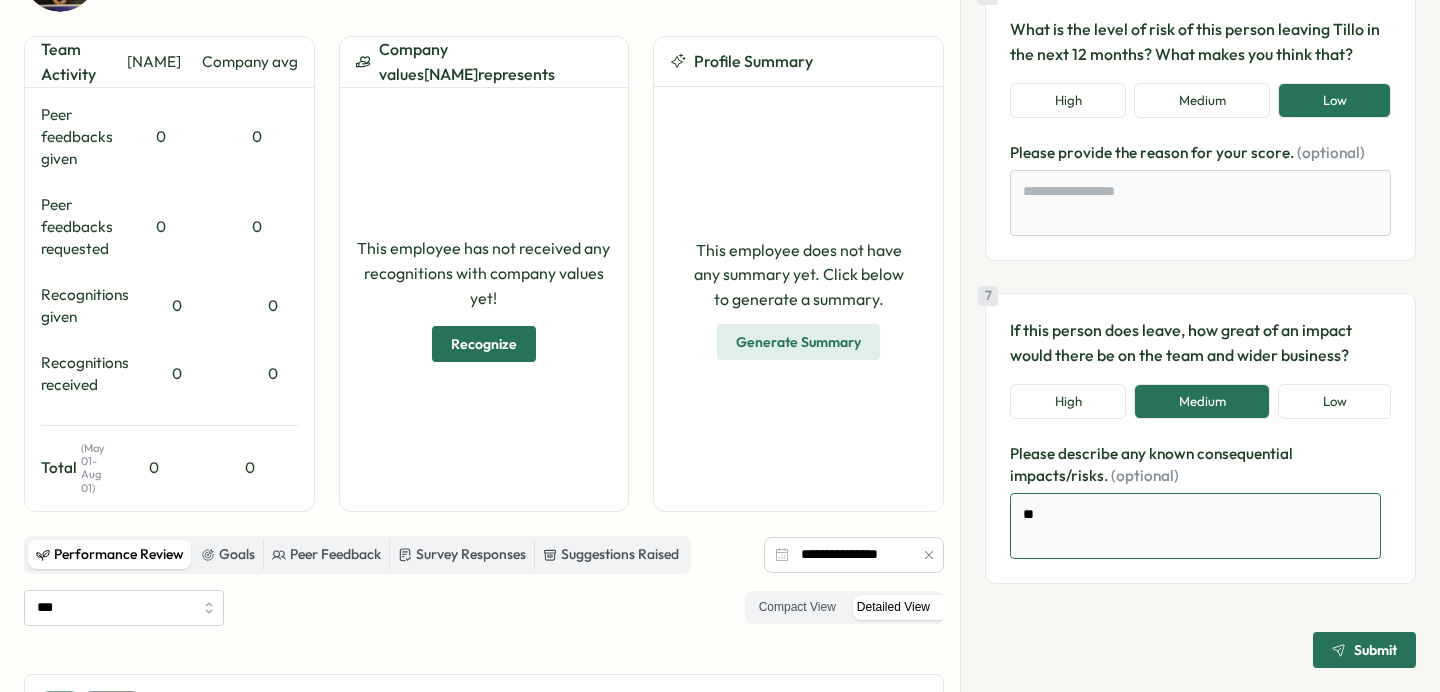 type on "*" 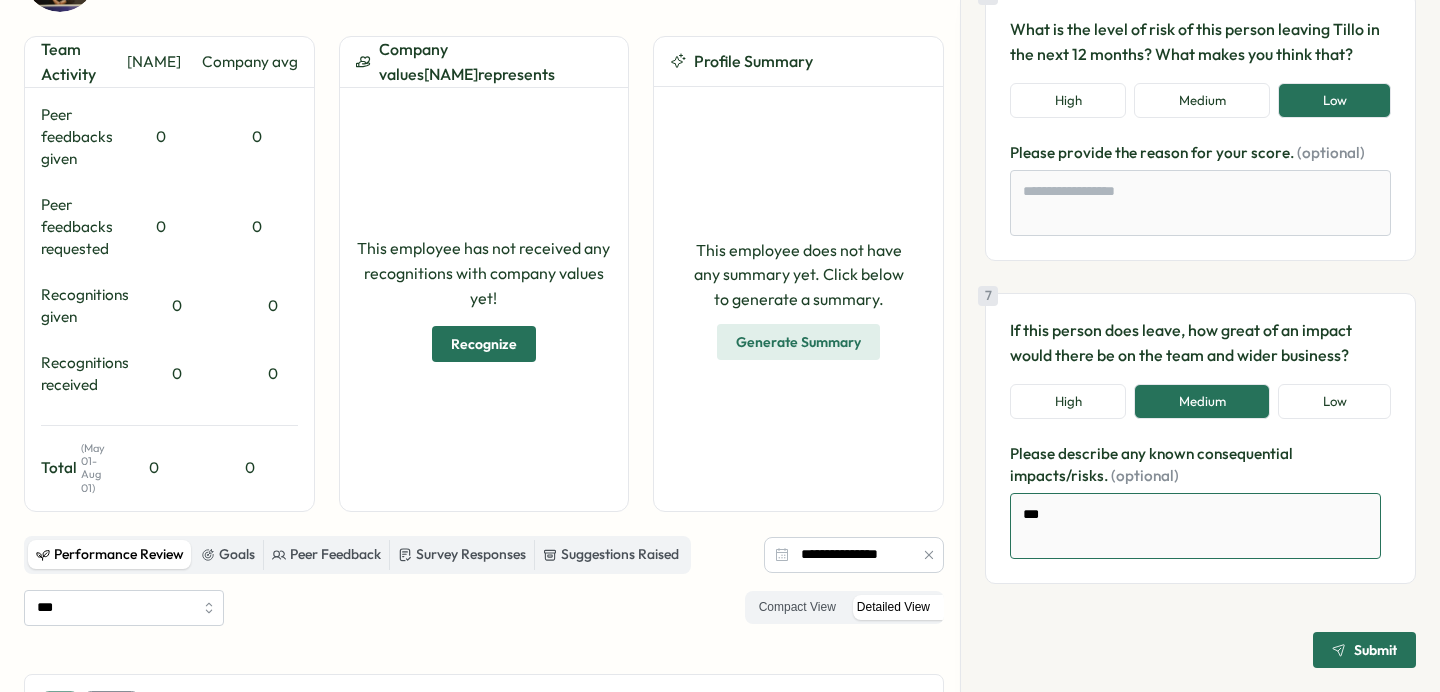 type on "*" 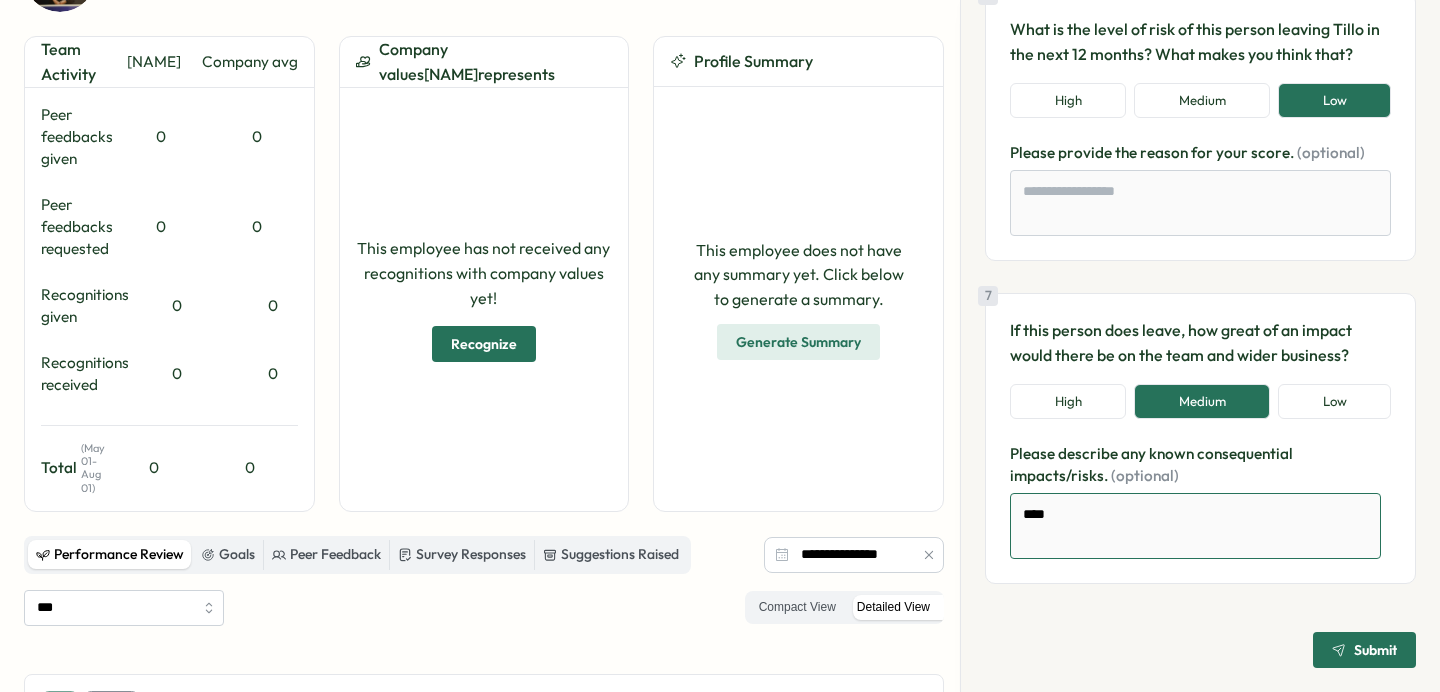 type on "*" 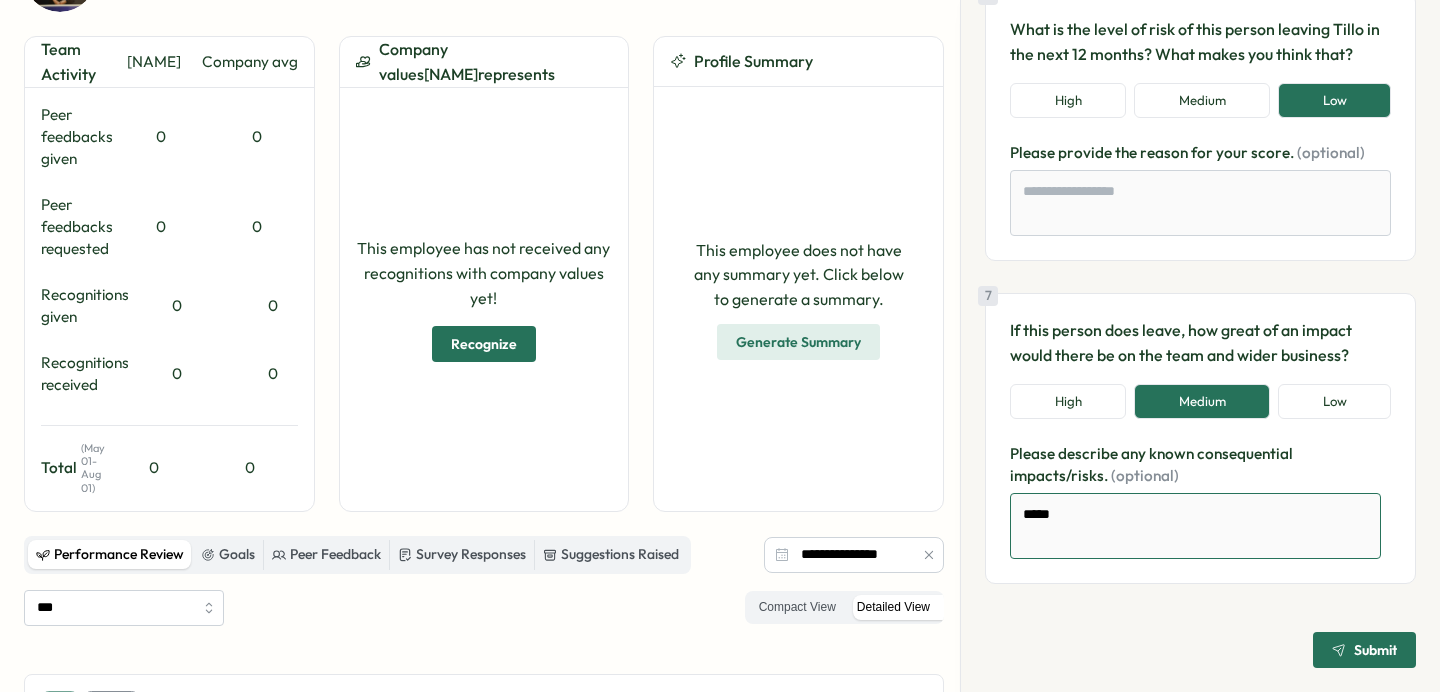 type on "*" 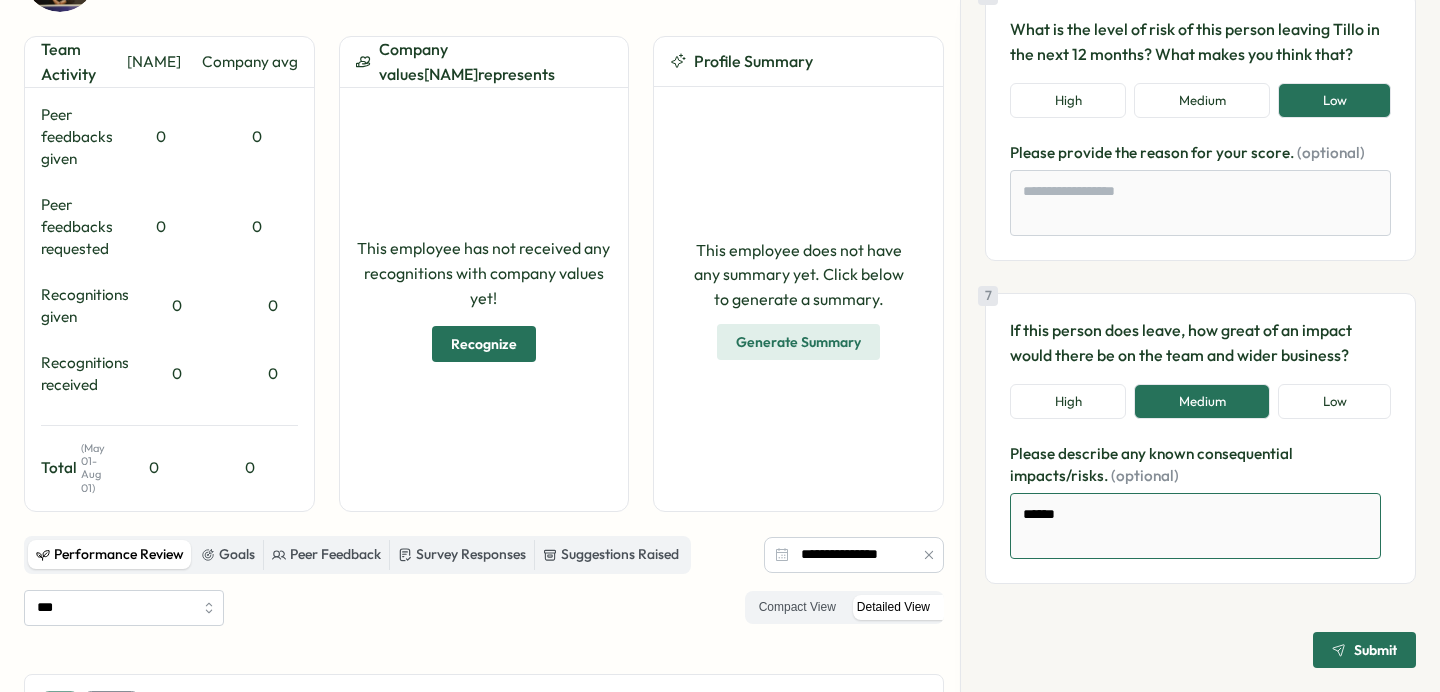 type on "*" 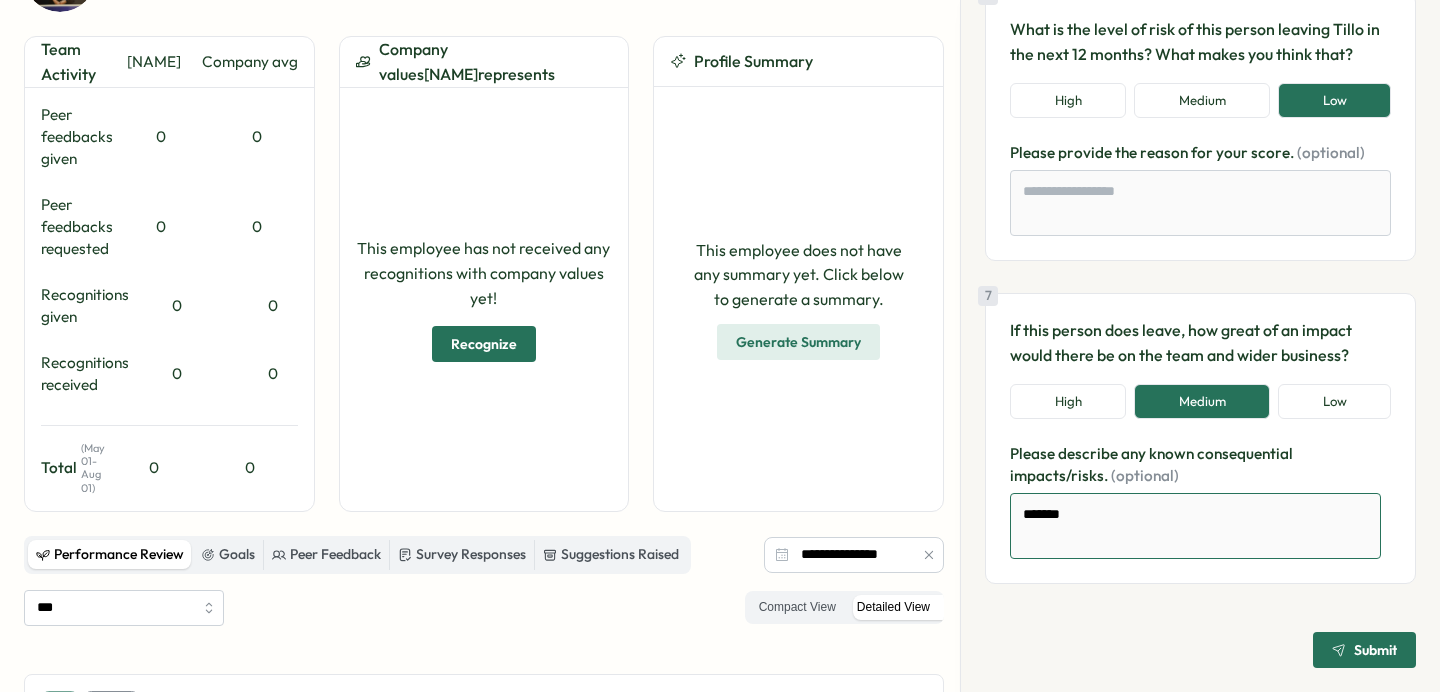 type on "*" 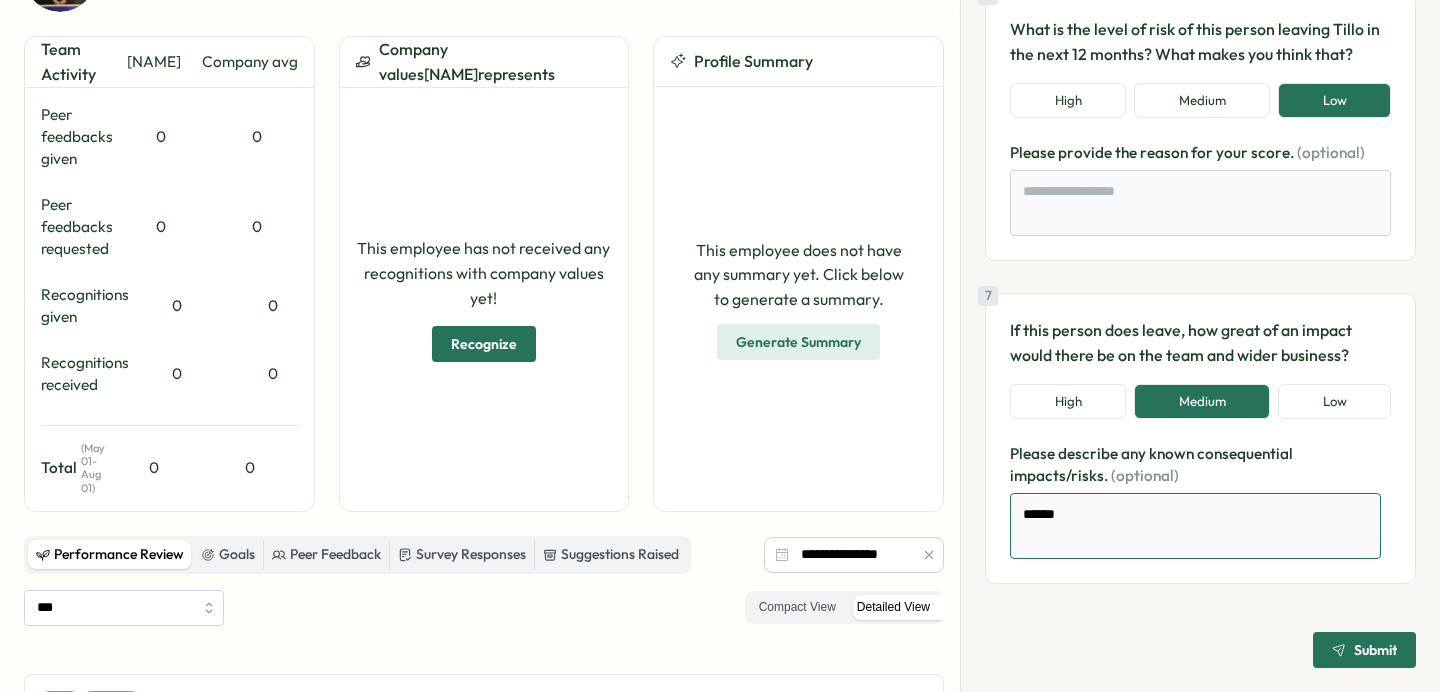 type on "*****" 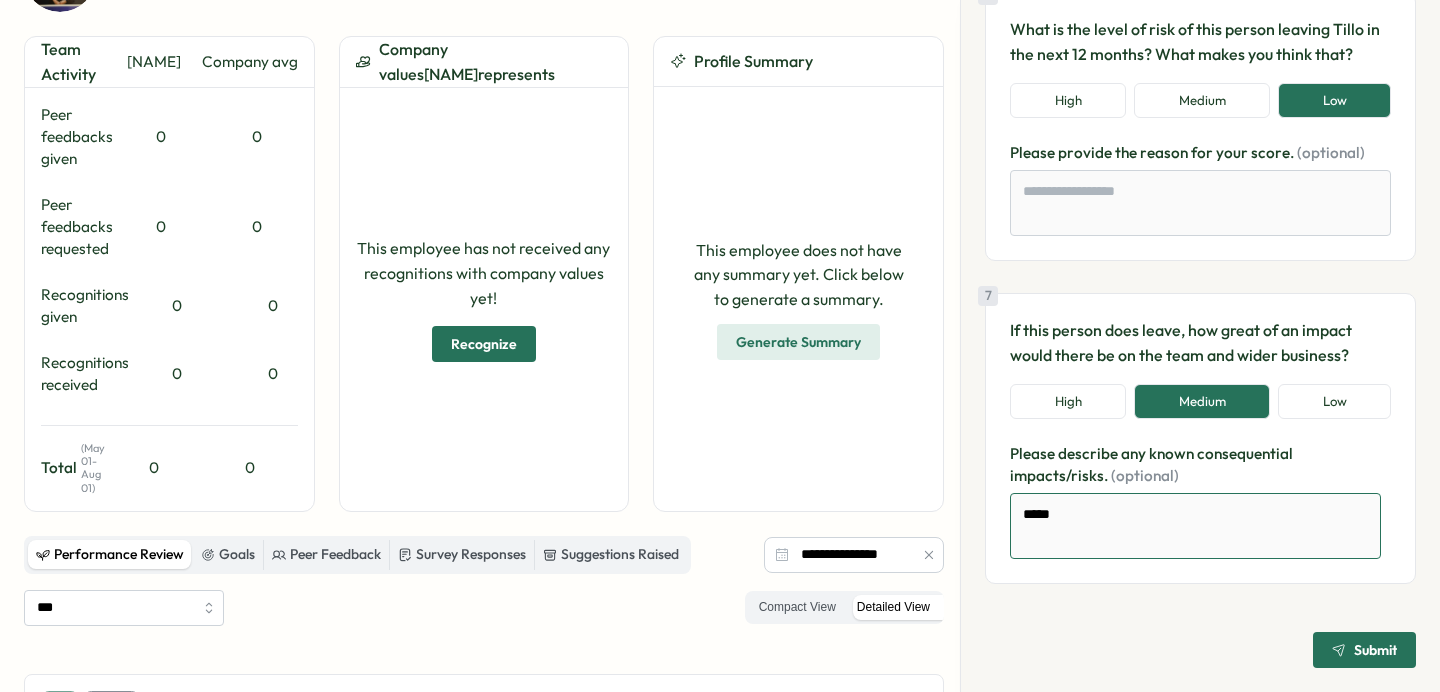 type on "*" 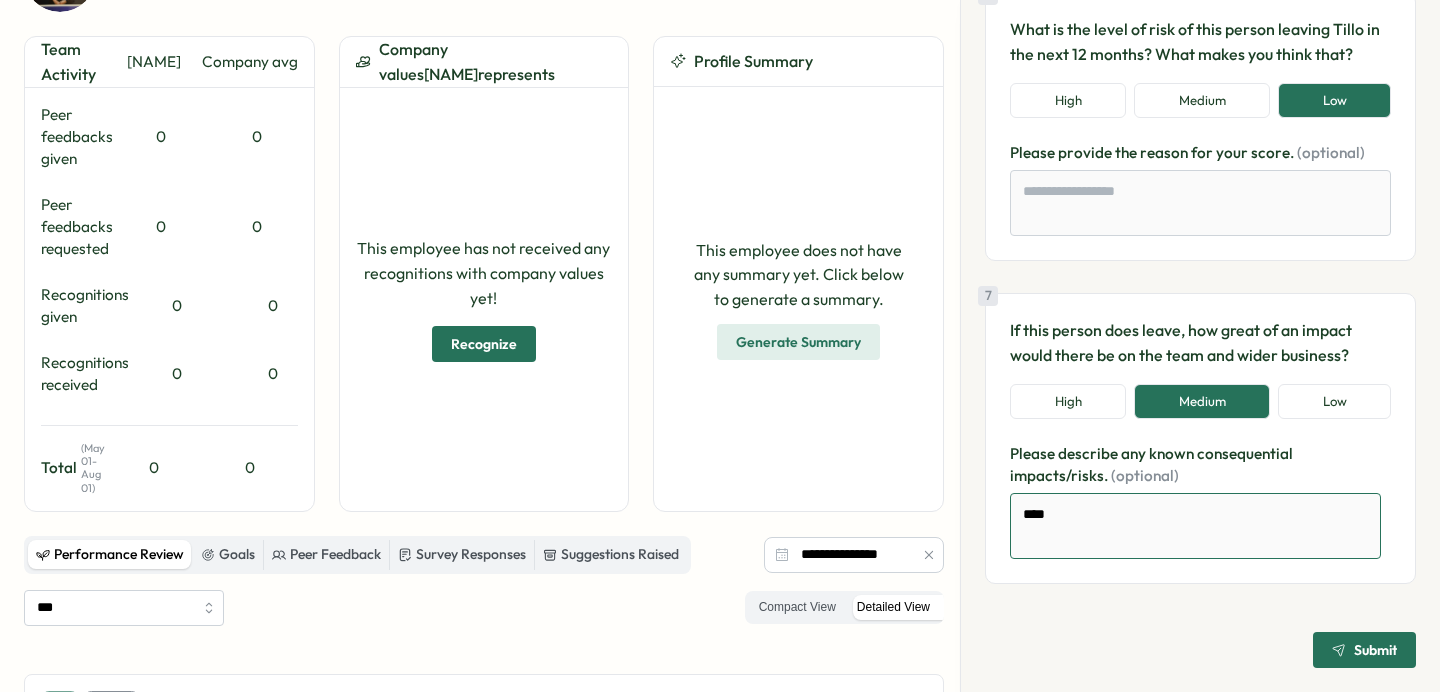 type on "*" 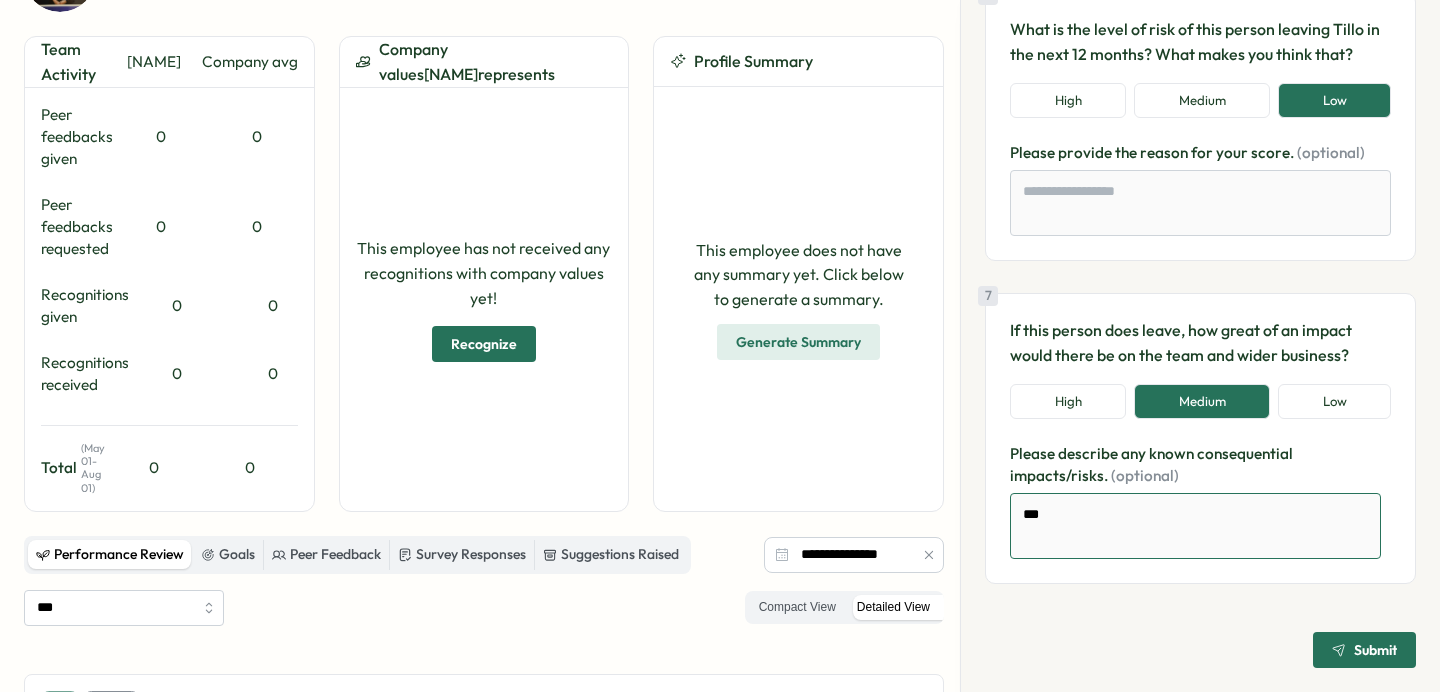 type on "*" 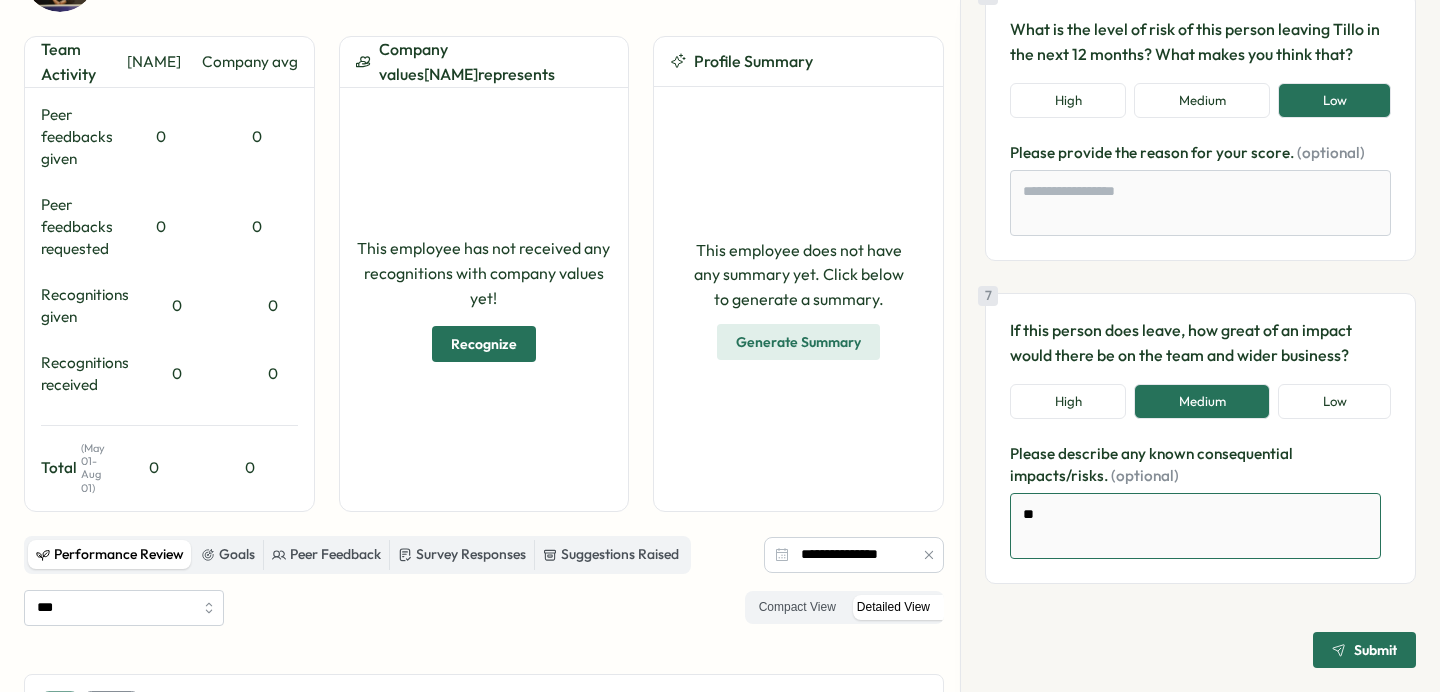 type on "*" 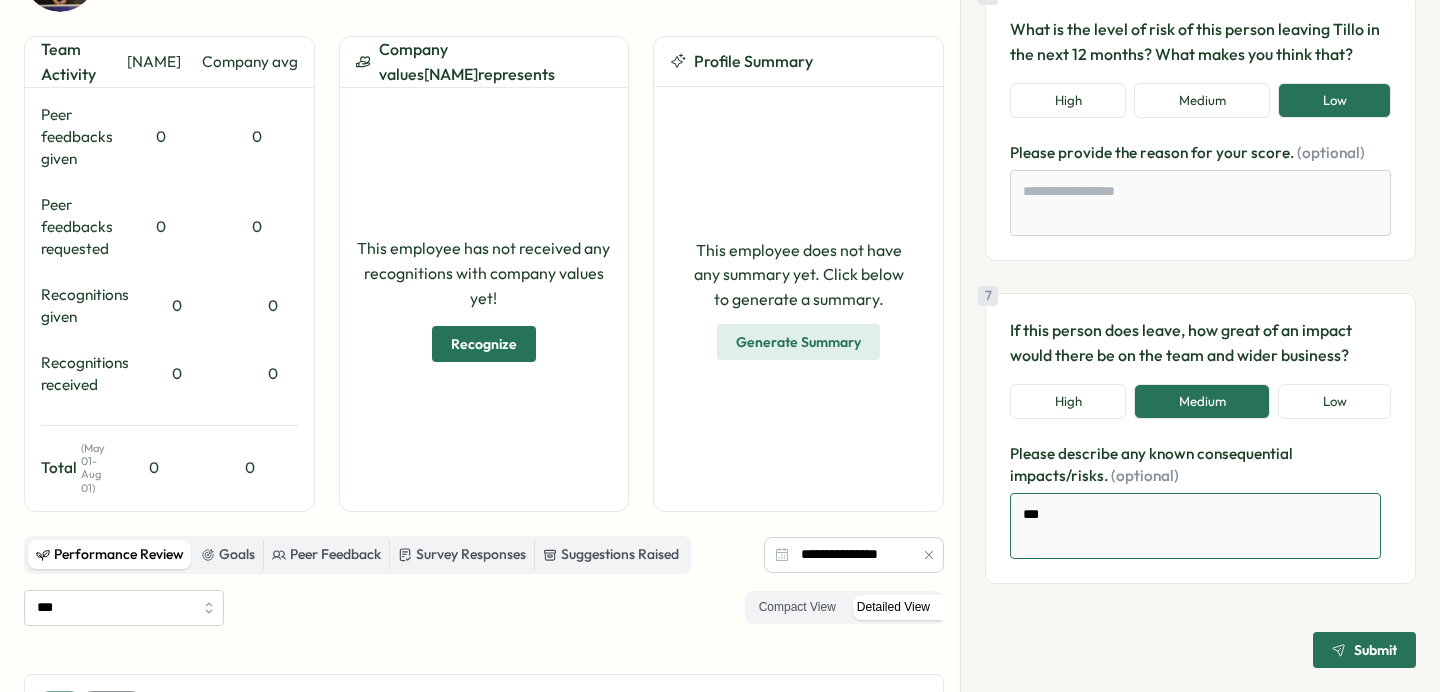 type on "*" 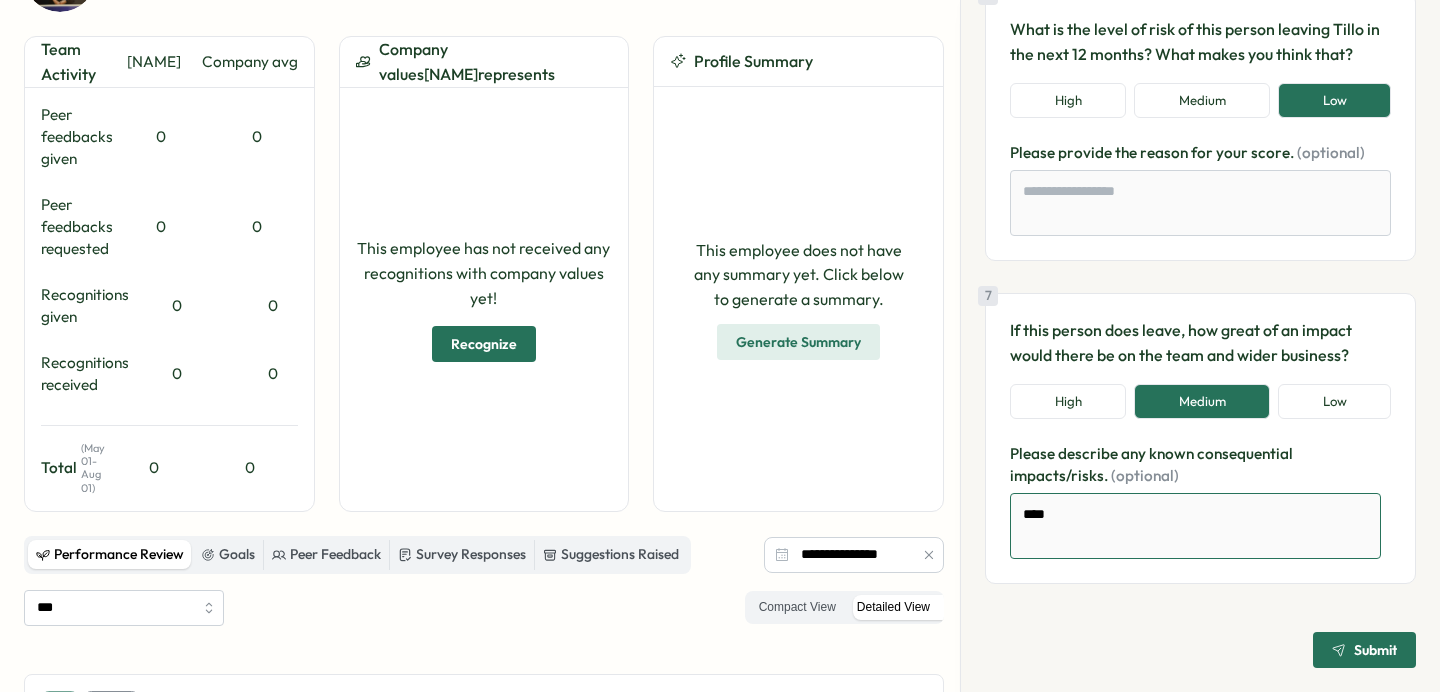 type on "*" 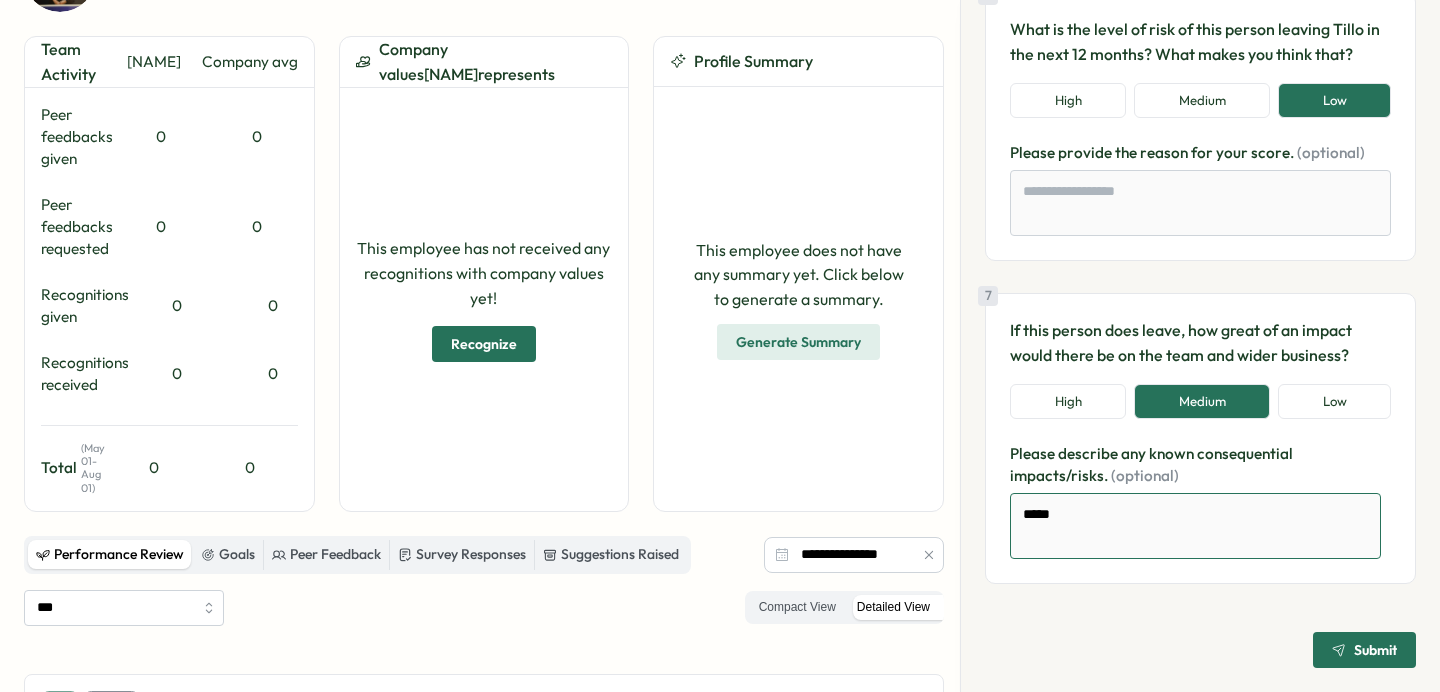type on "*" 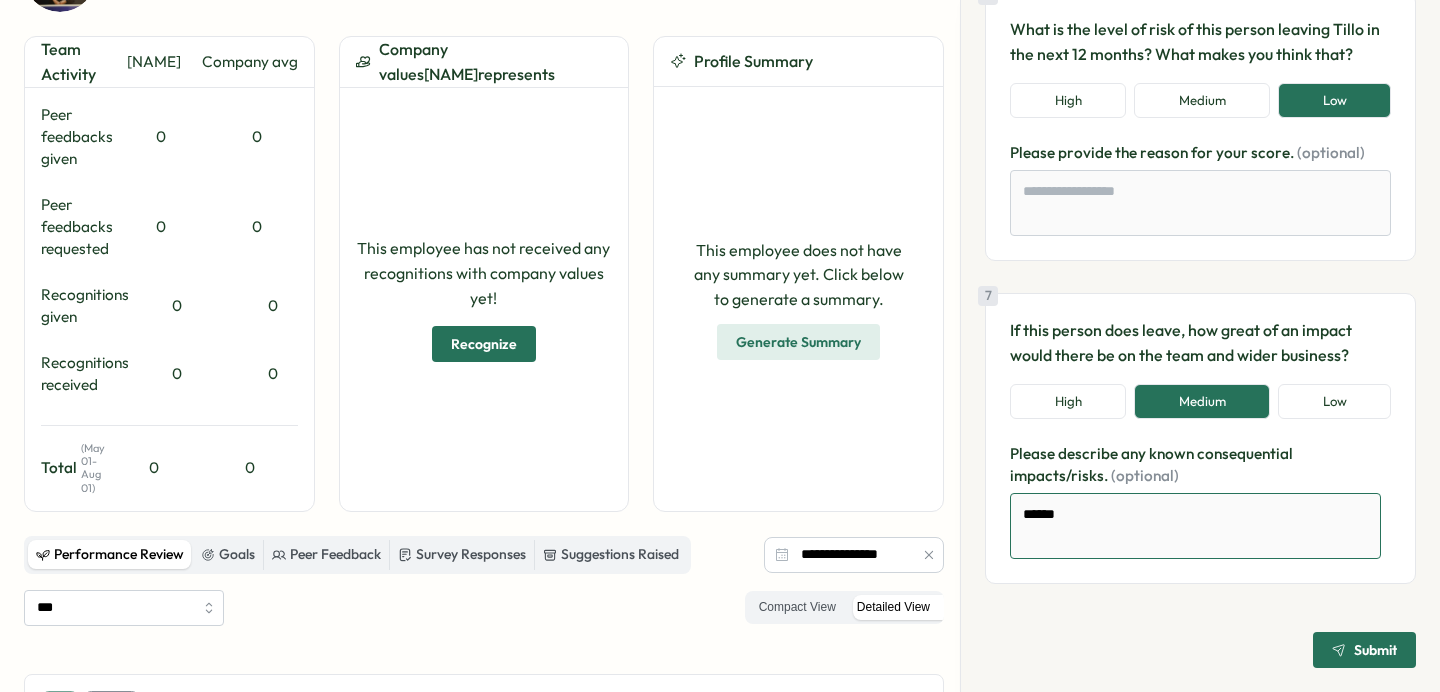 type on "*" 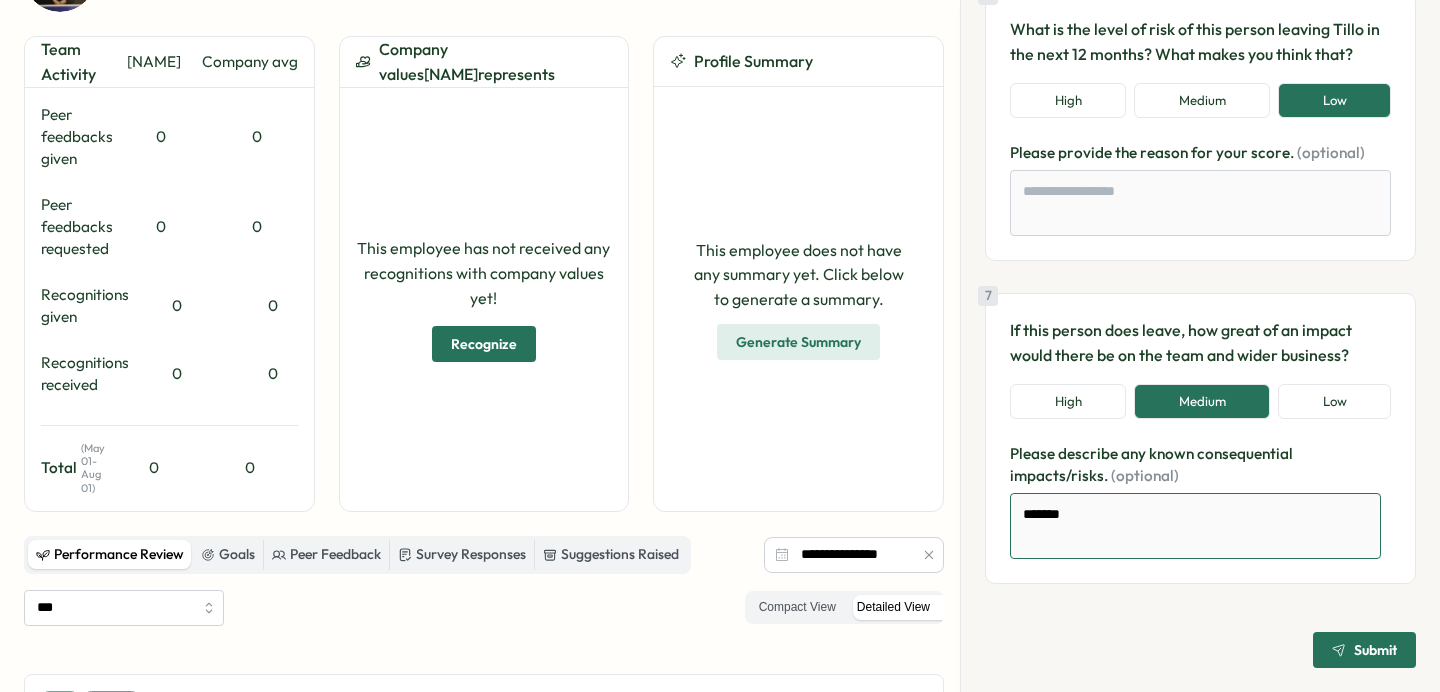 type on "*" 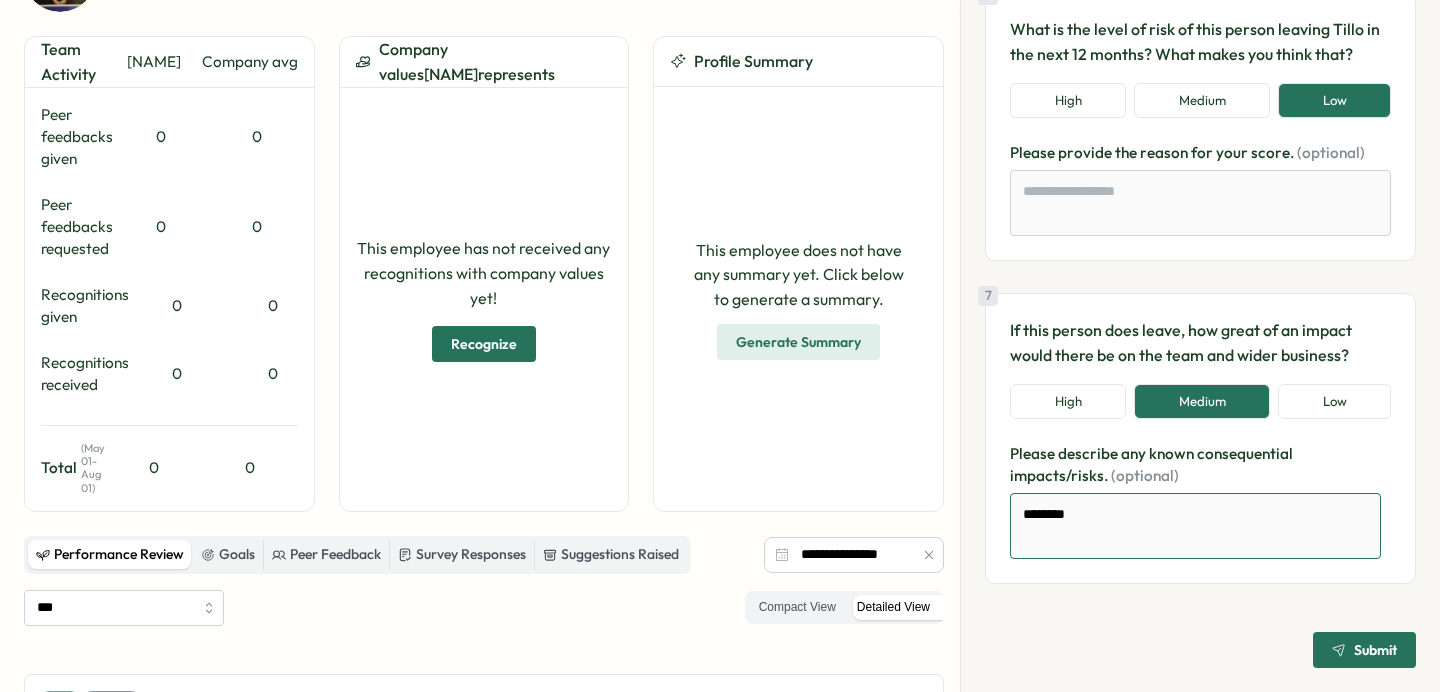 type on "********" 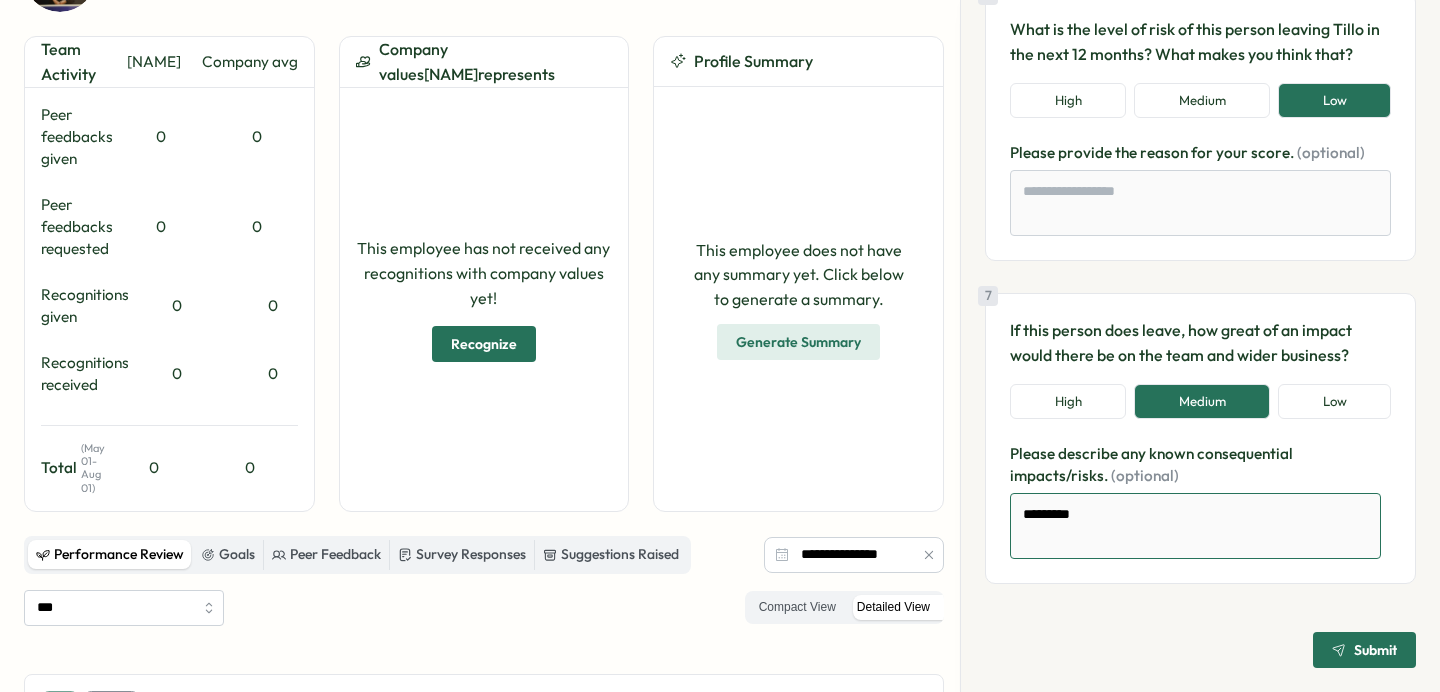 type on "*" 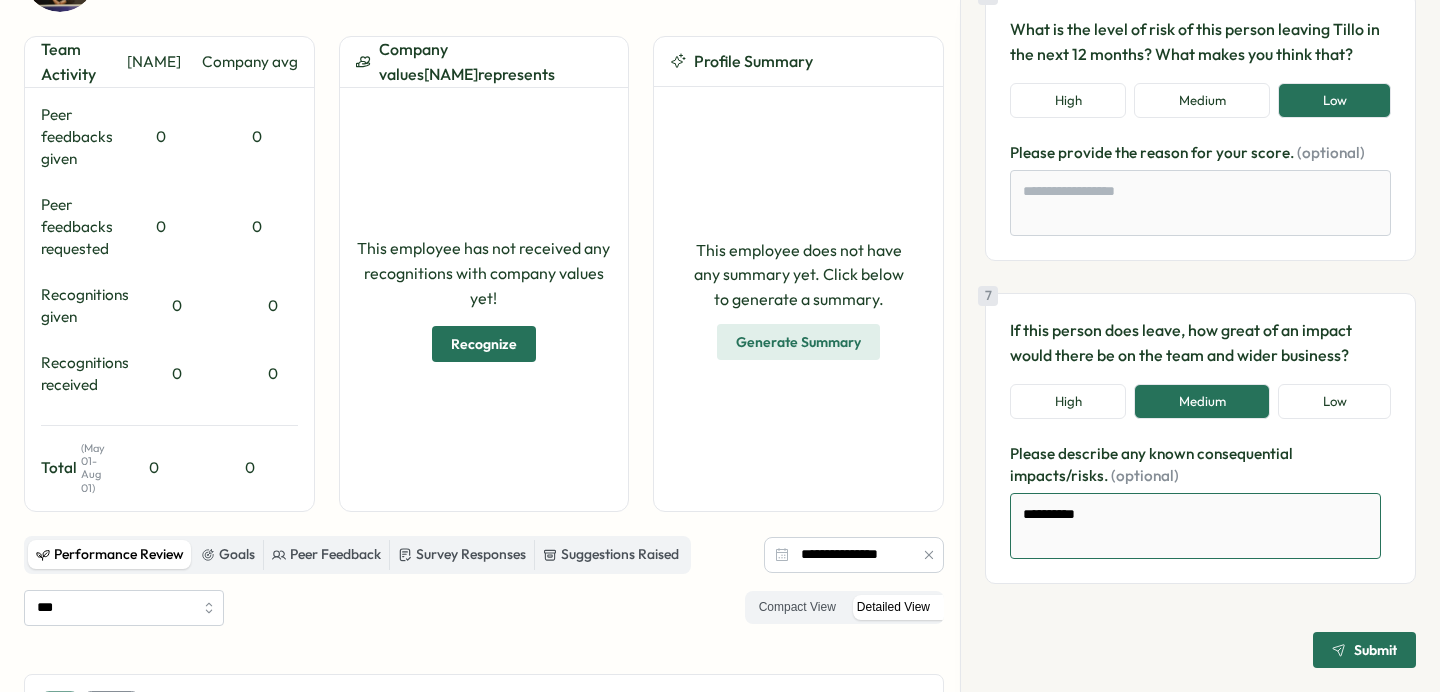 type on "*" 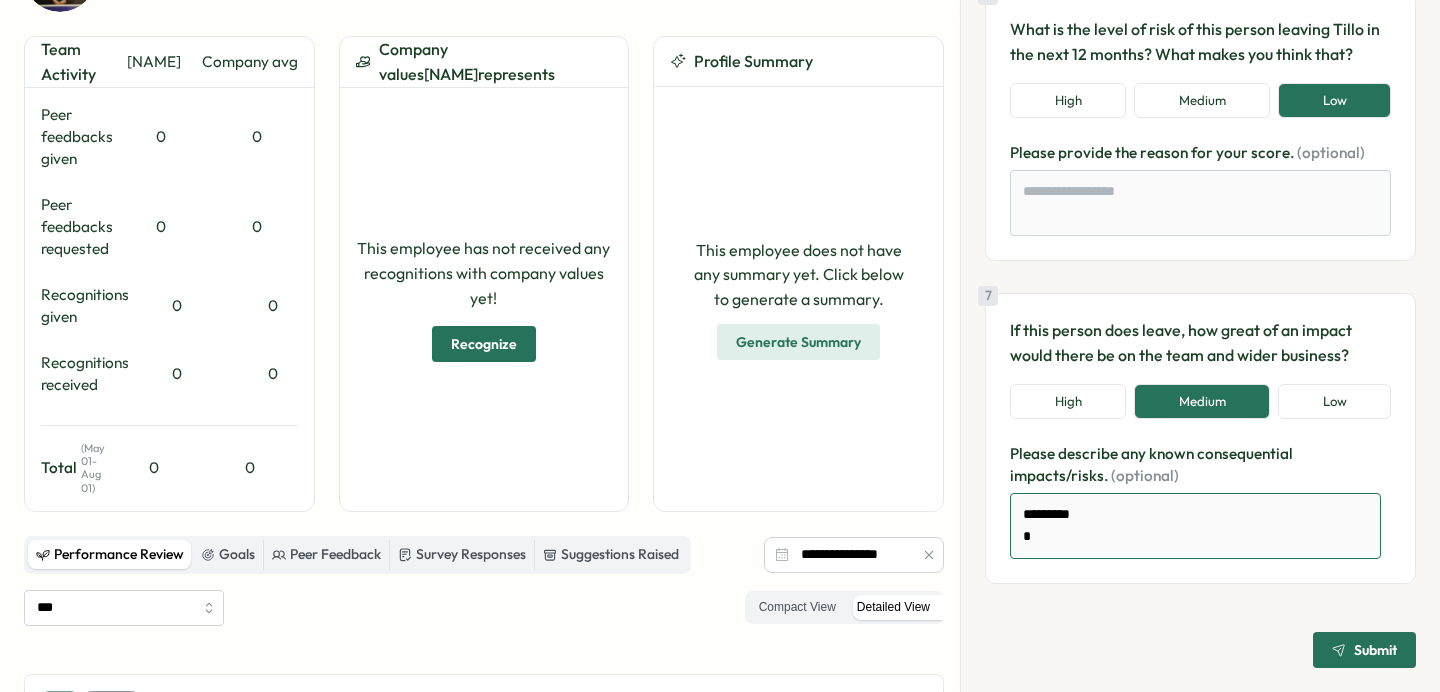 type on "*" 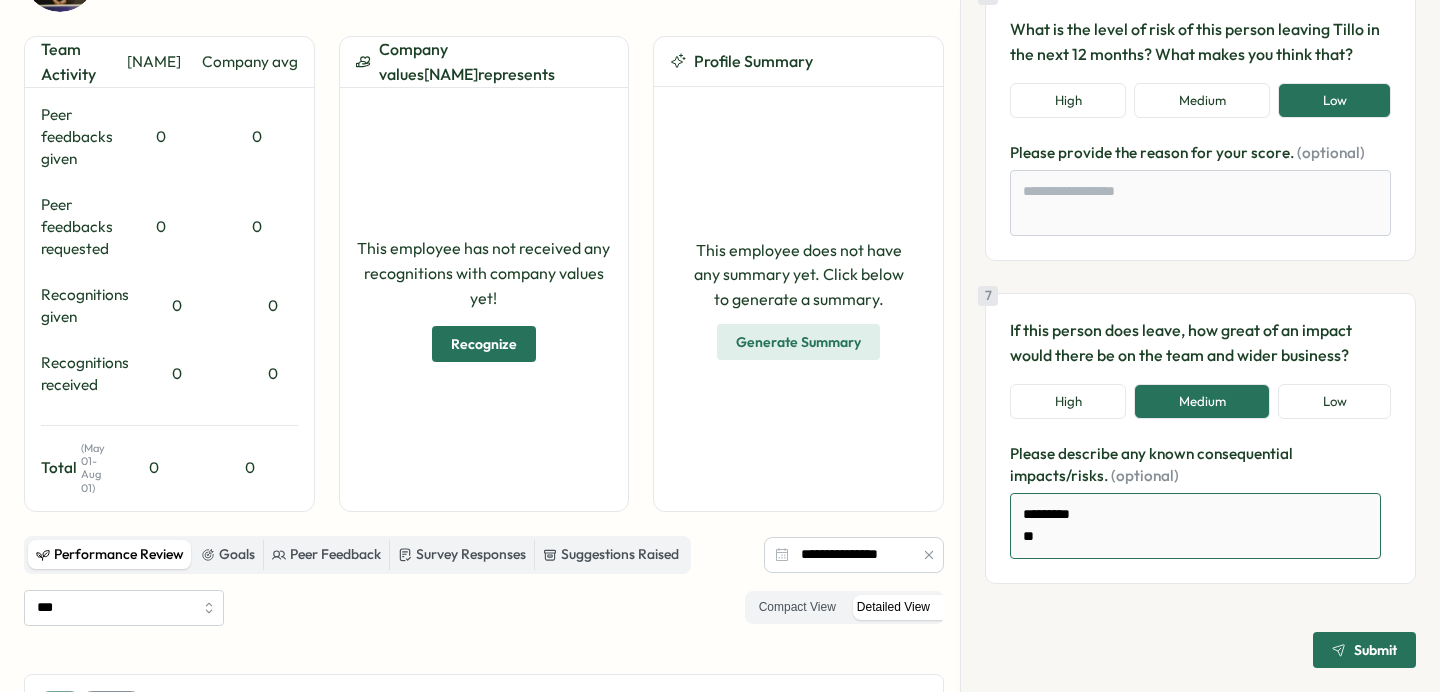 type on "*" 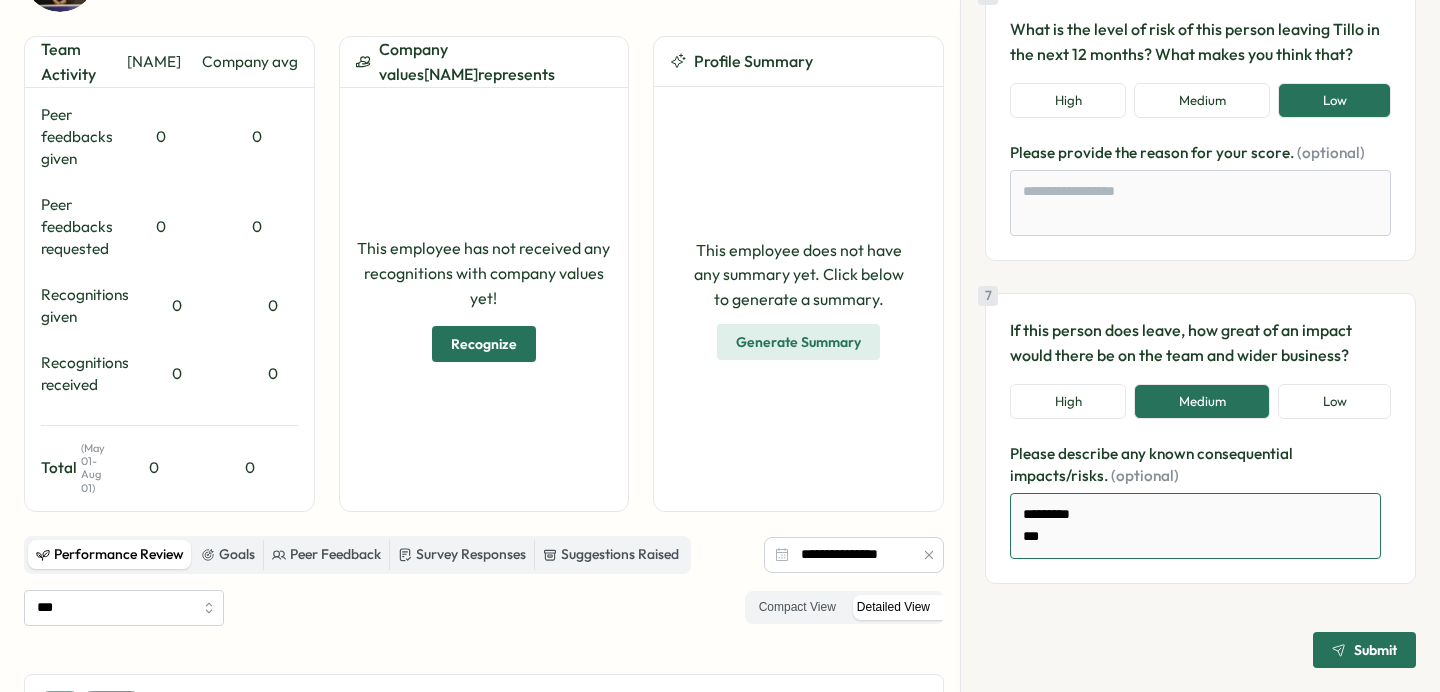 type on "*" 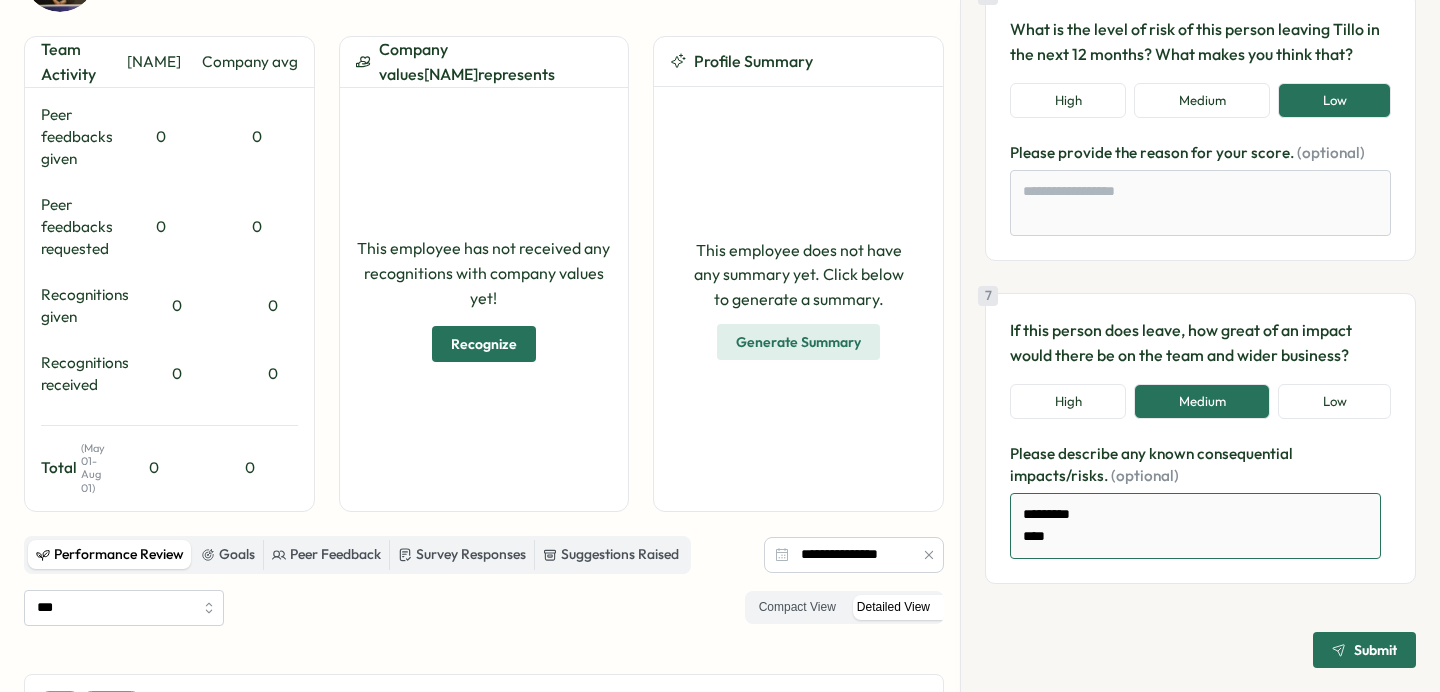 type on "*" 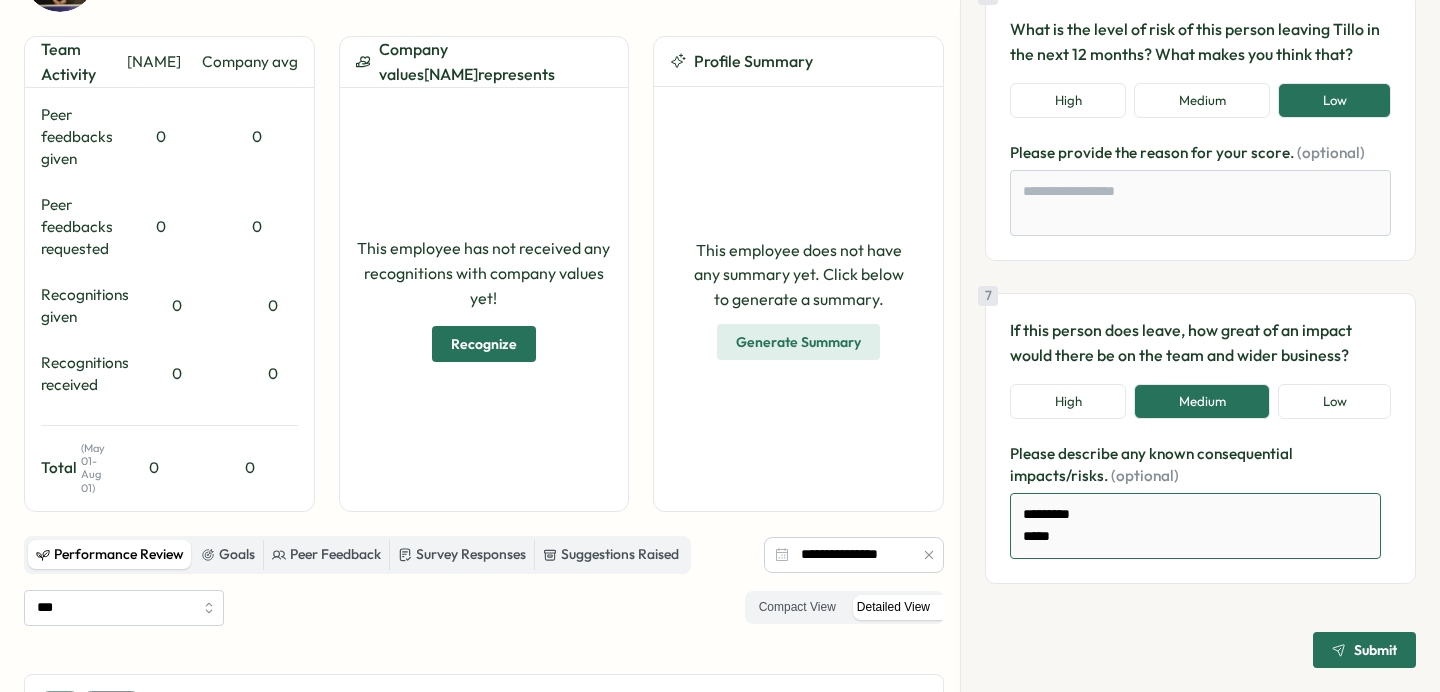 type on "*" 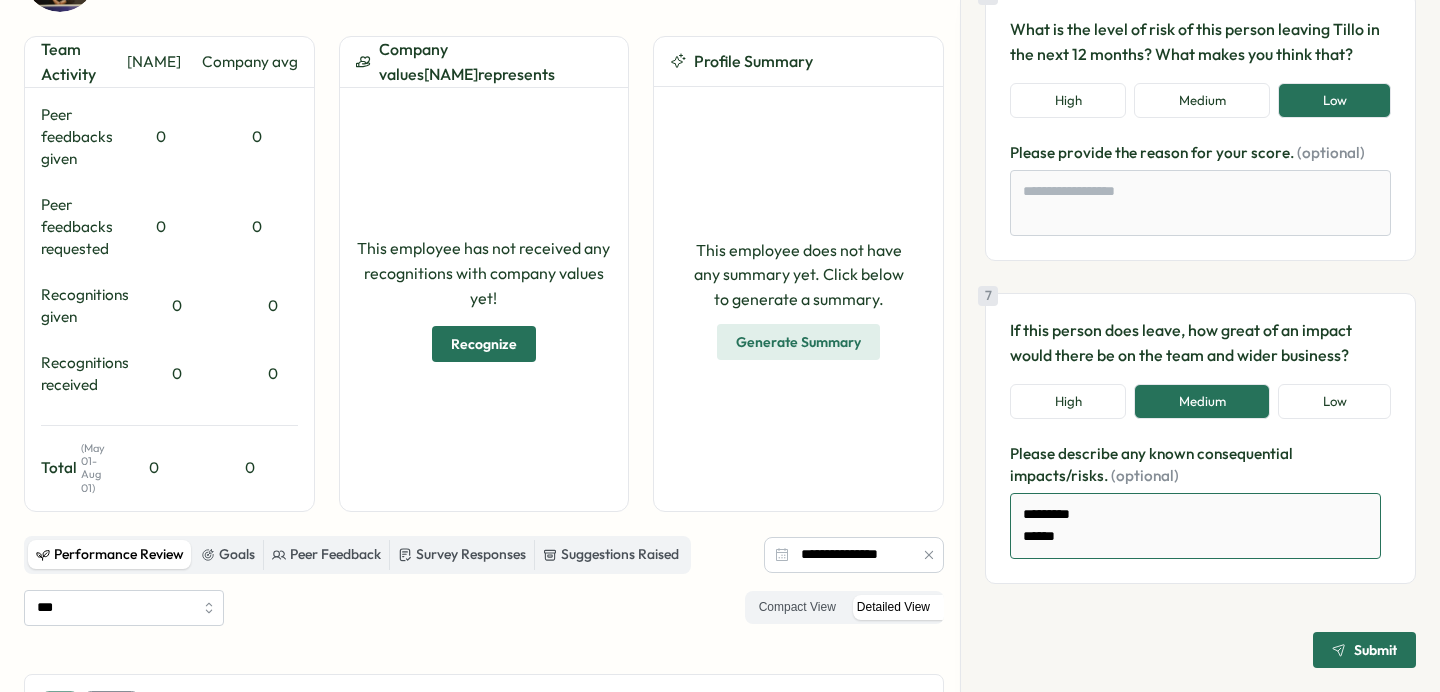 type on "*" 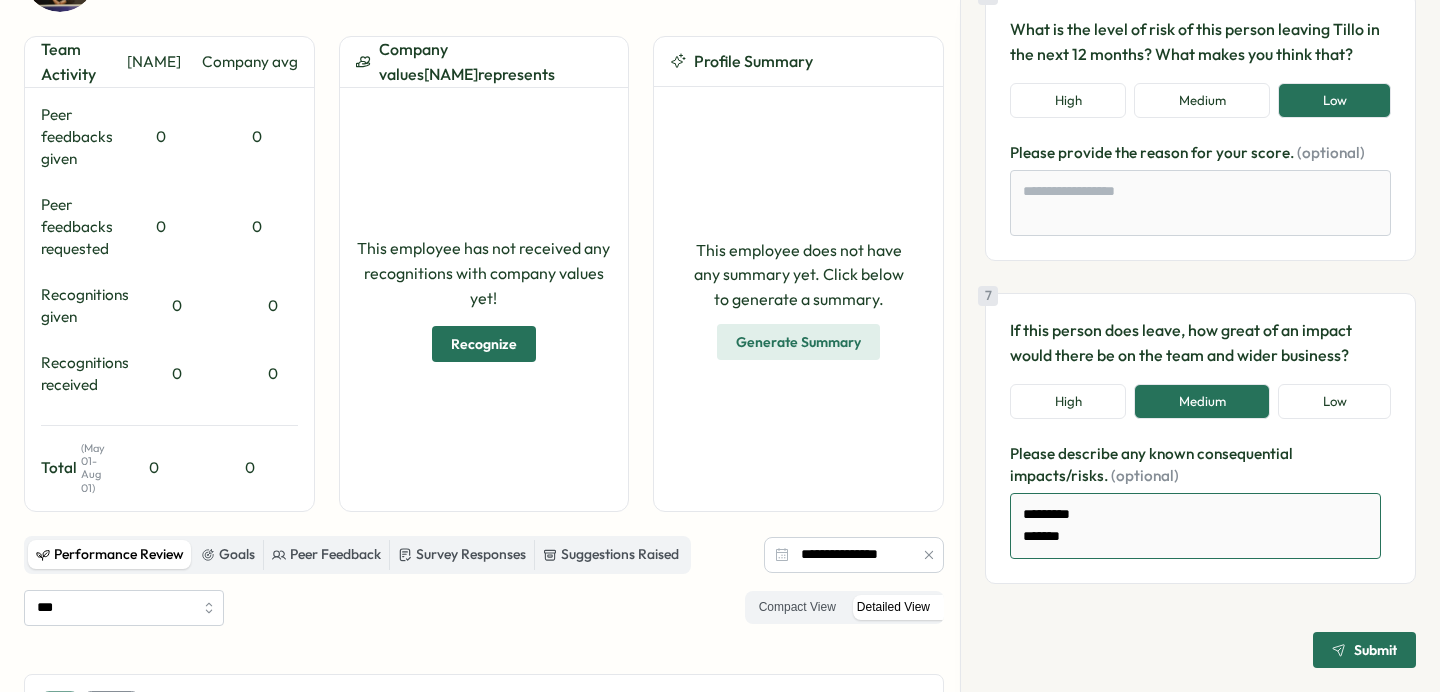 type on "*" 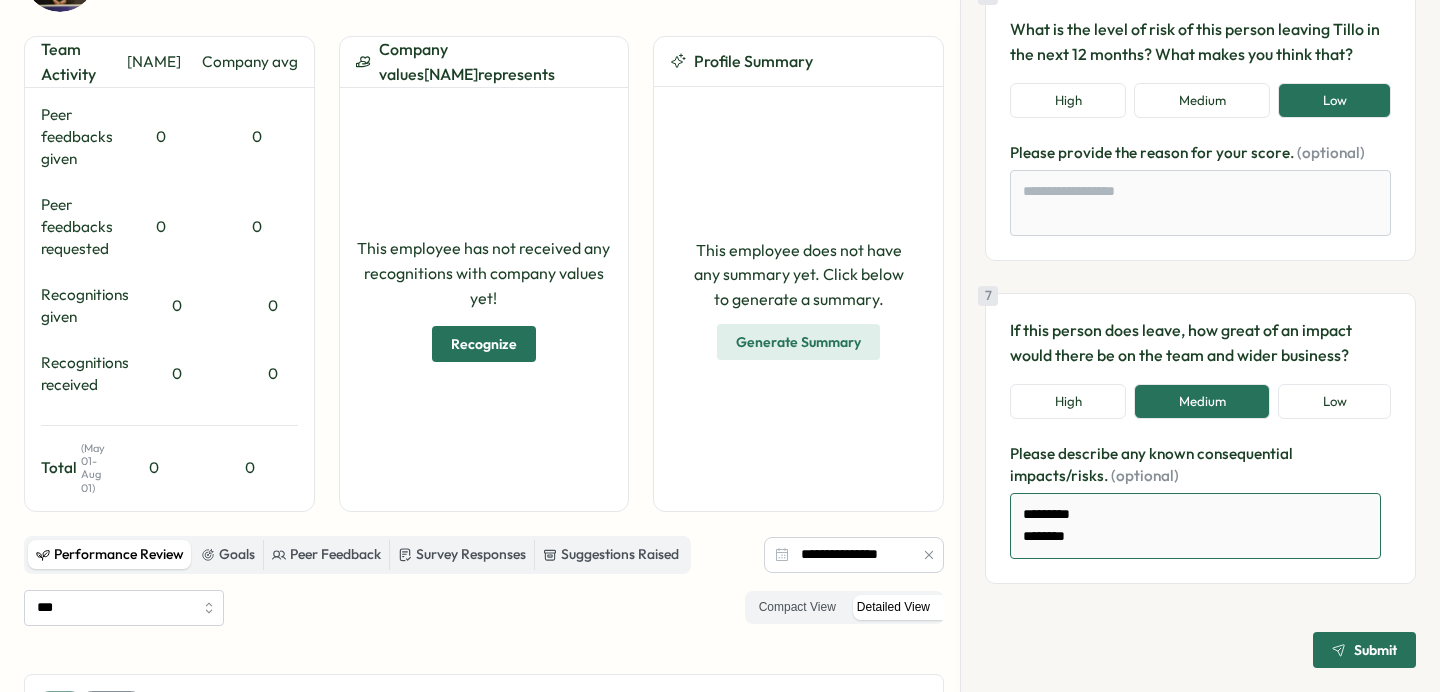 type on "*" 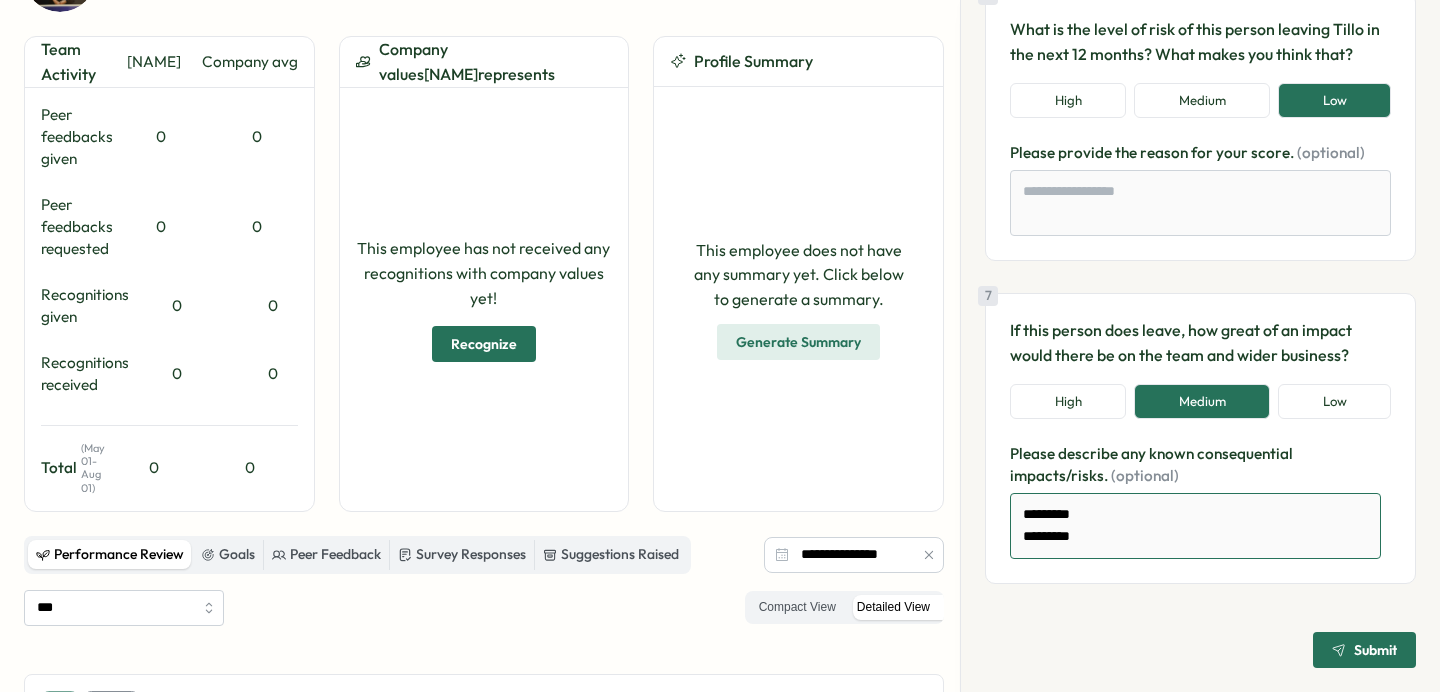 type on "*" 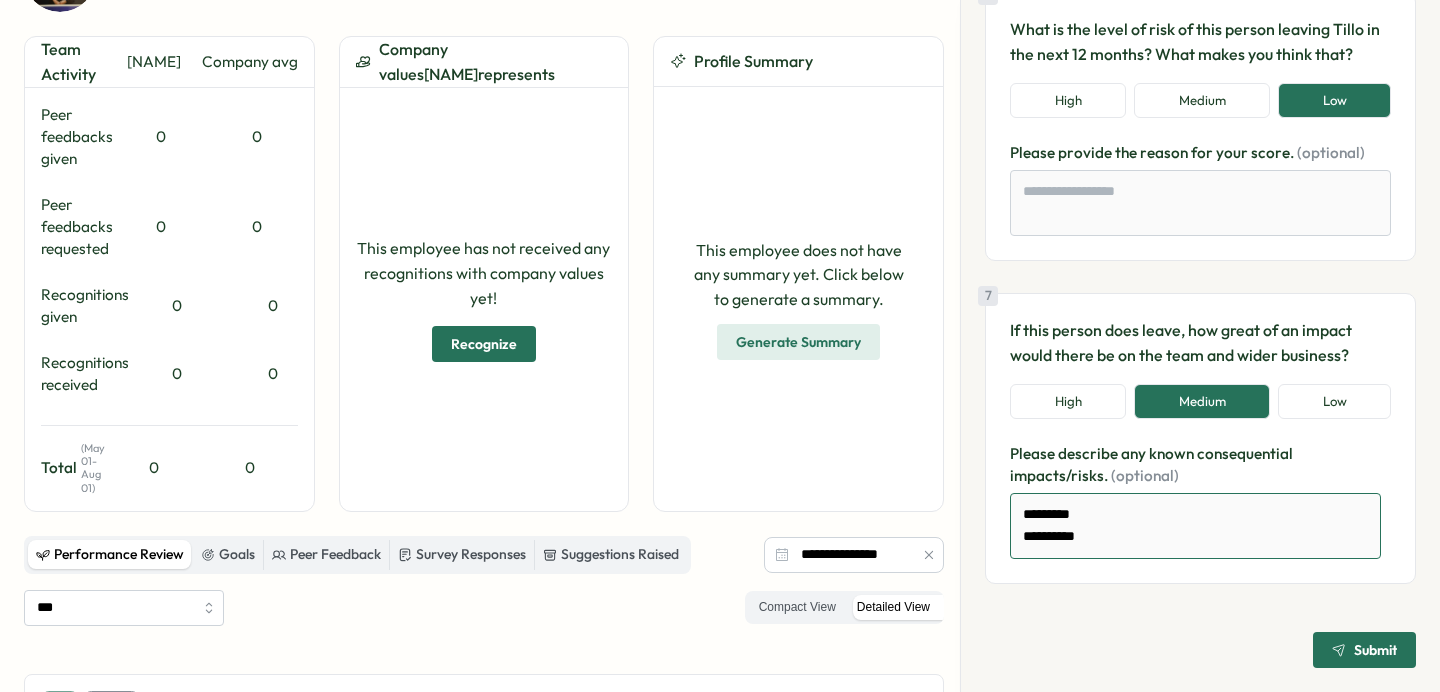 type on "*" 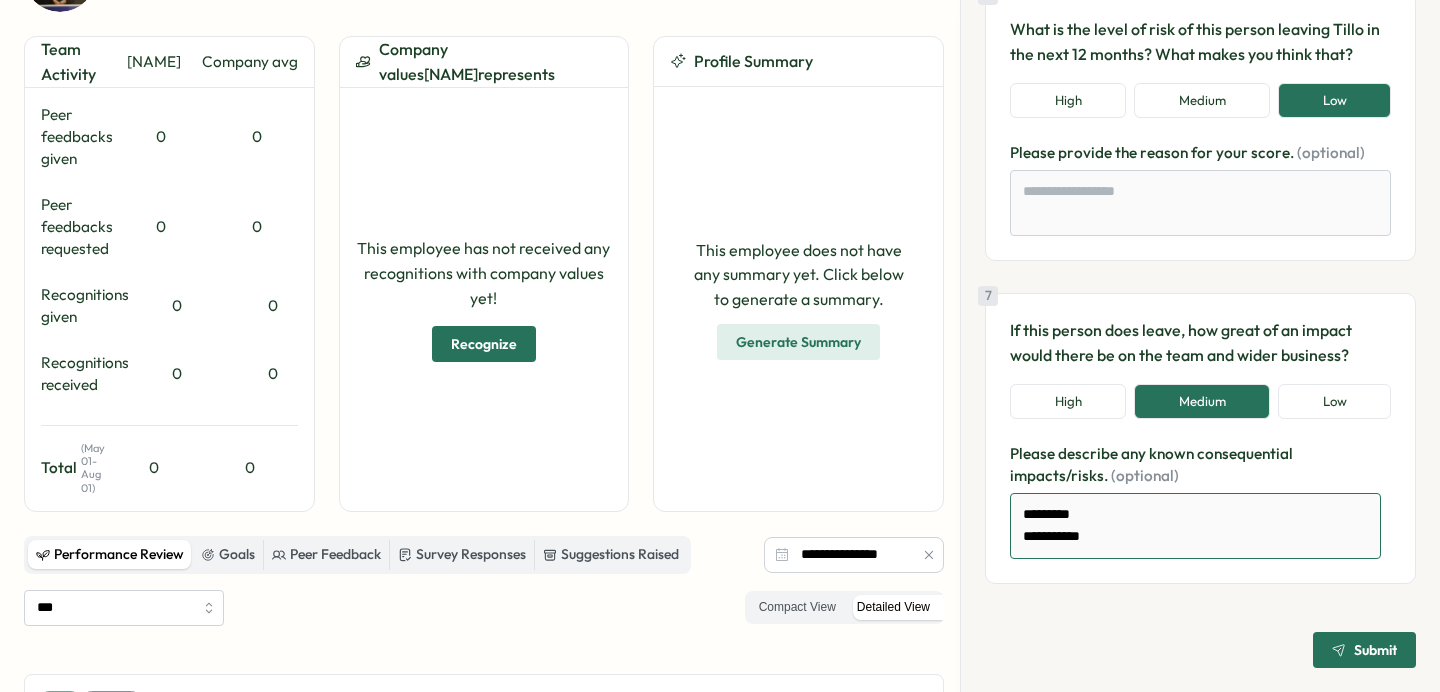 type on "*" 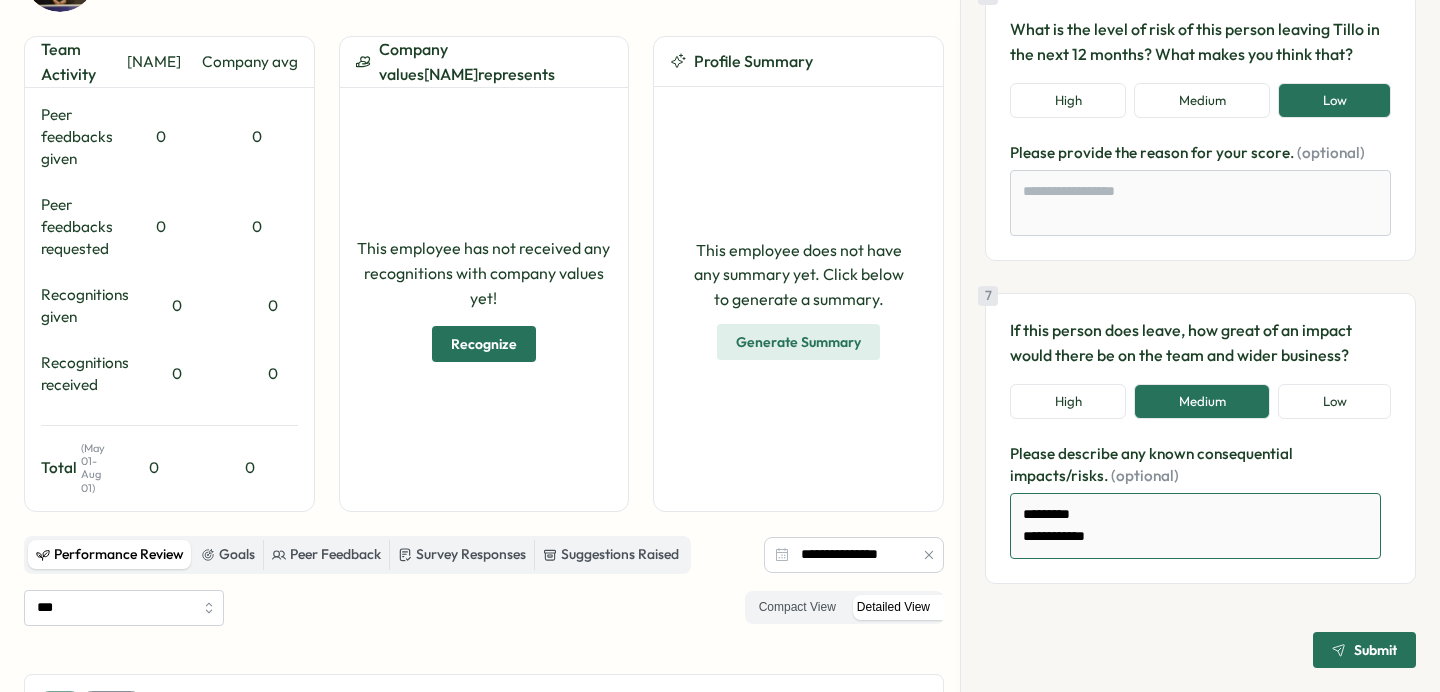 type on "*" 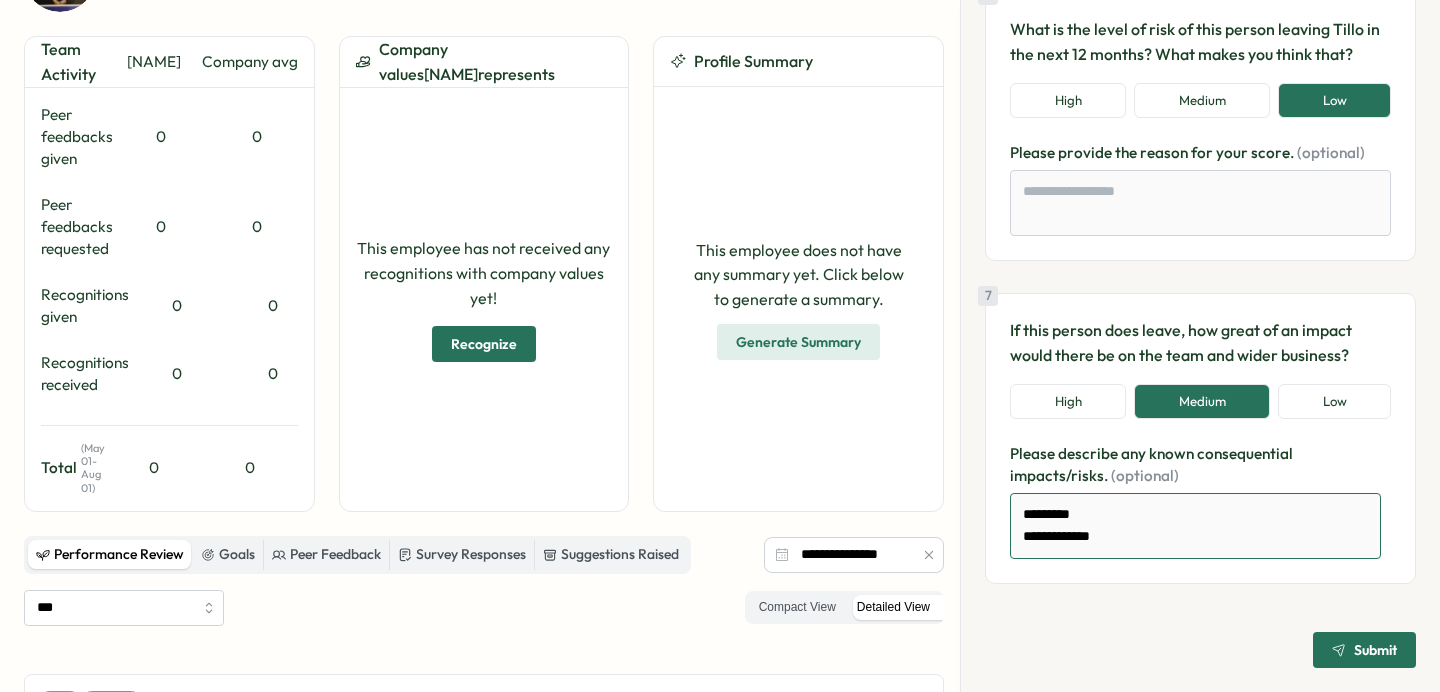type on "*" 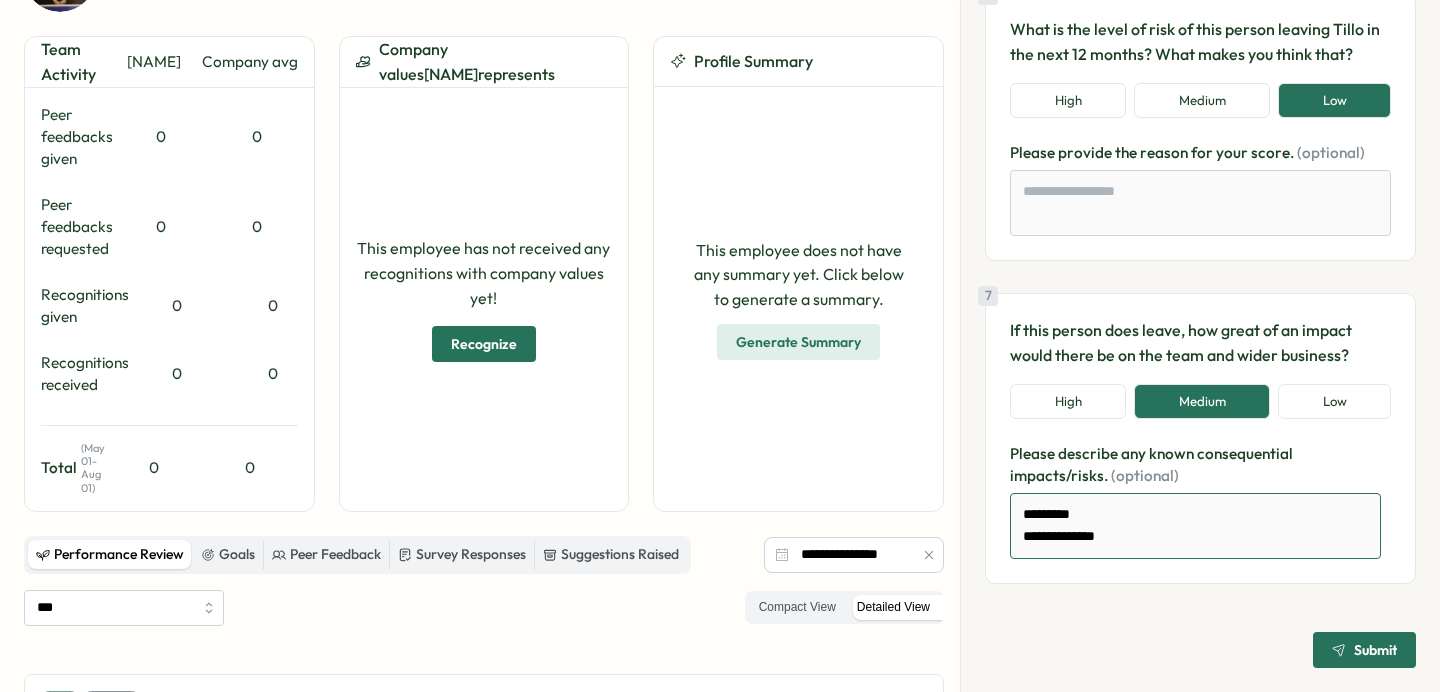 type on "*" 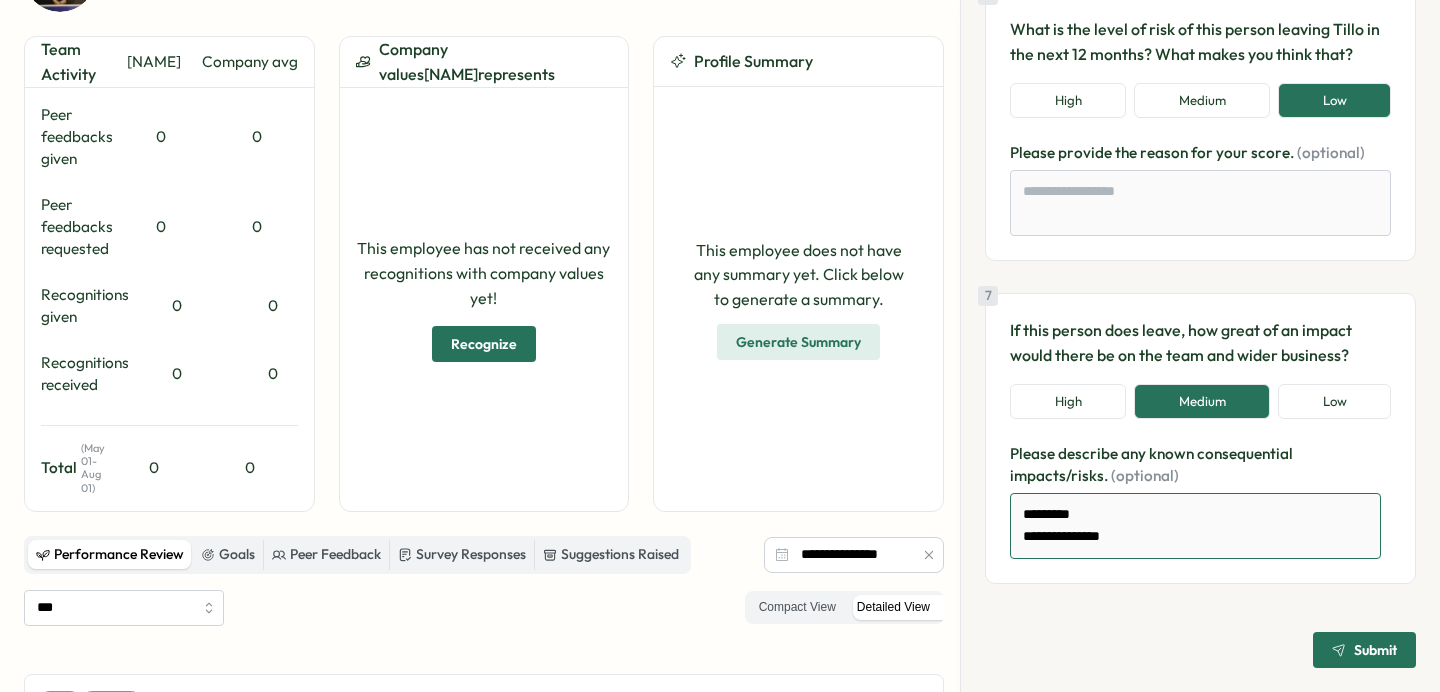type on "*" 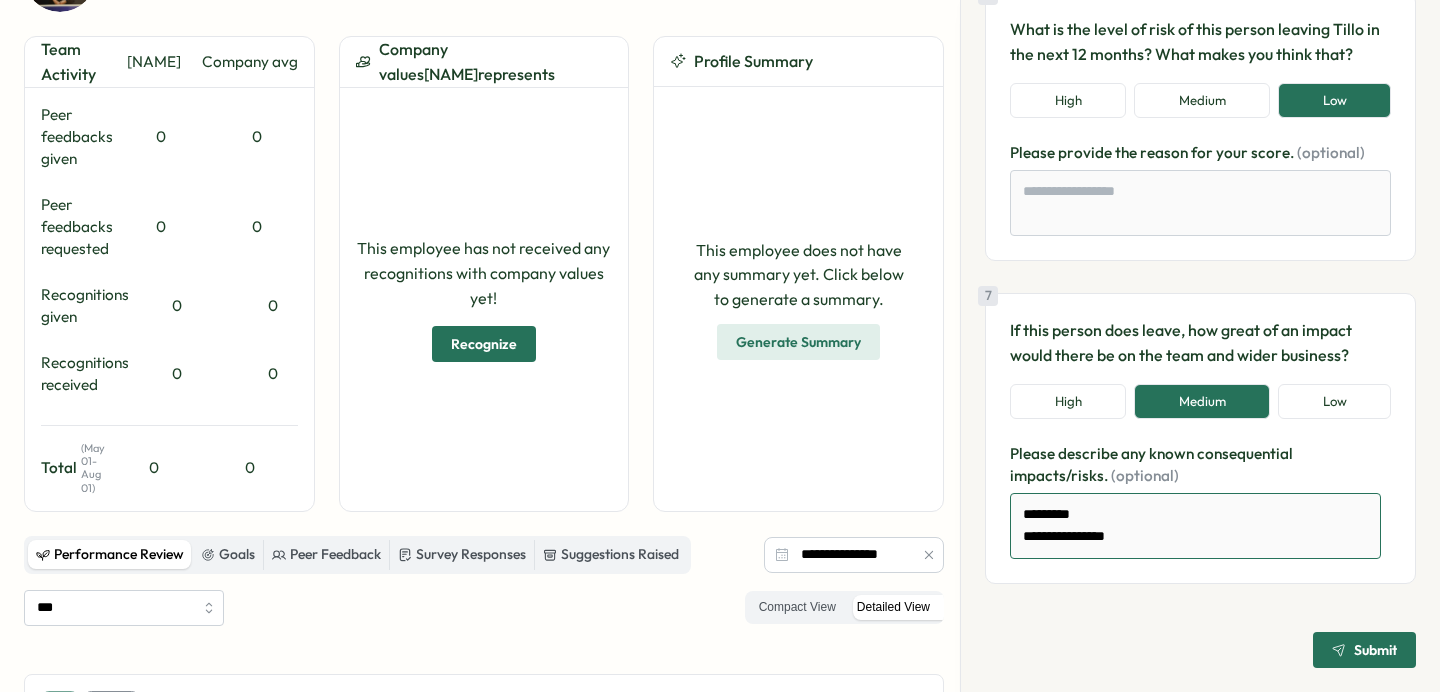 type on "*" 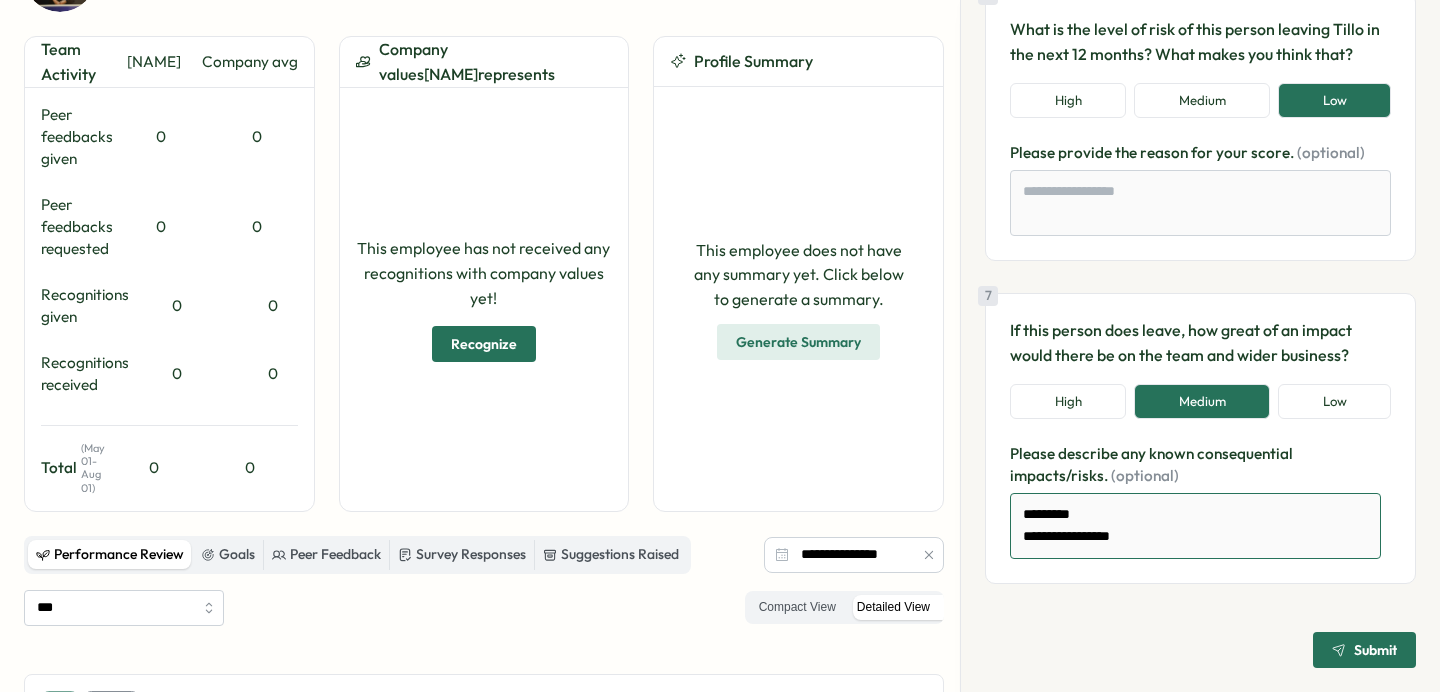 type on "*" 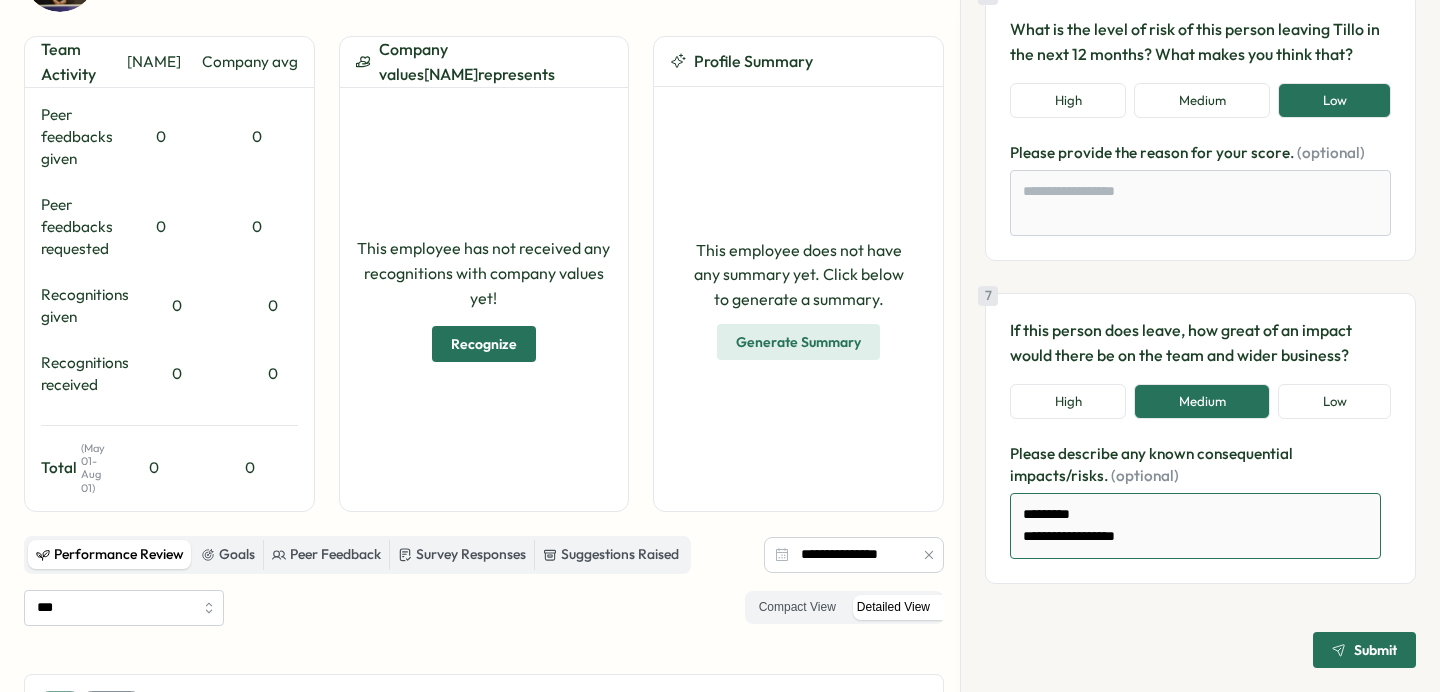 type on "*" 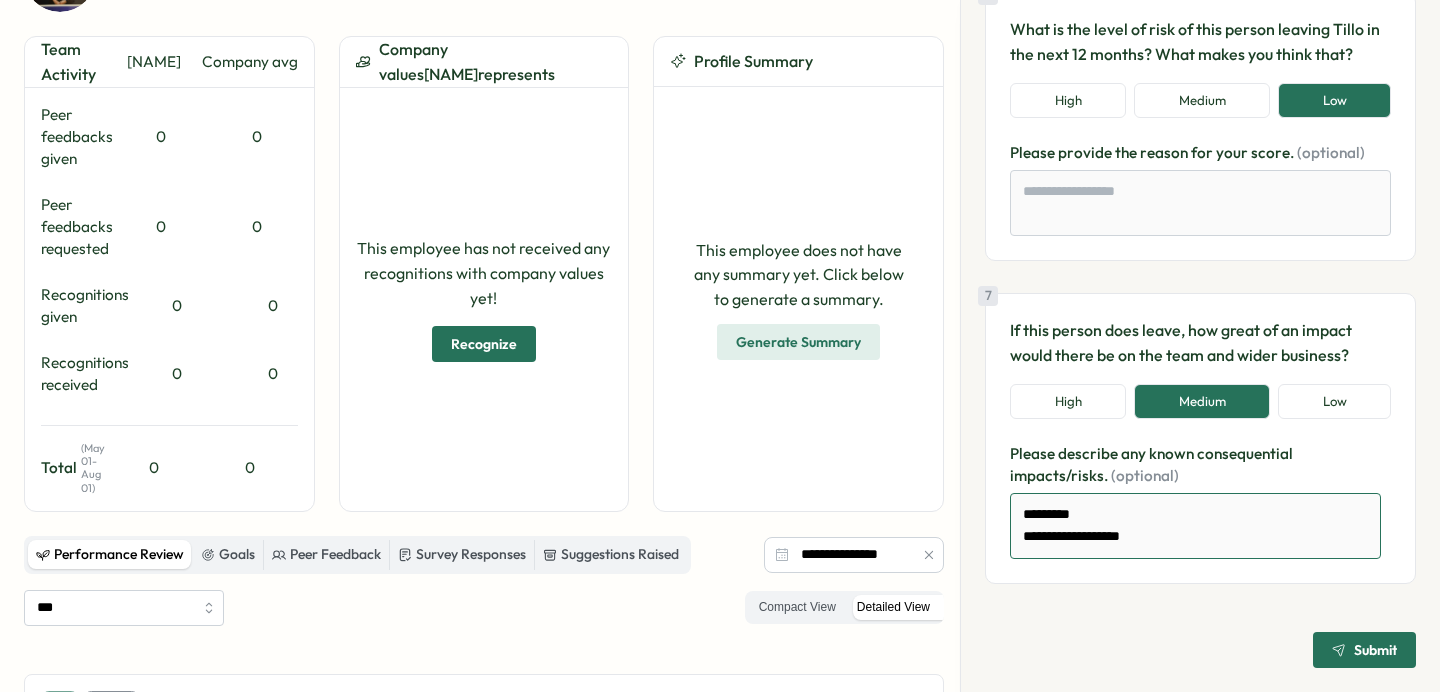 type on "*" 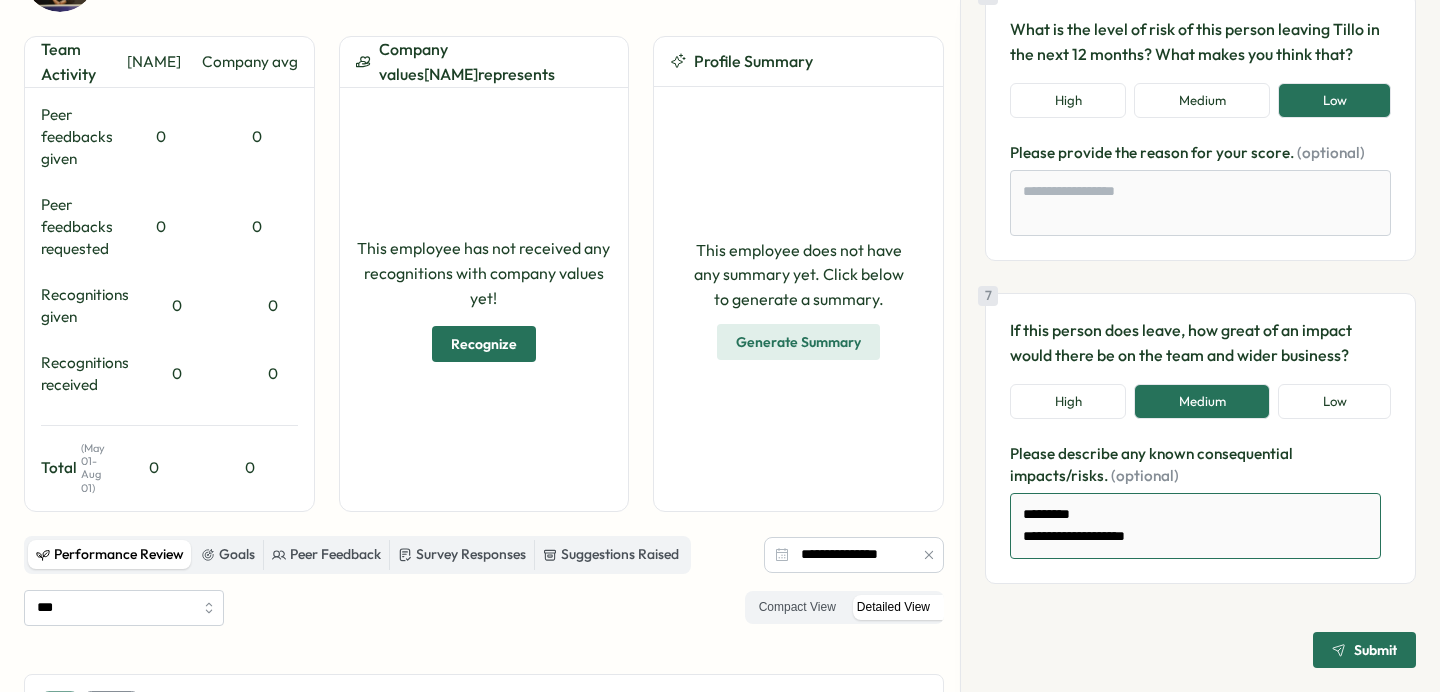 type on "*" 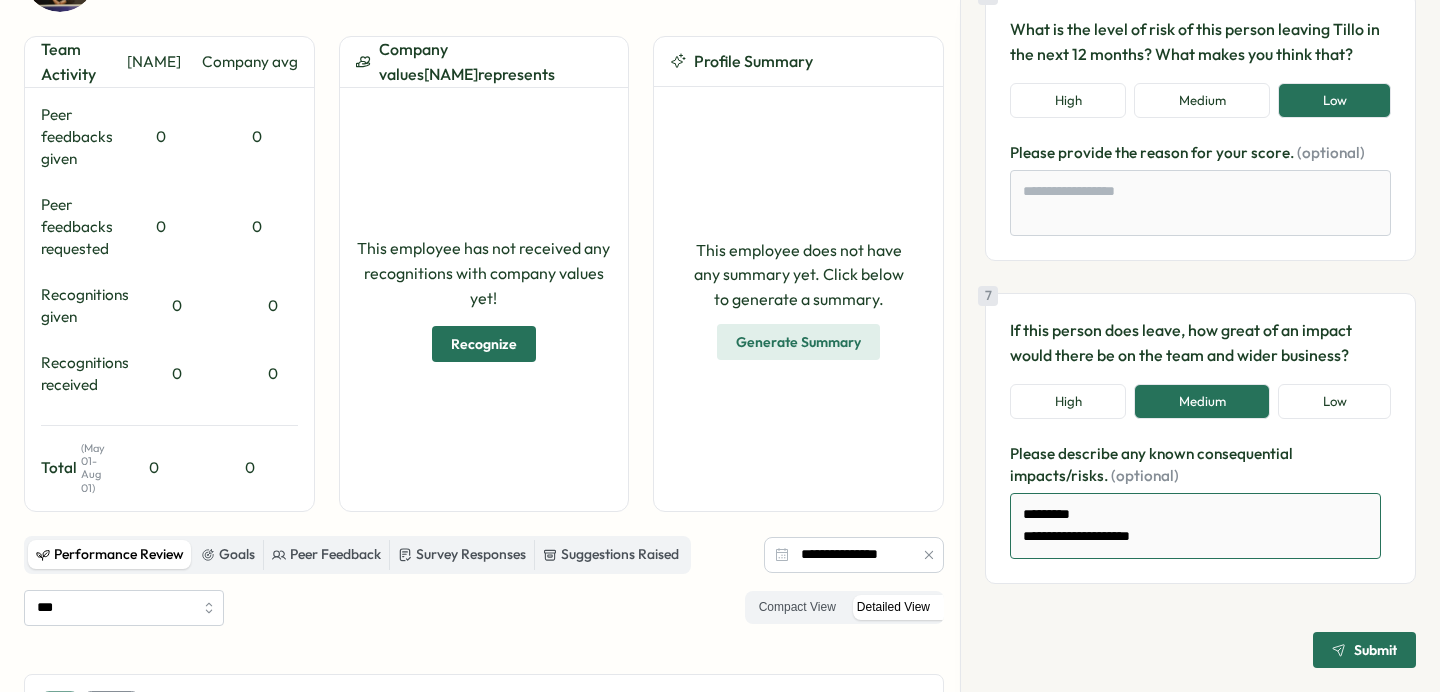 type on "*" 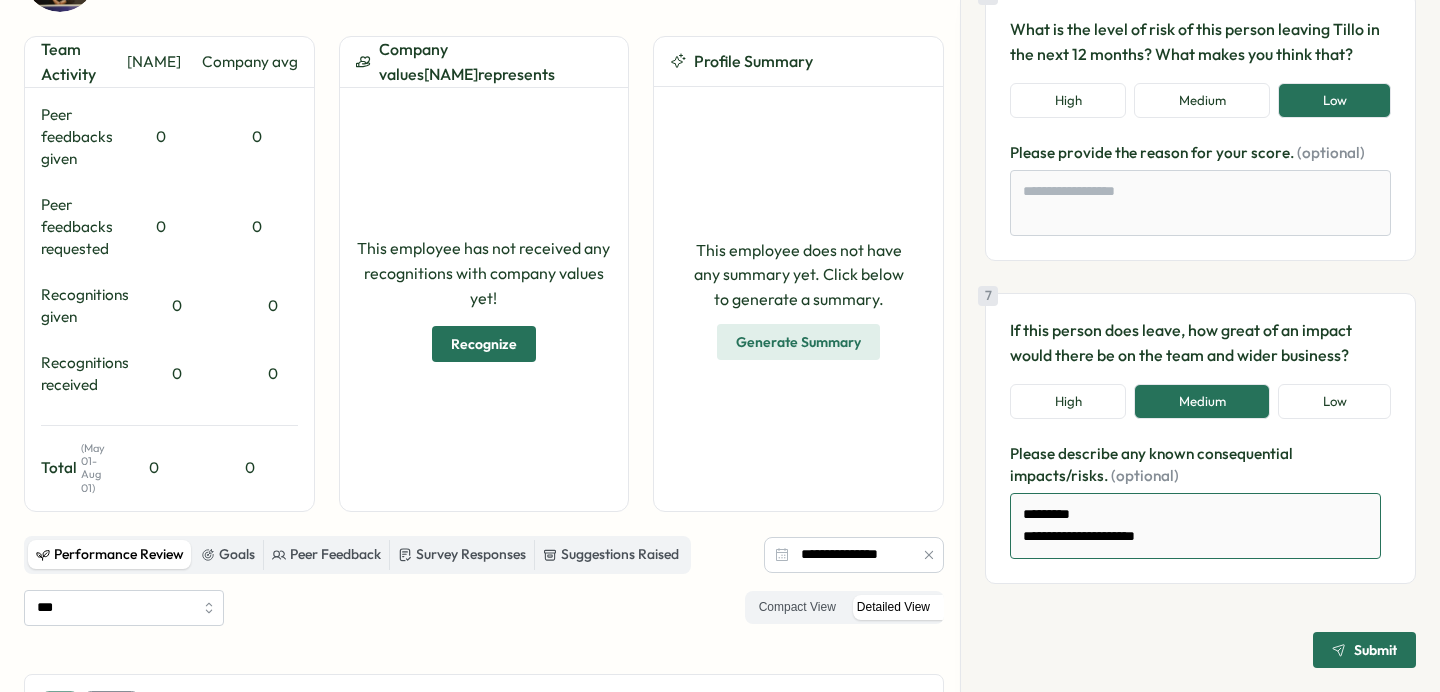 type on "*" 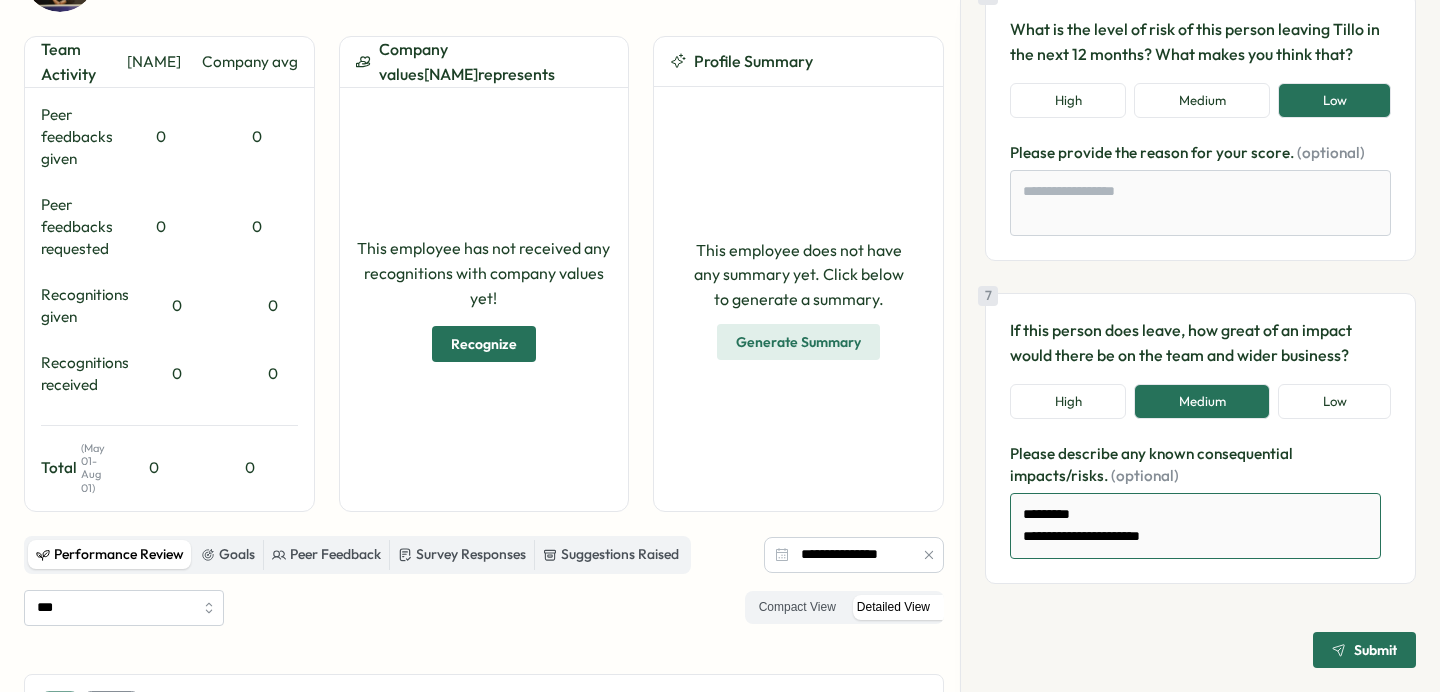 type on "*" 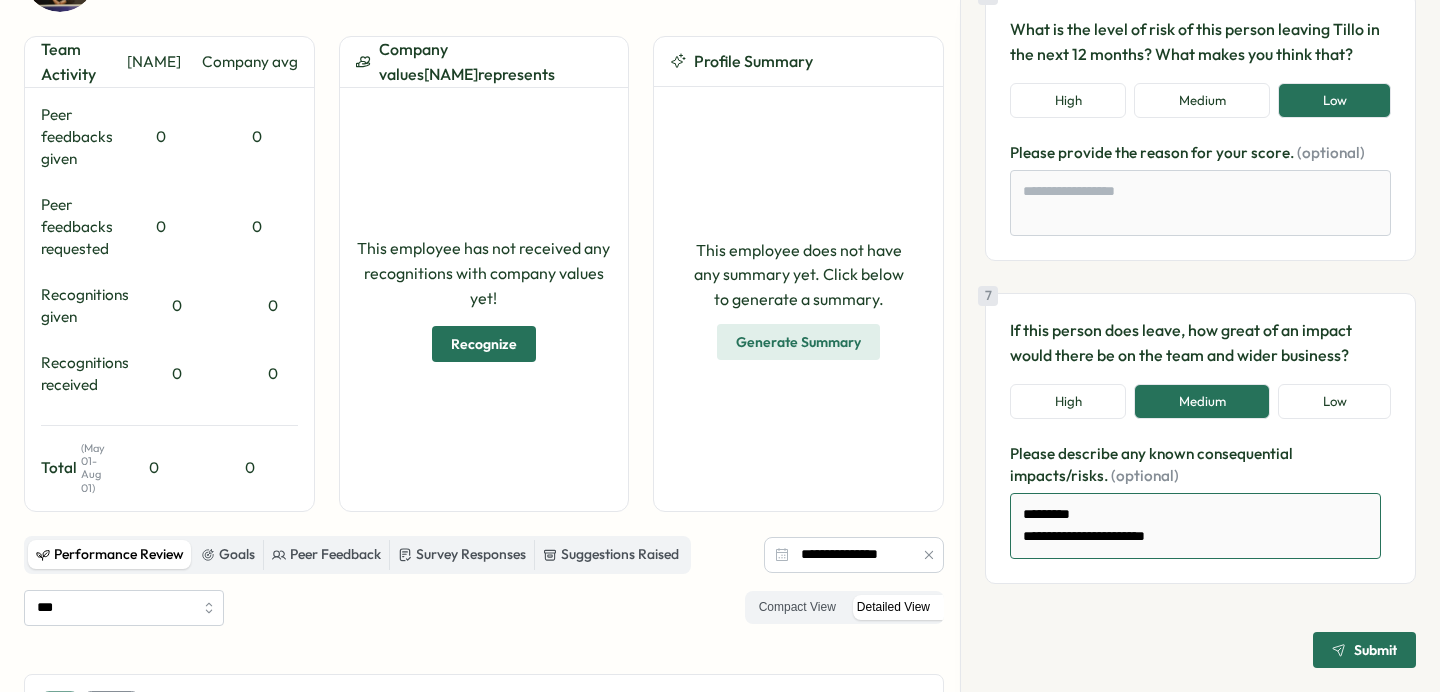 type on "*" 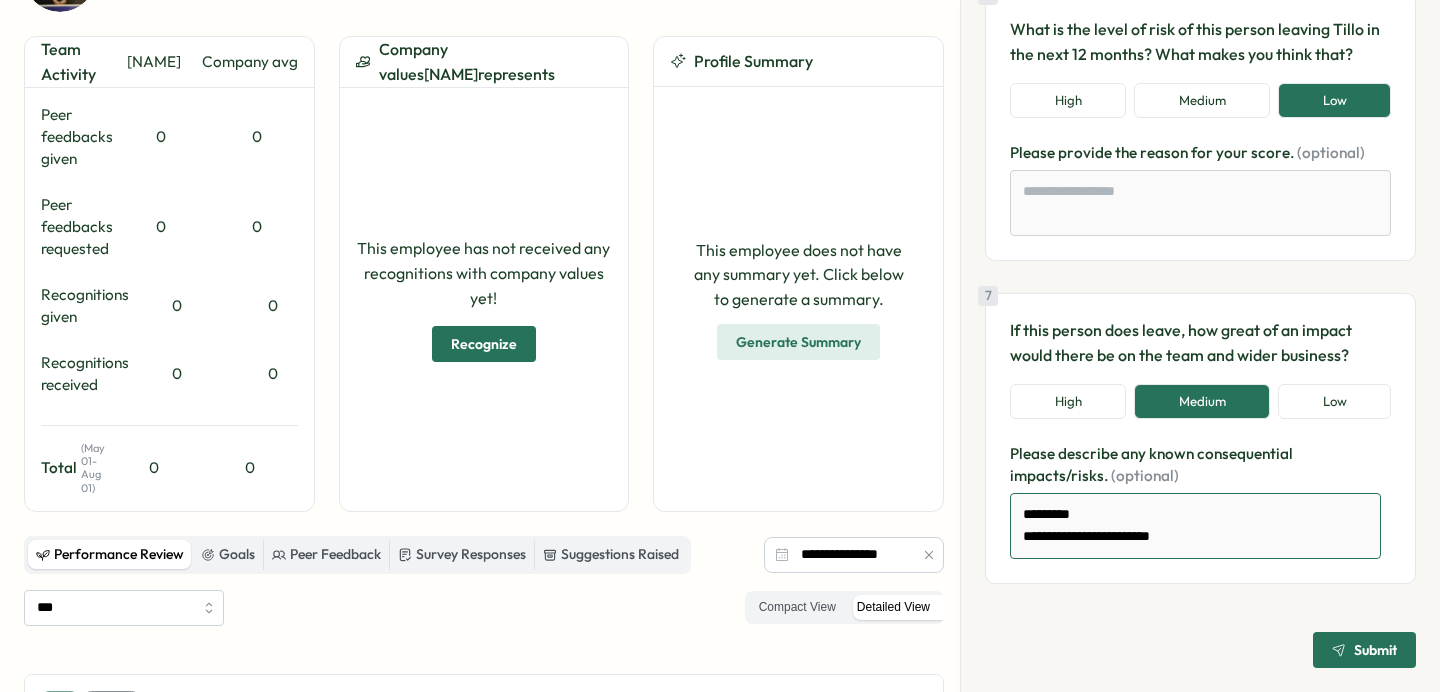 type on "*" 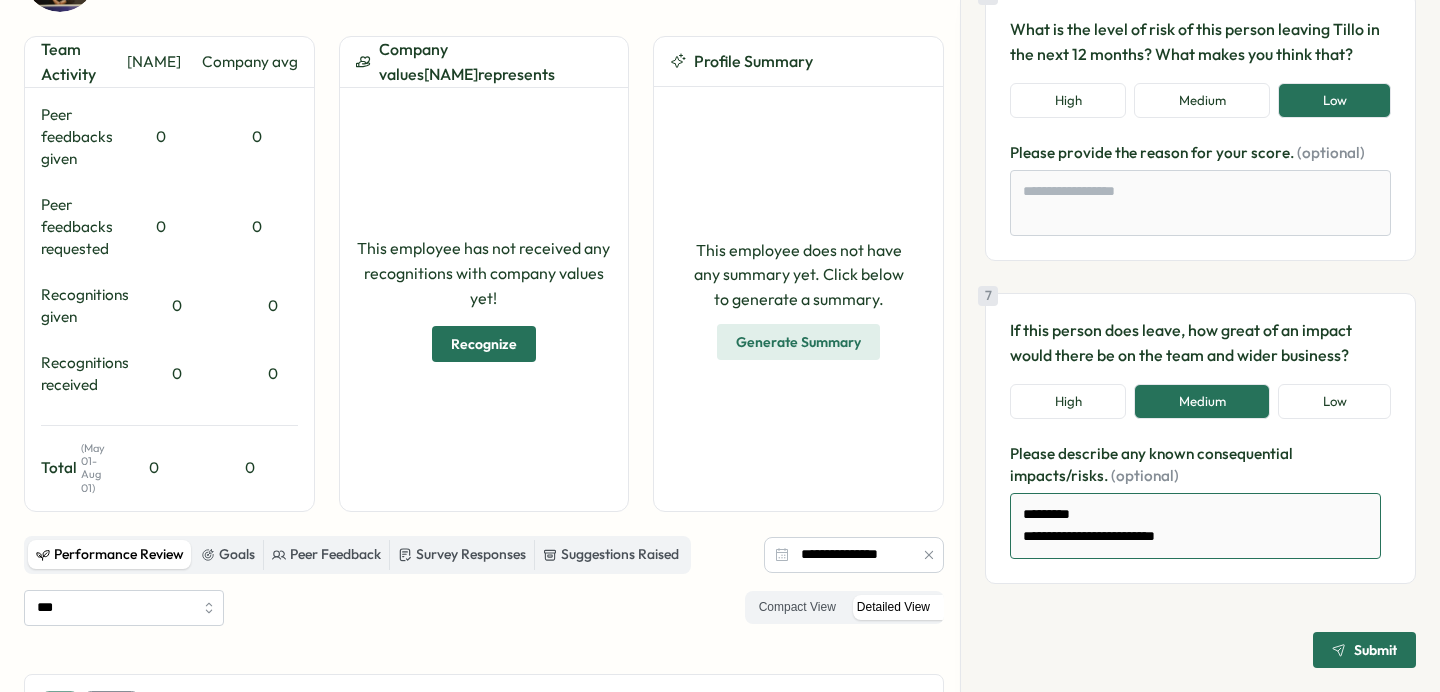 type on "*" 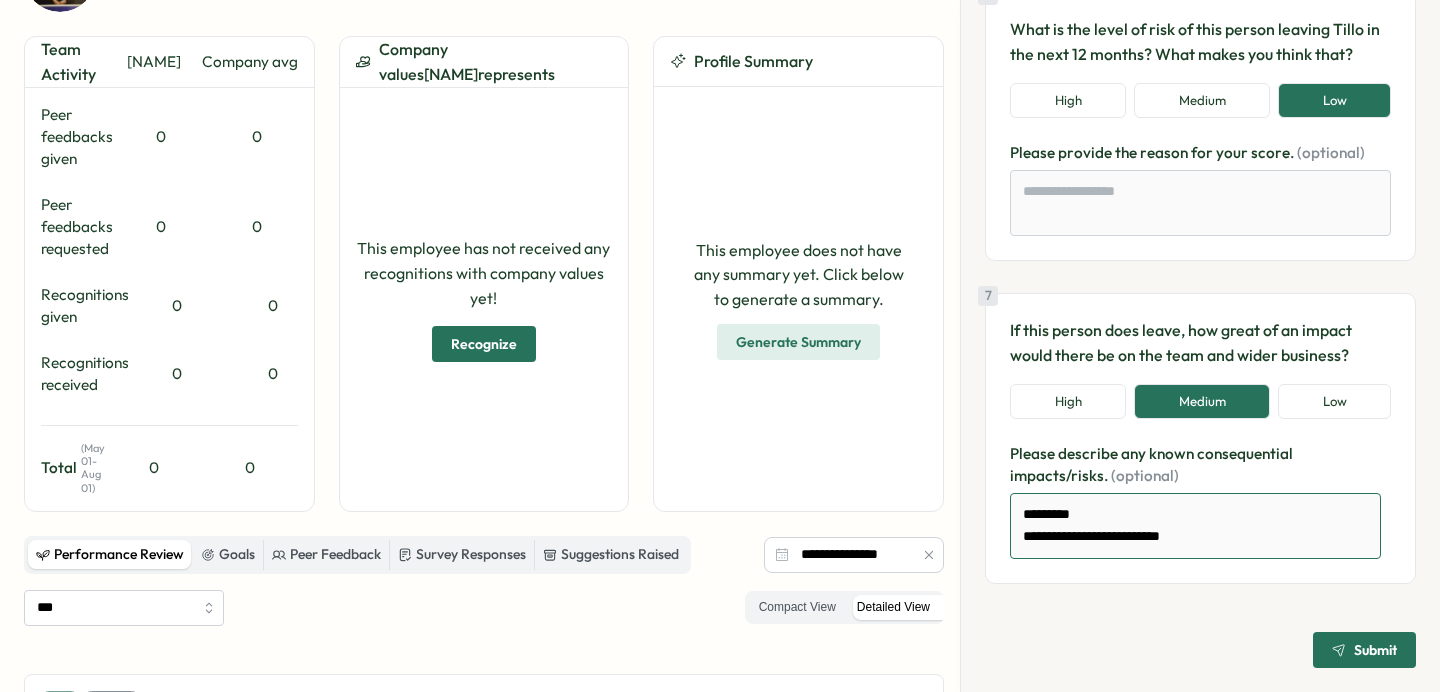 type on "*" 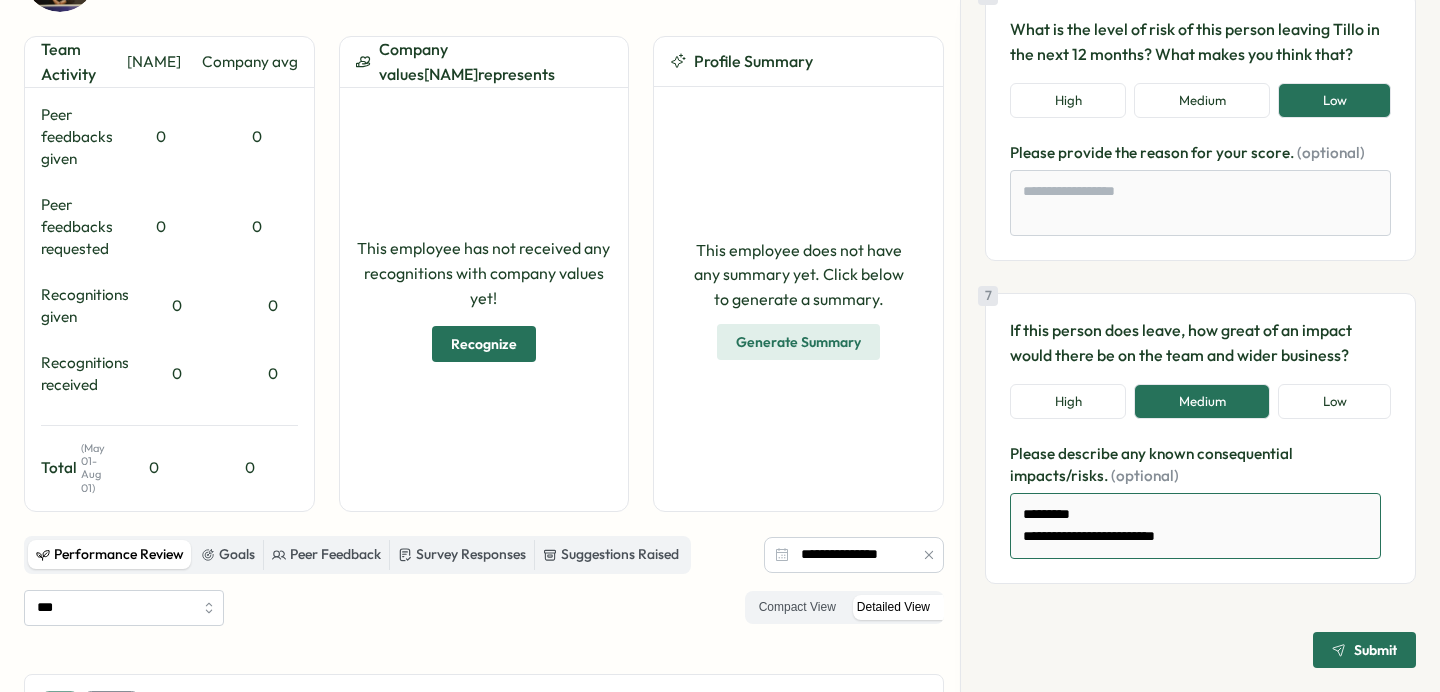 type on "*" 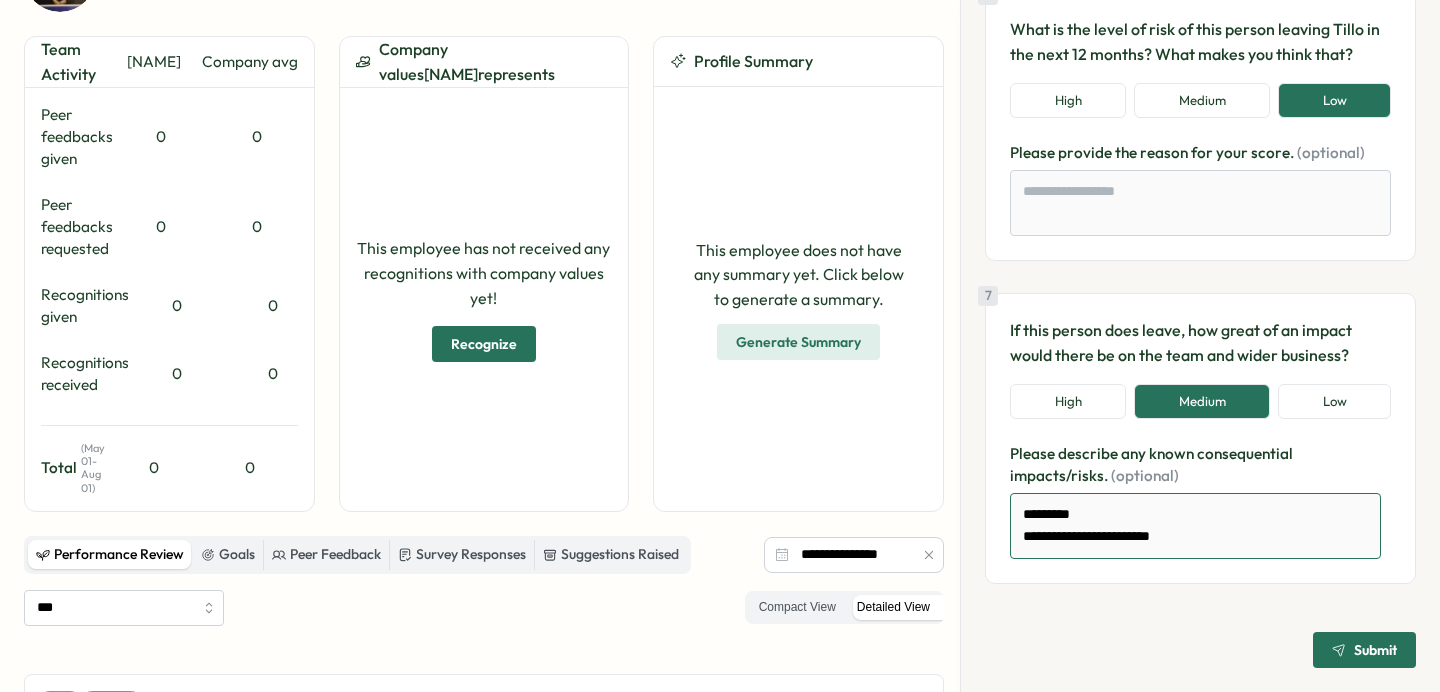 type on "*" 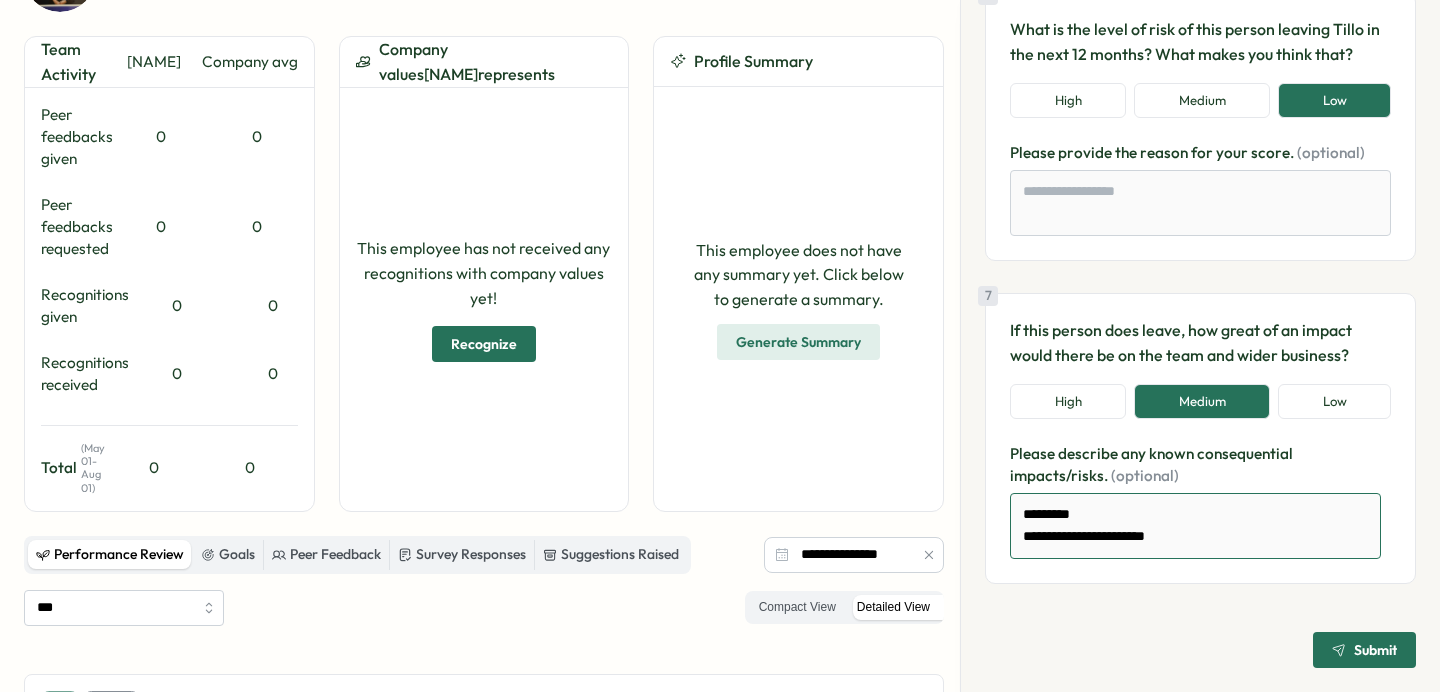 type on "*" 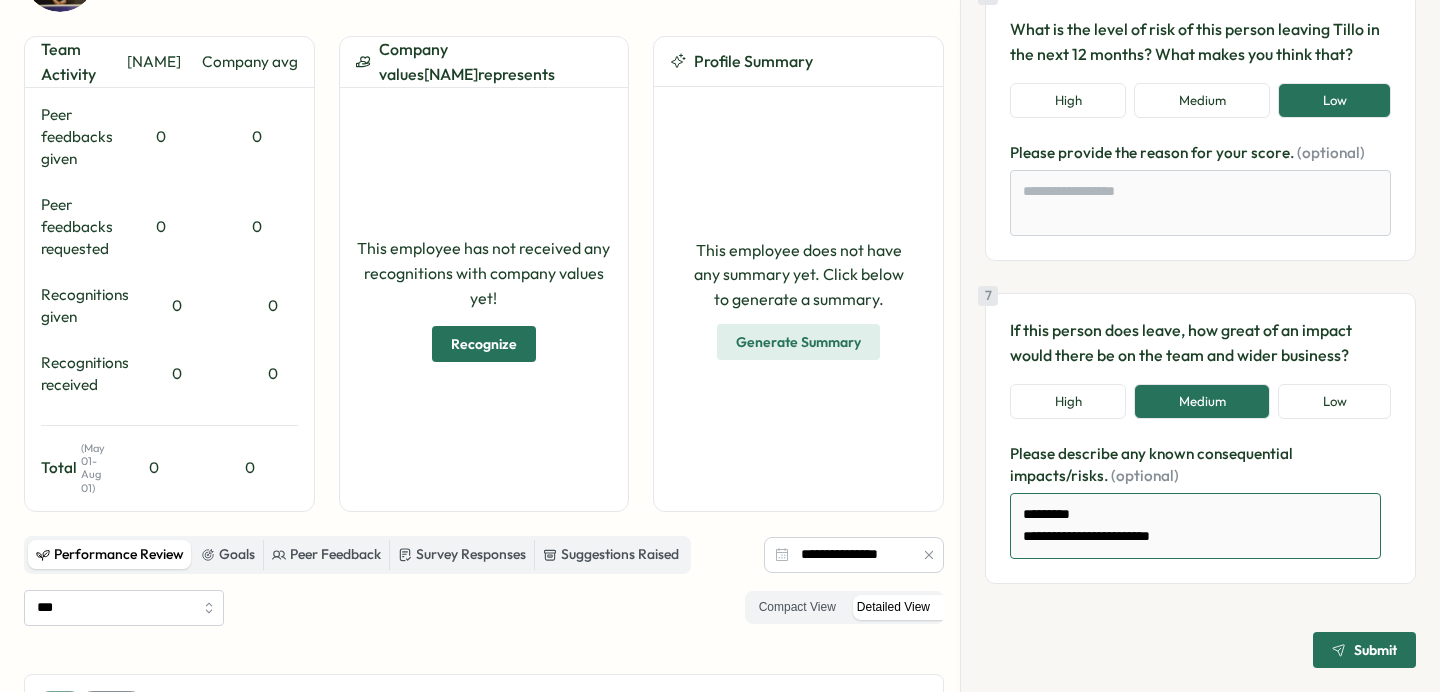 type on "*" 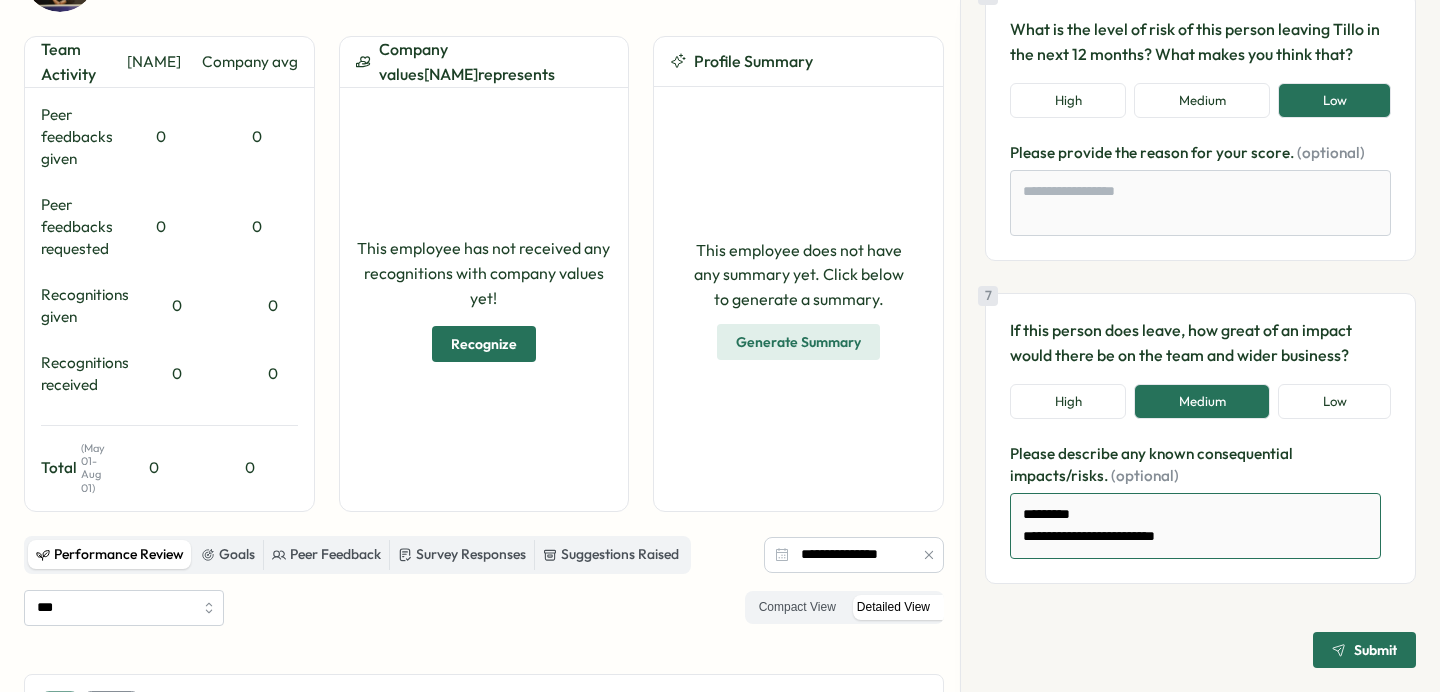 type on "*" 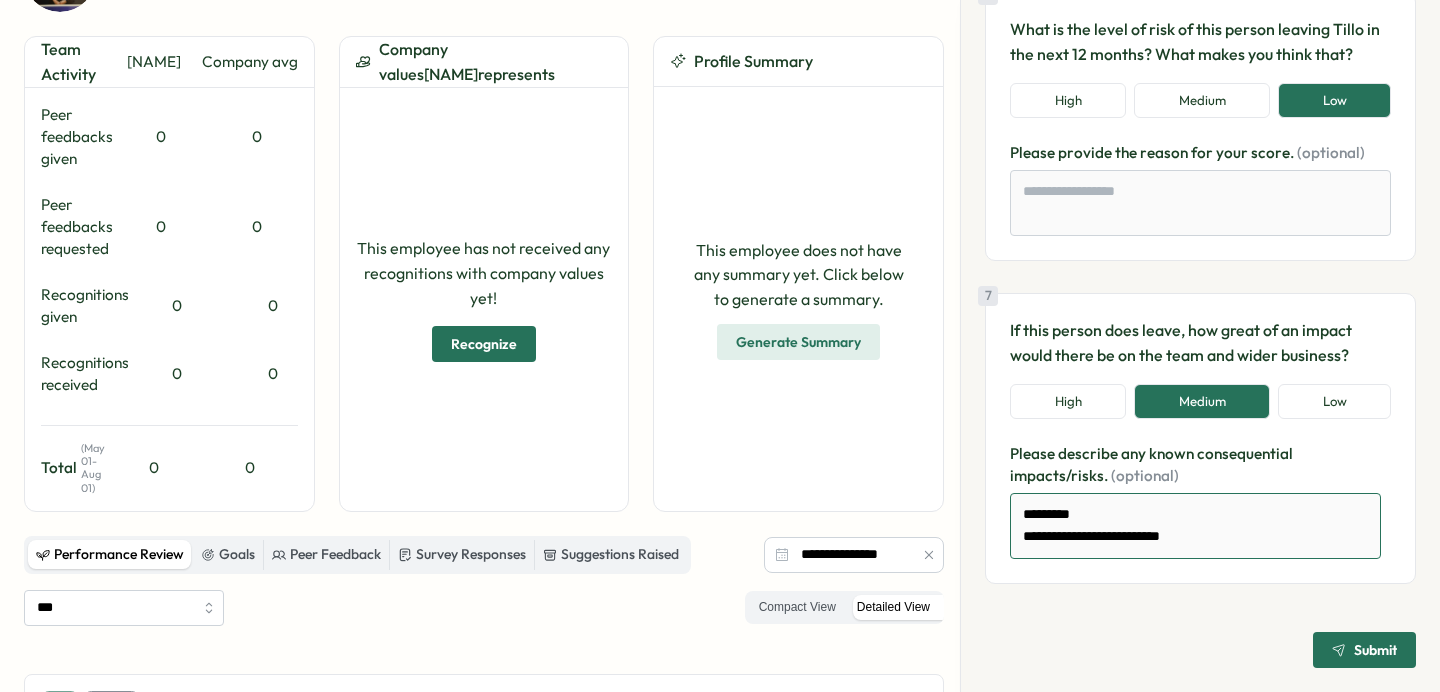 type on "*" 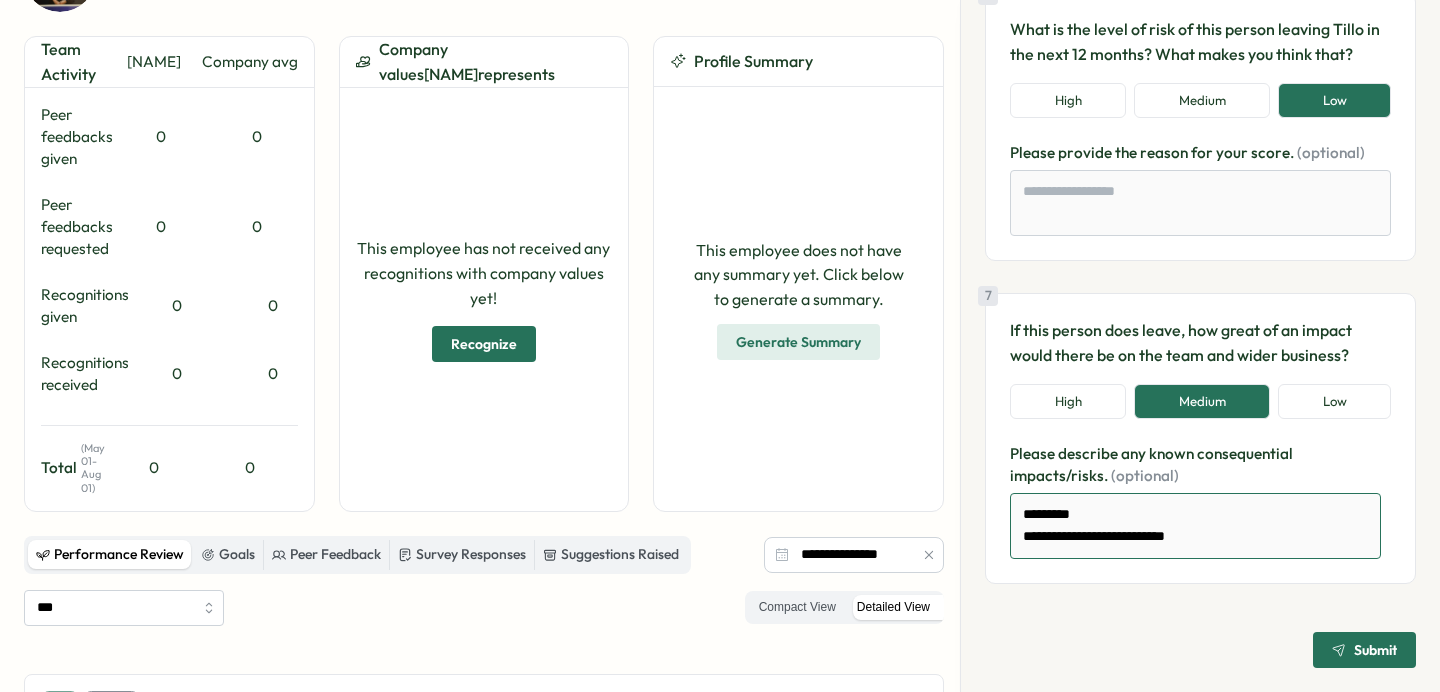 type on "*" 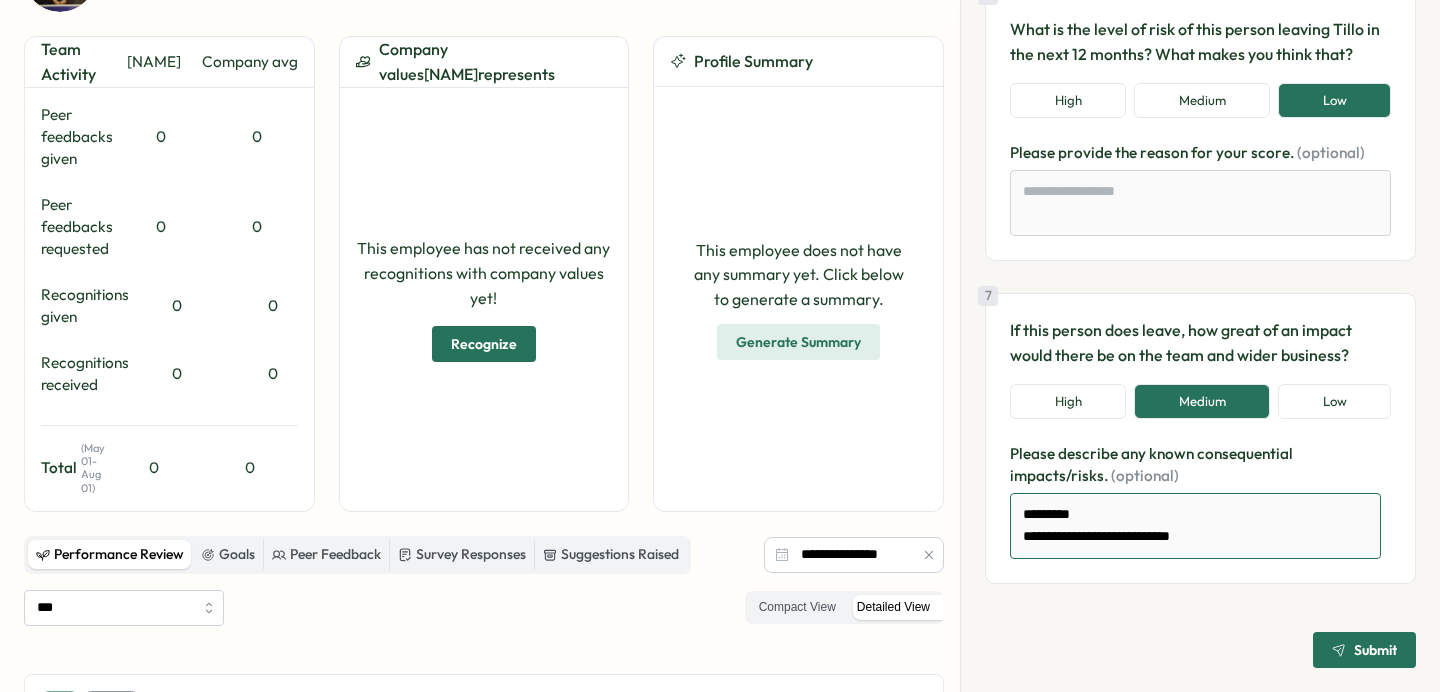 type on "*" 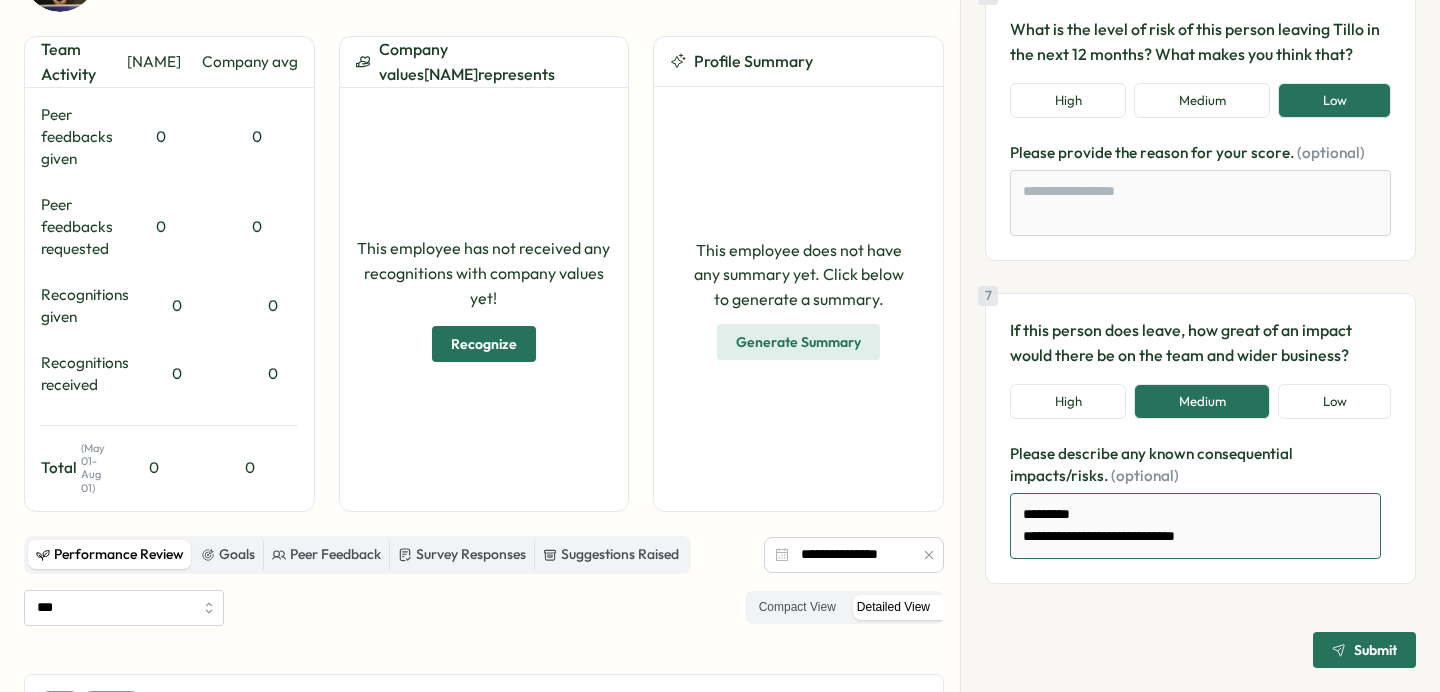type on "*" 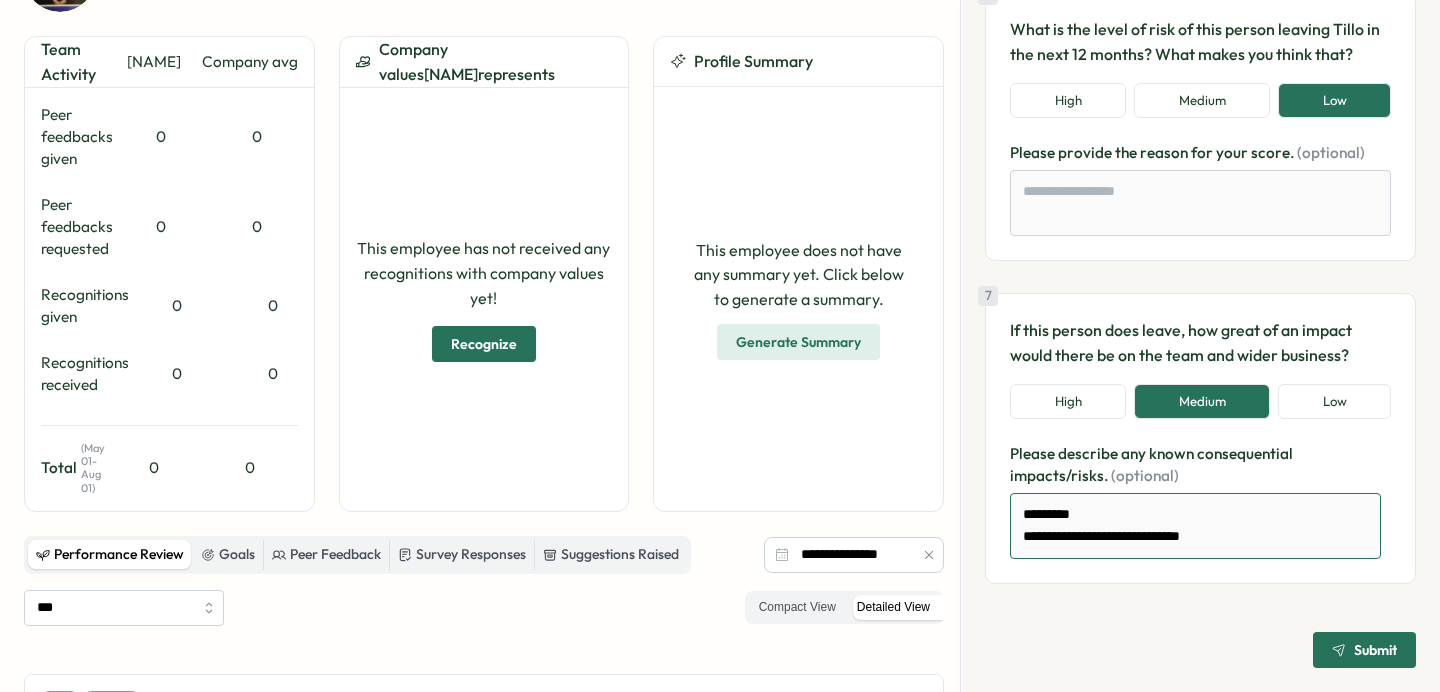 type on "*" 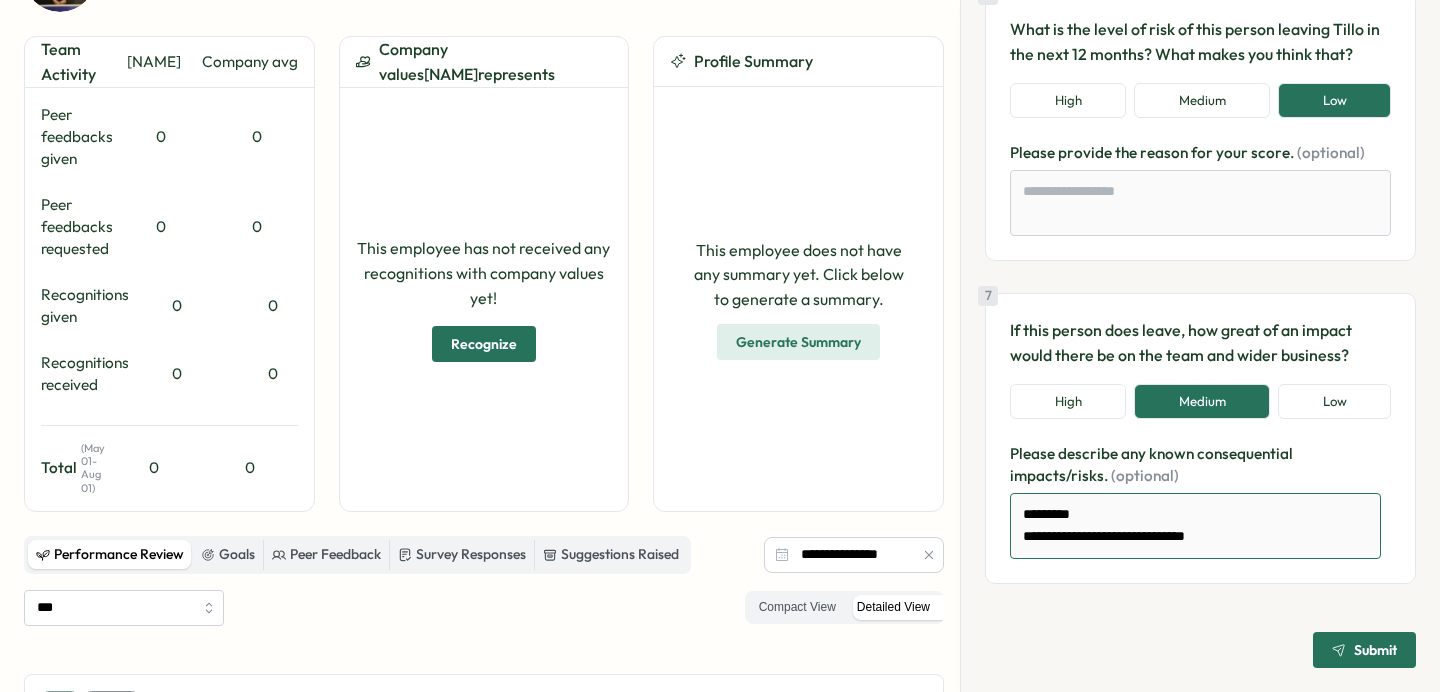 type on "*" 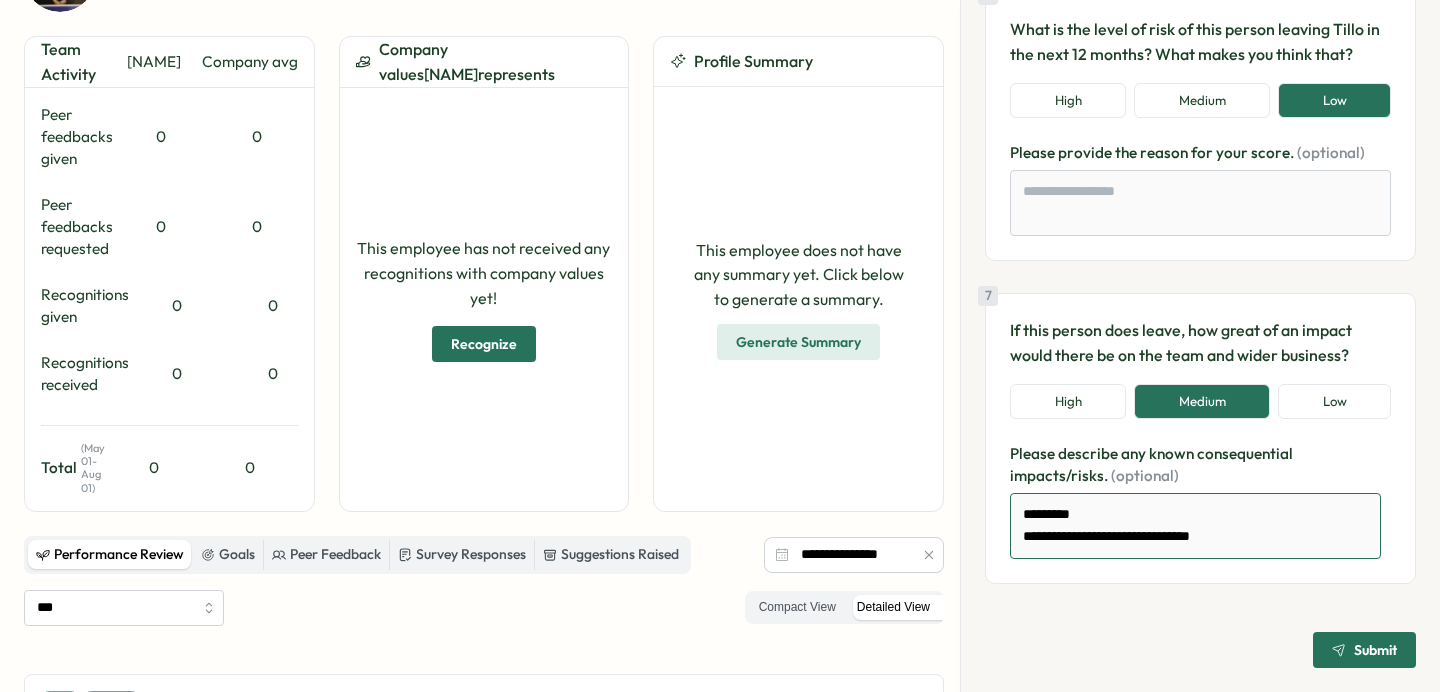 type on "*" 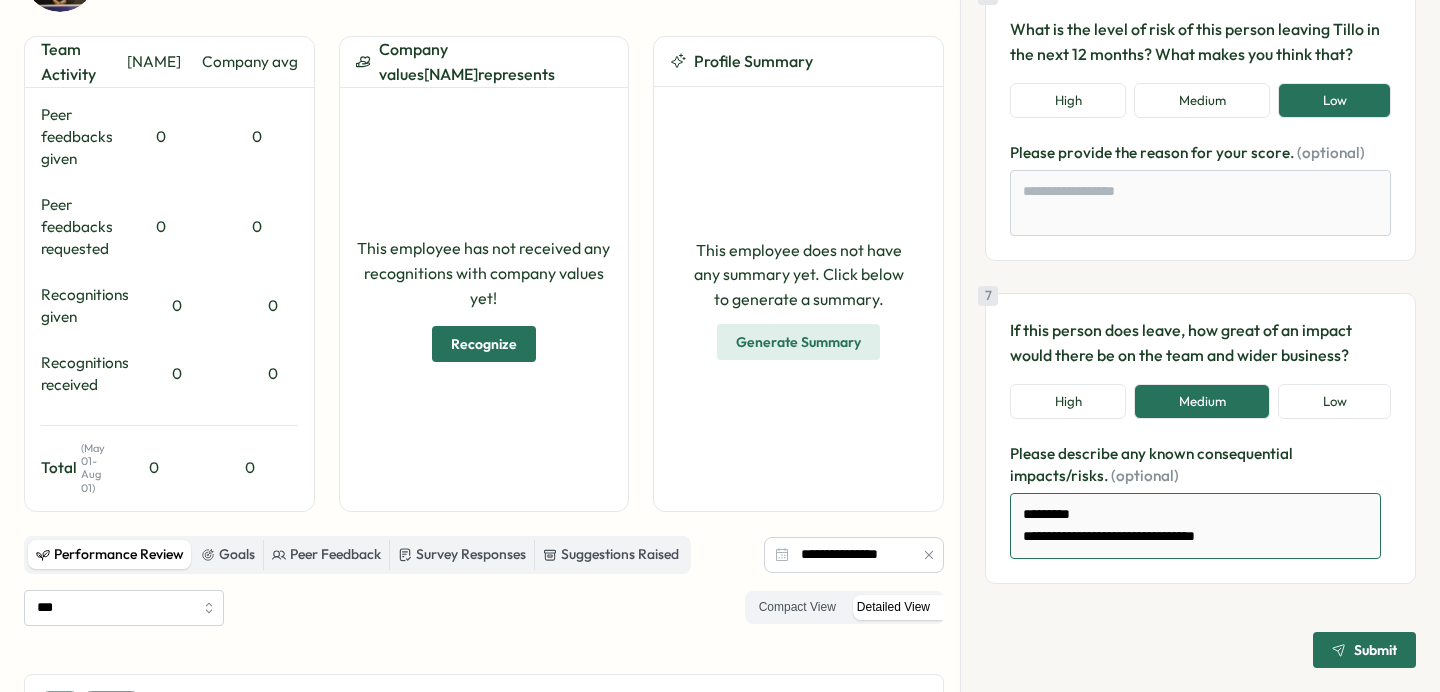type on "*" 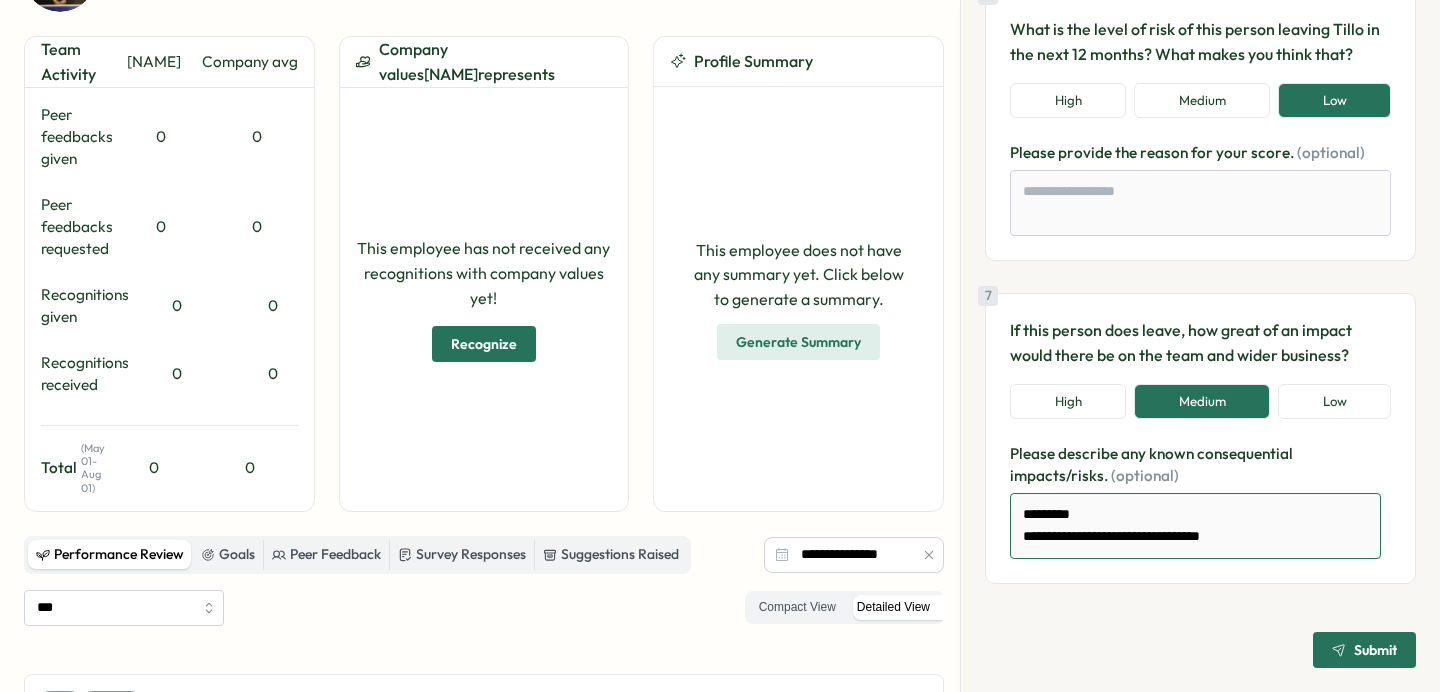 type on "*" 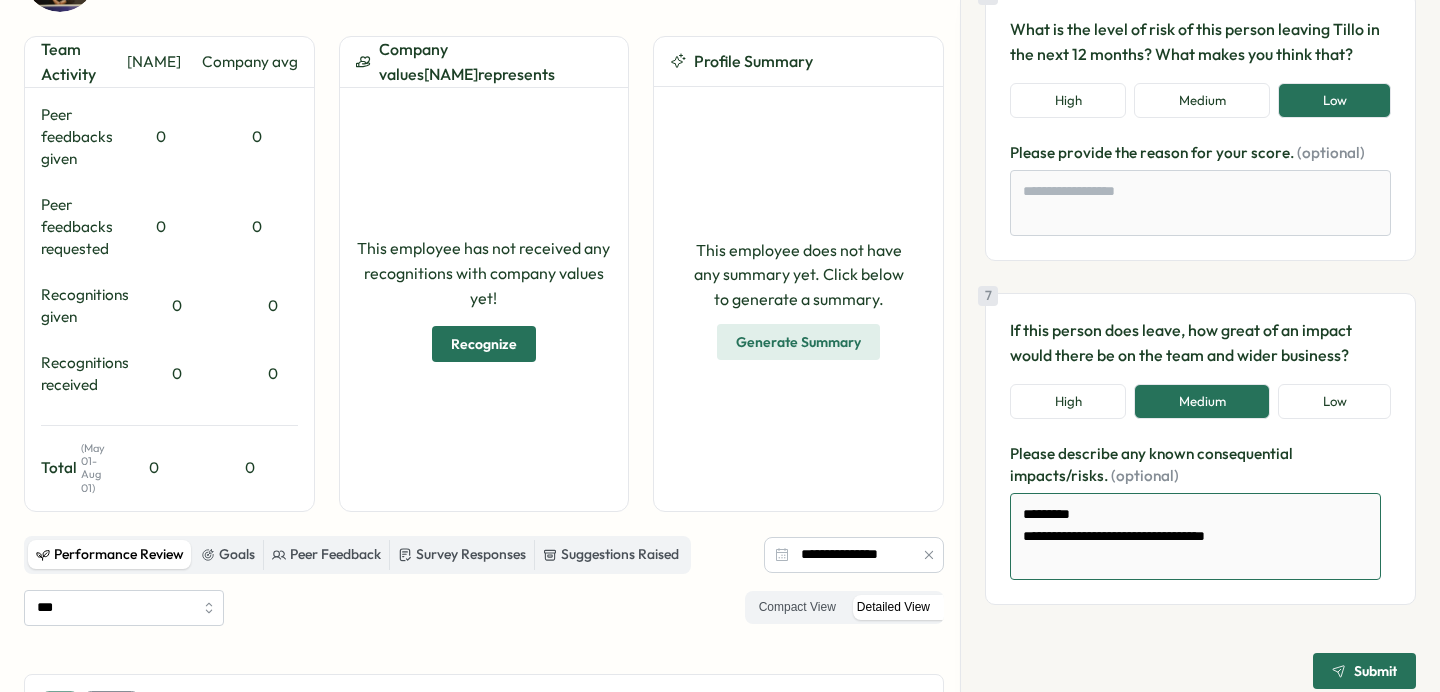 type on "*" 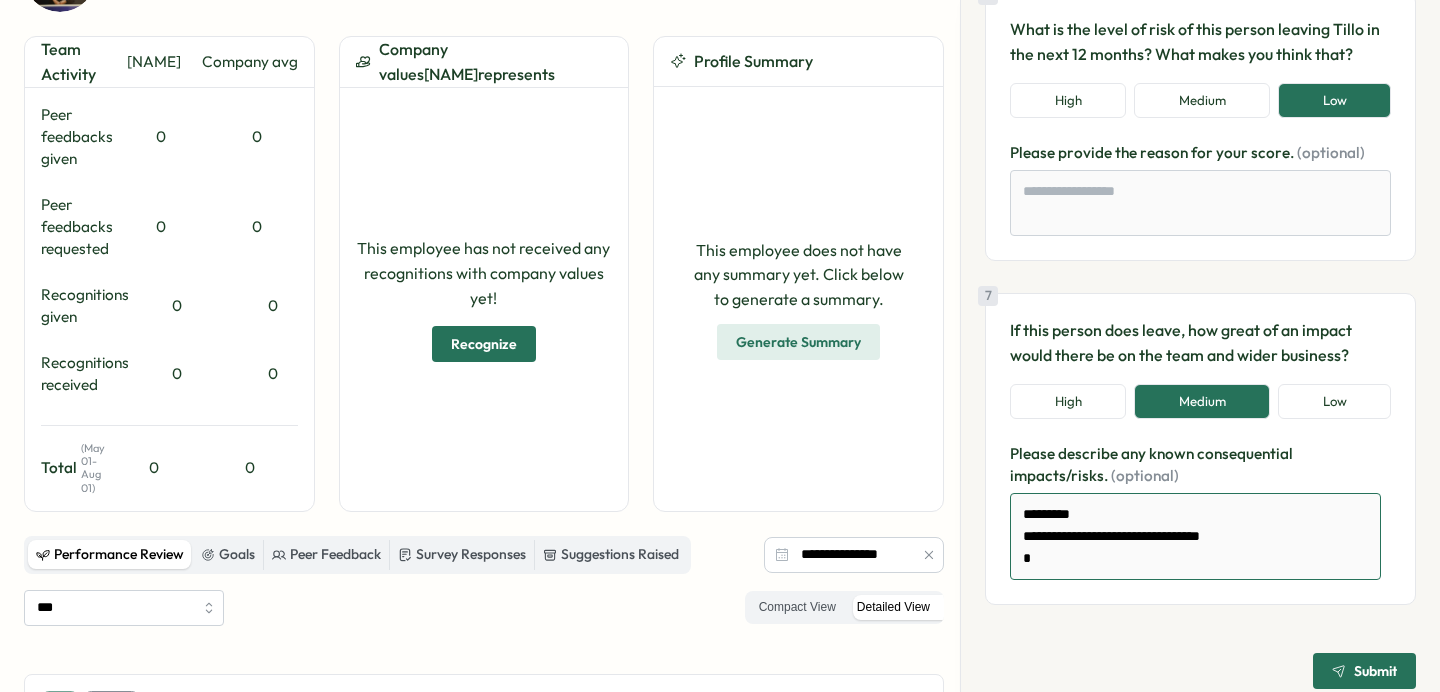 type on "*" 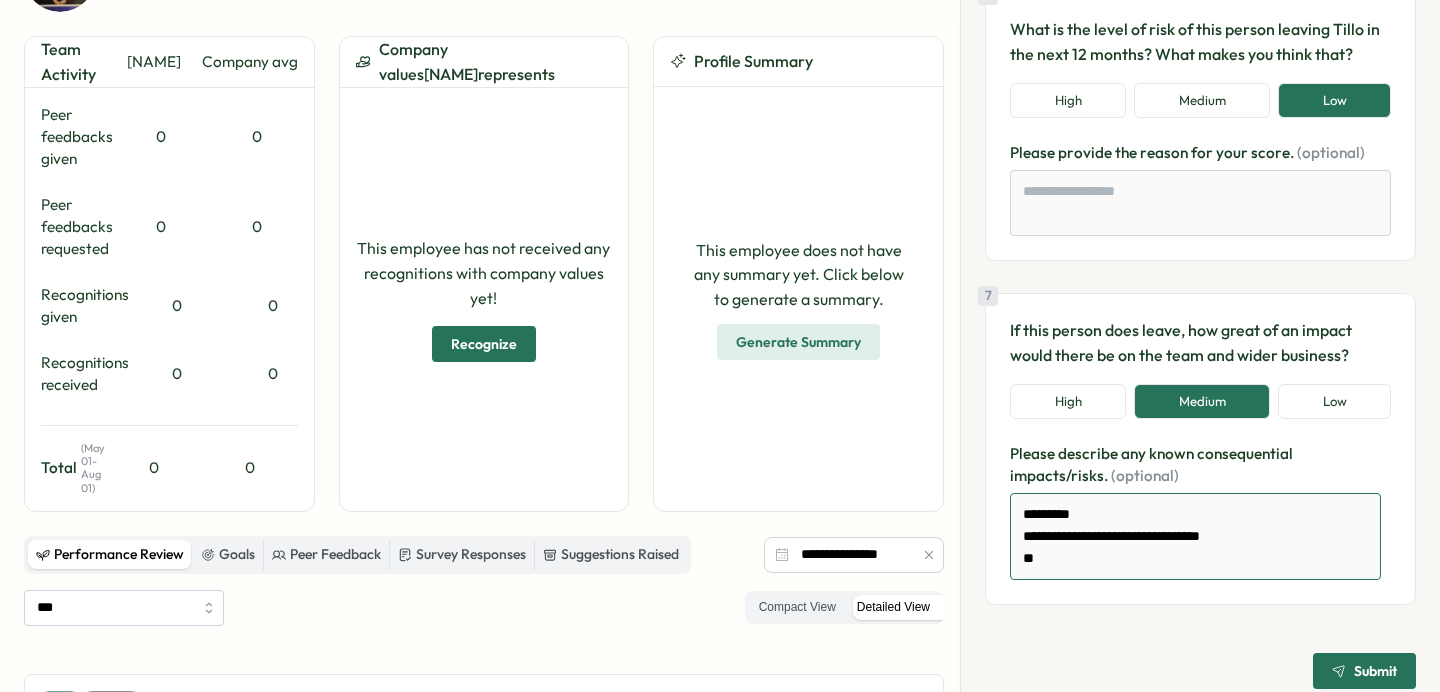 type on "*" 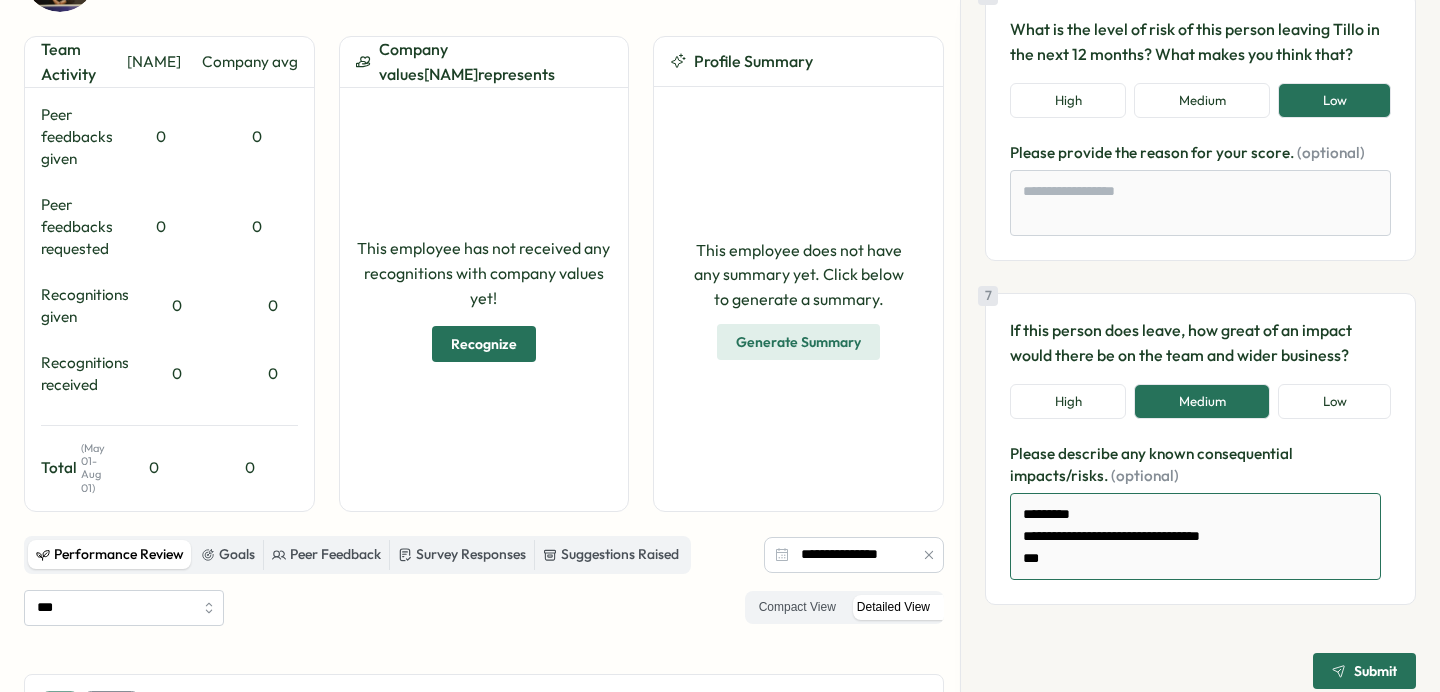 type on "*" 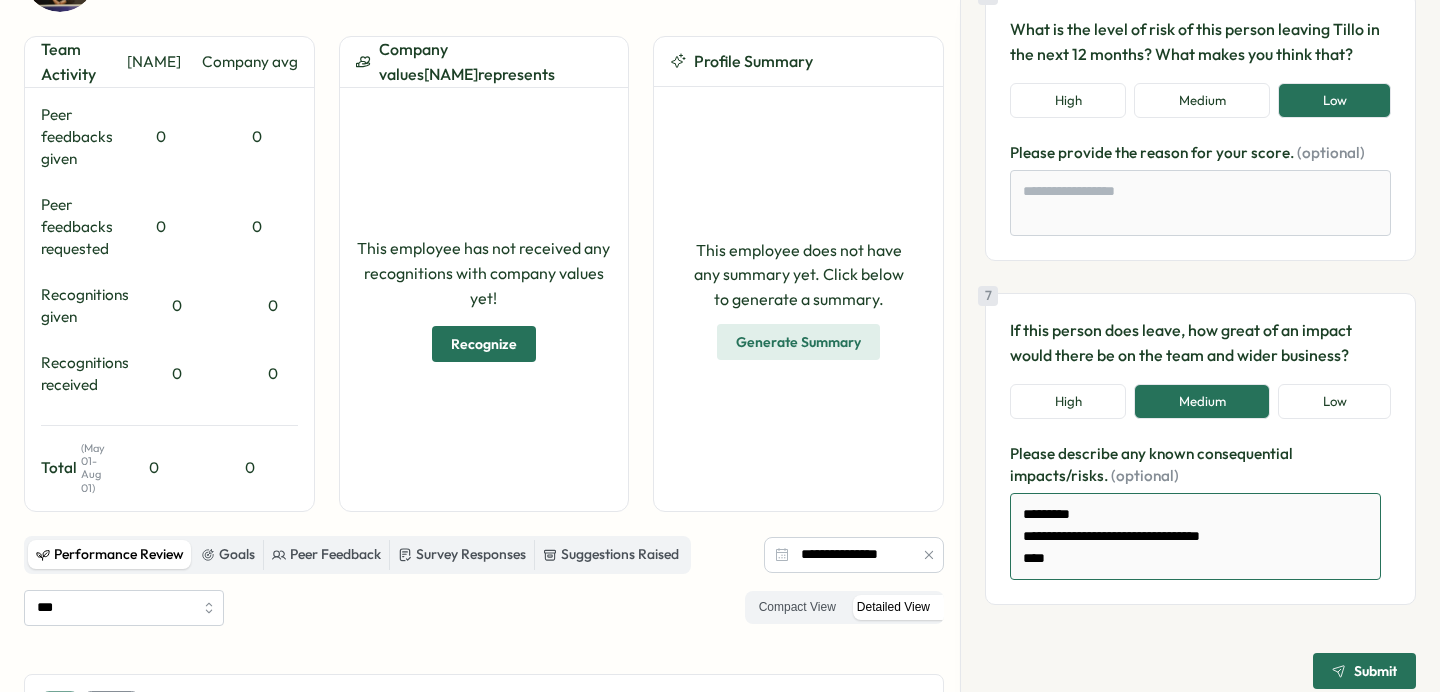 type on "*" 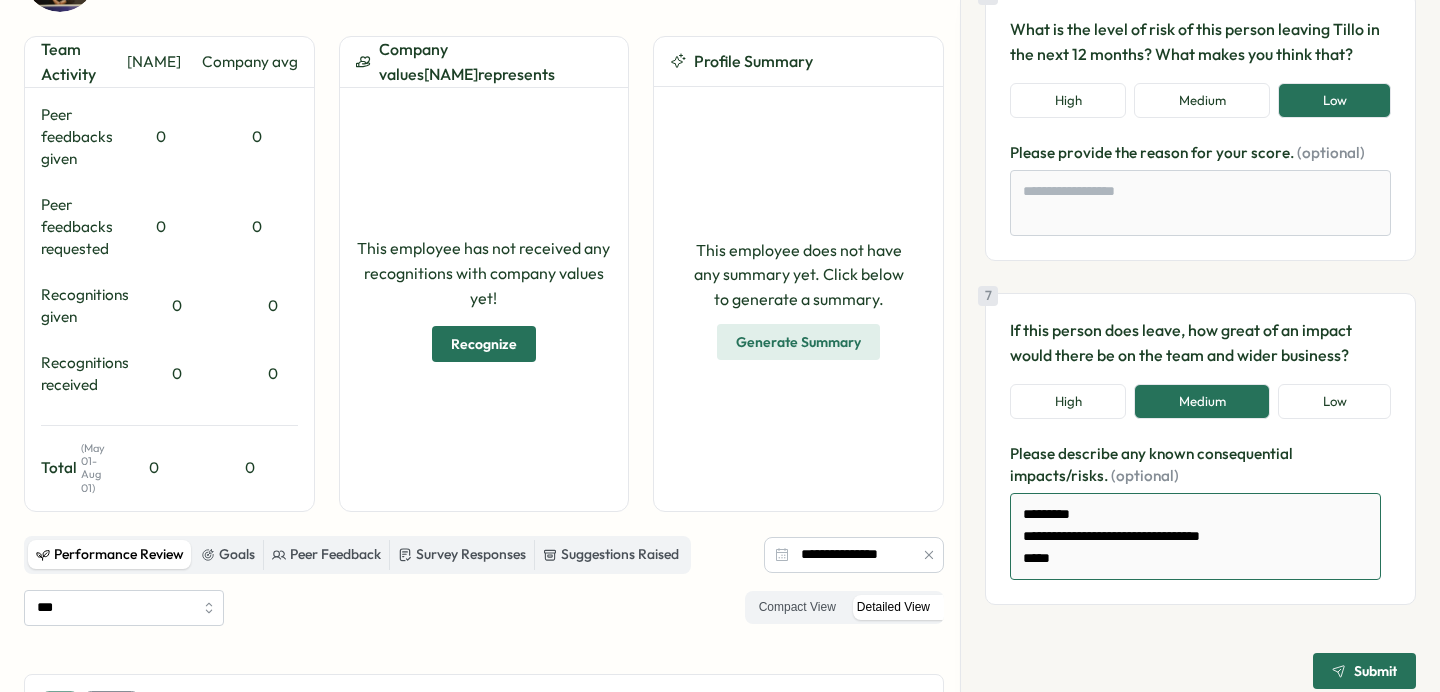 type on "*" 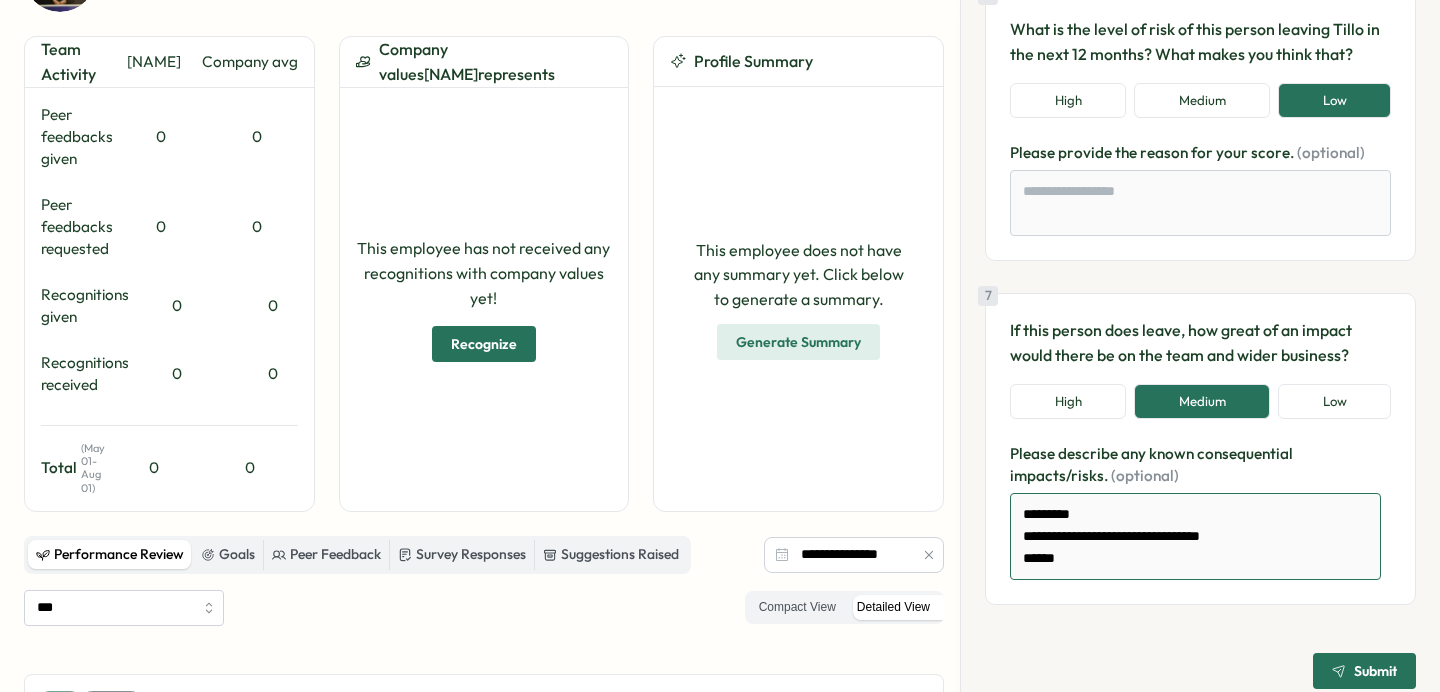 type on "*" 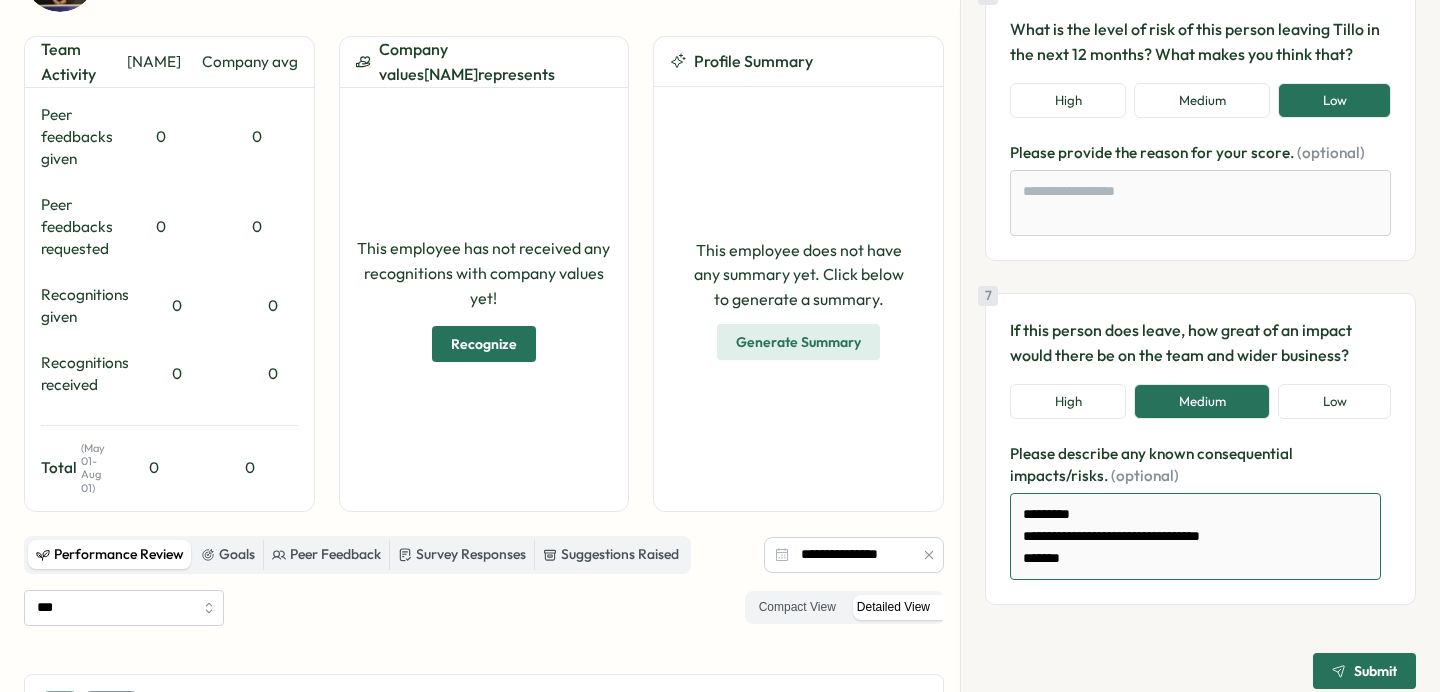 type on "*" 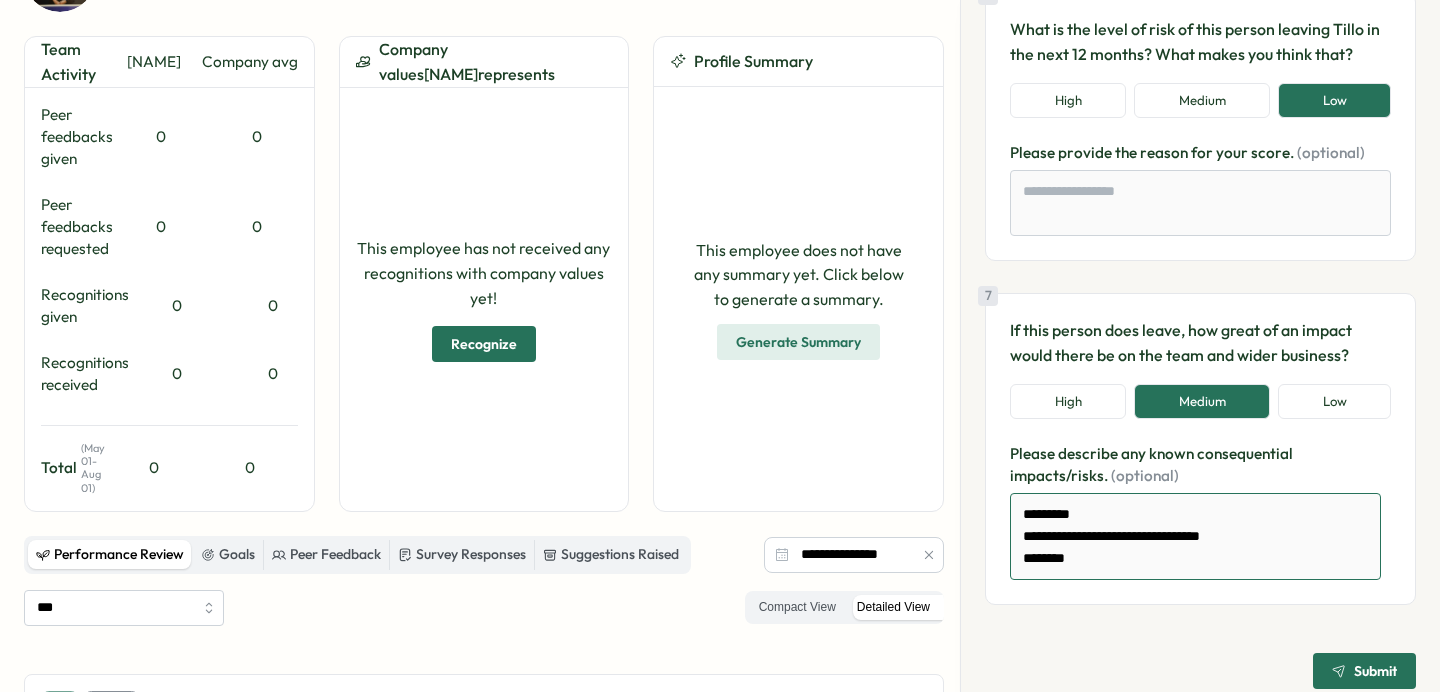 type on "*" 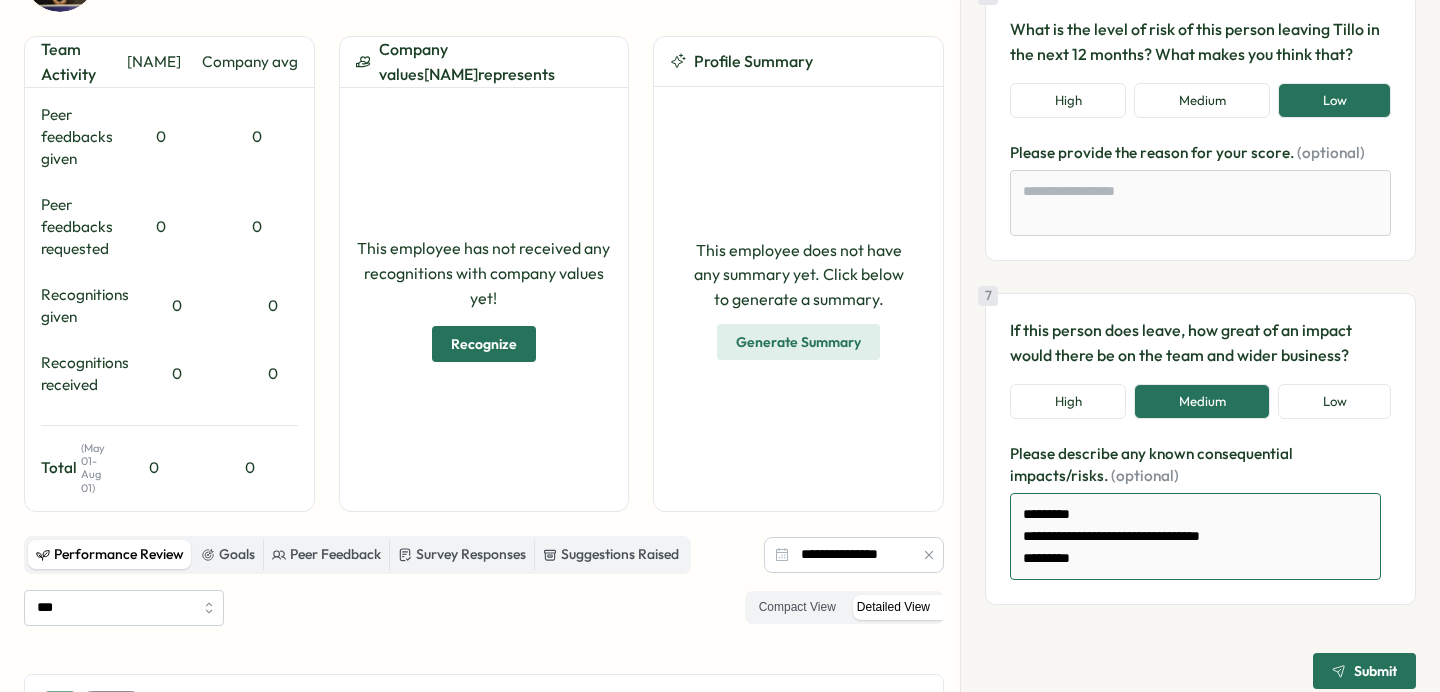 type on "*" 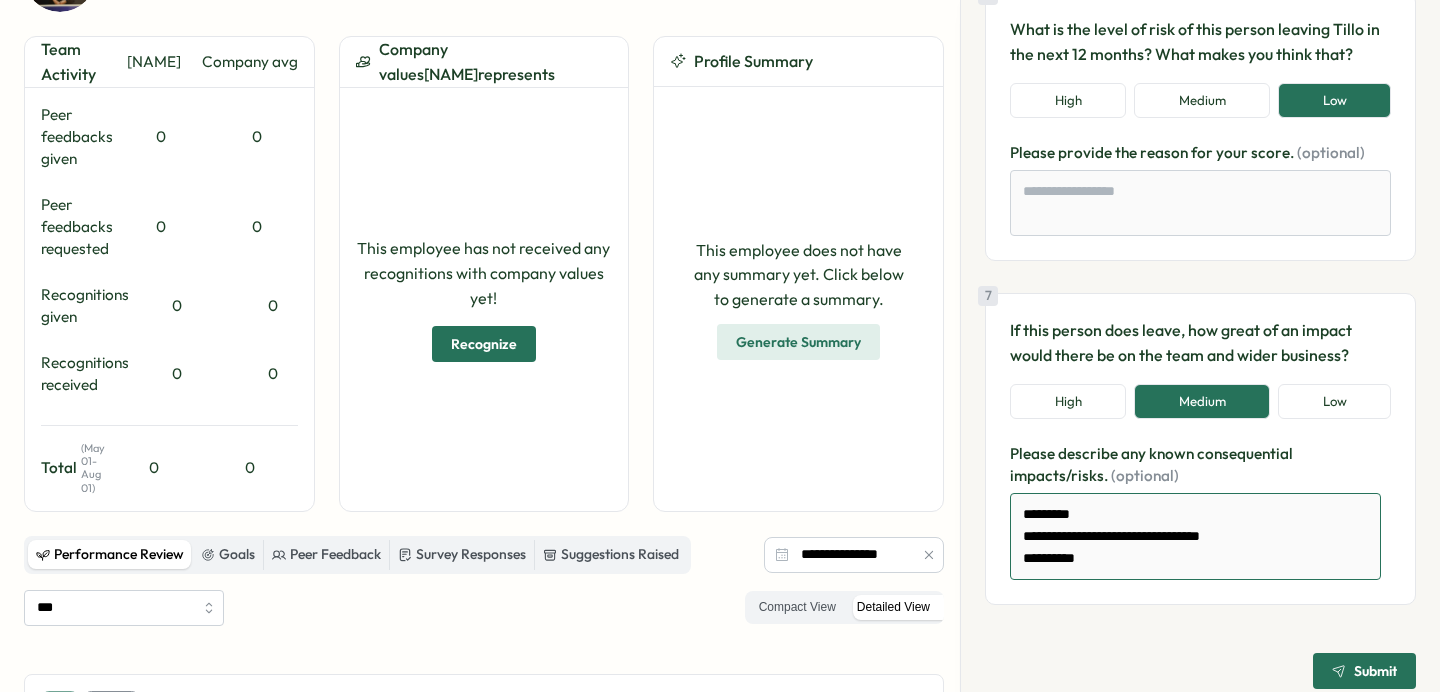 type on "*" 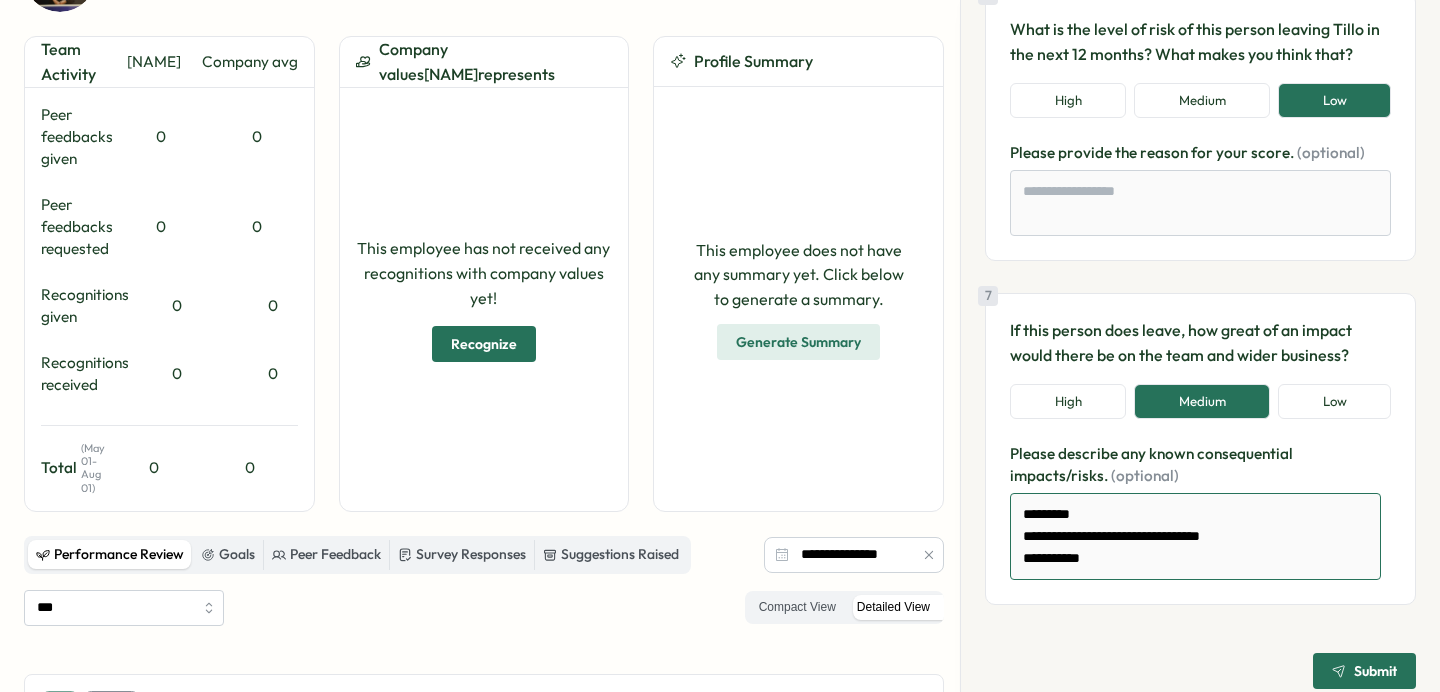 type on "*" 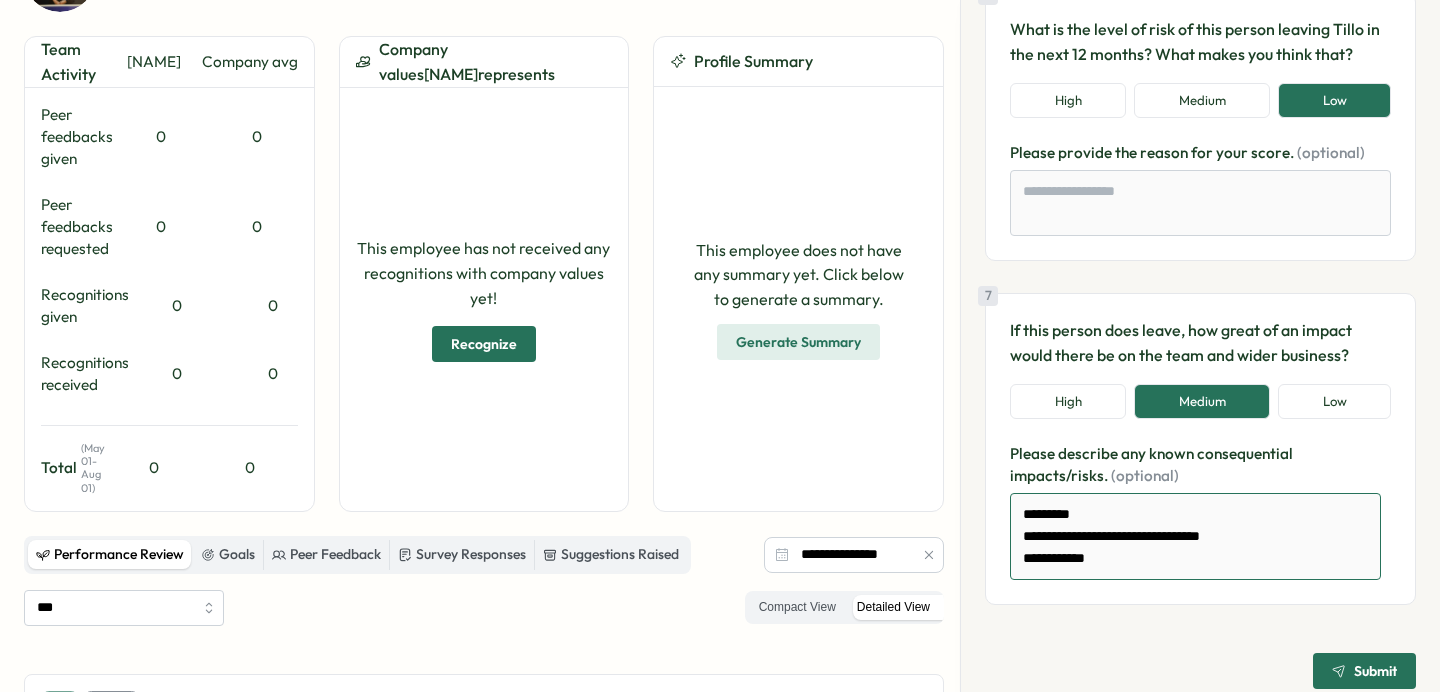 type on "*" 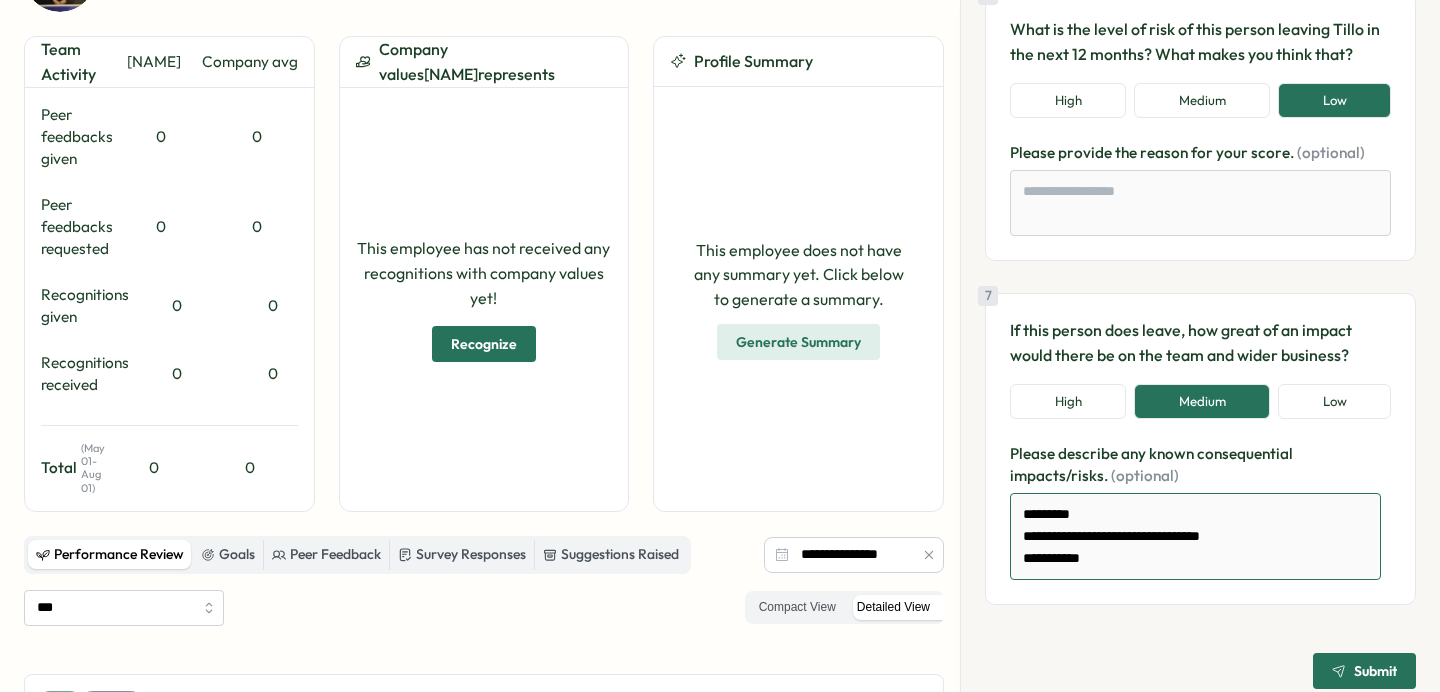 type on "*" 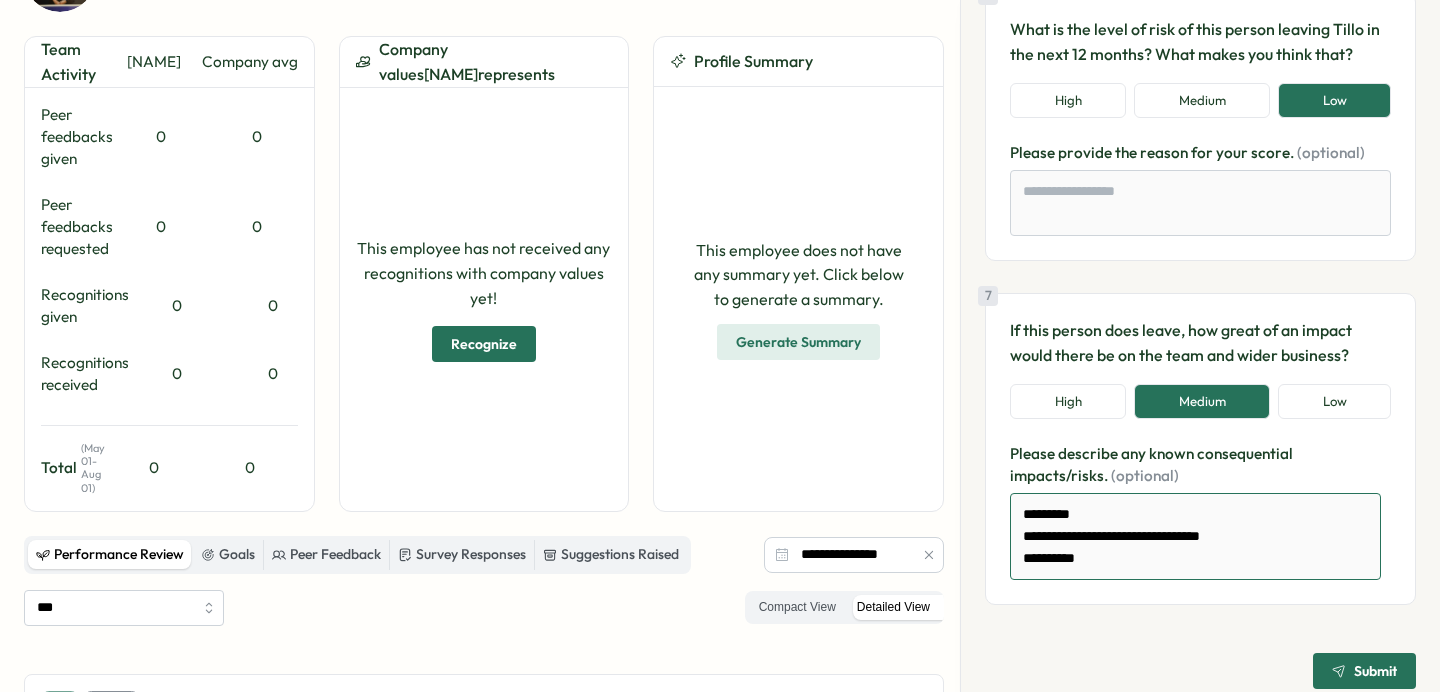type on "*" 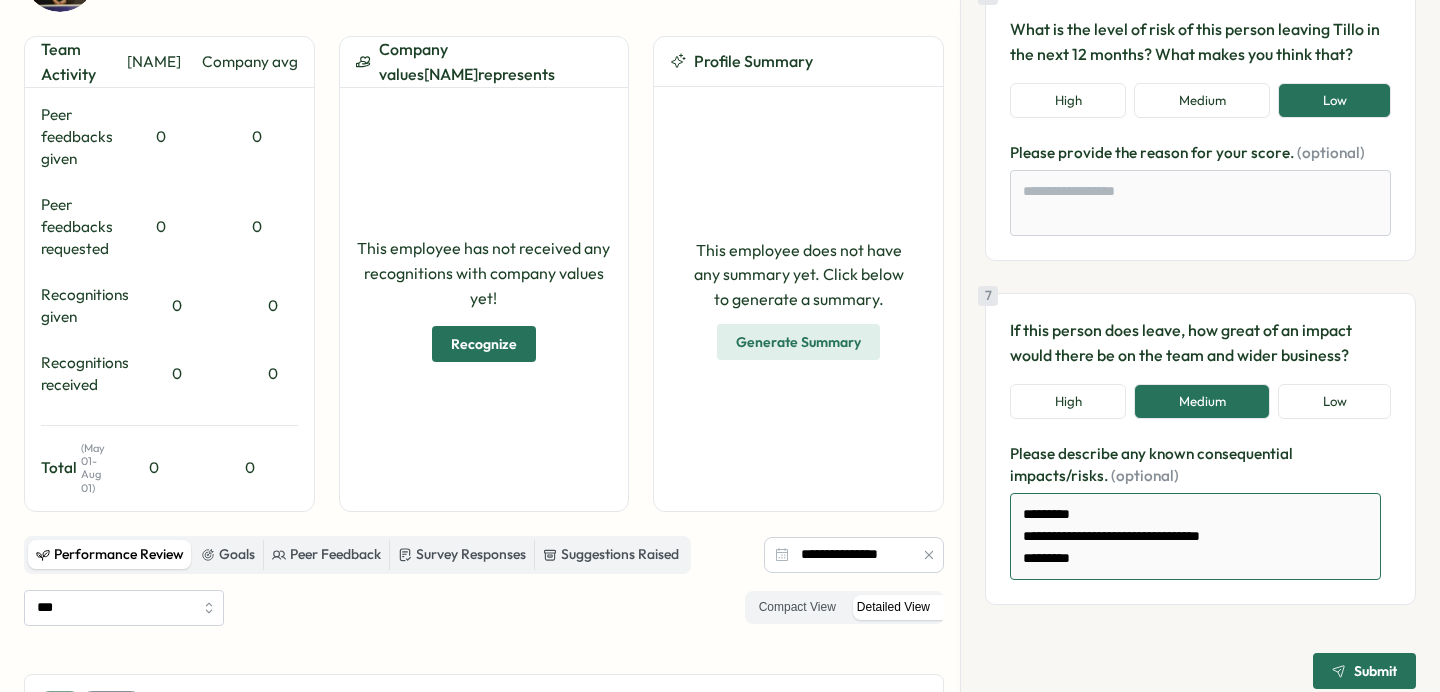 type on "*" 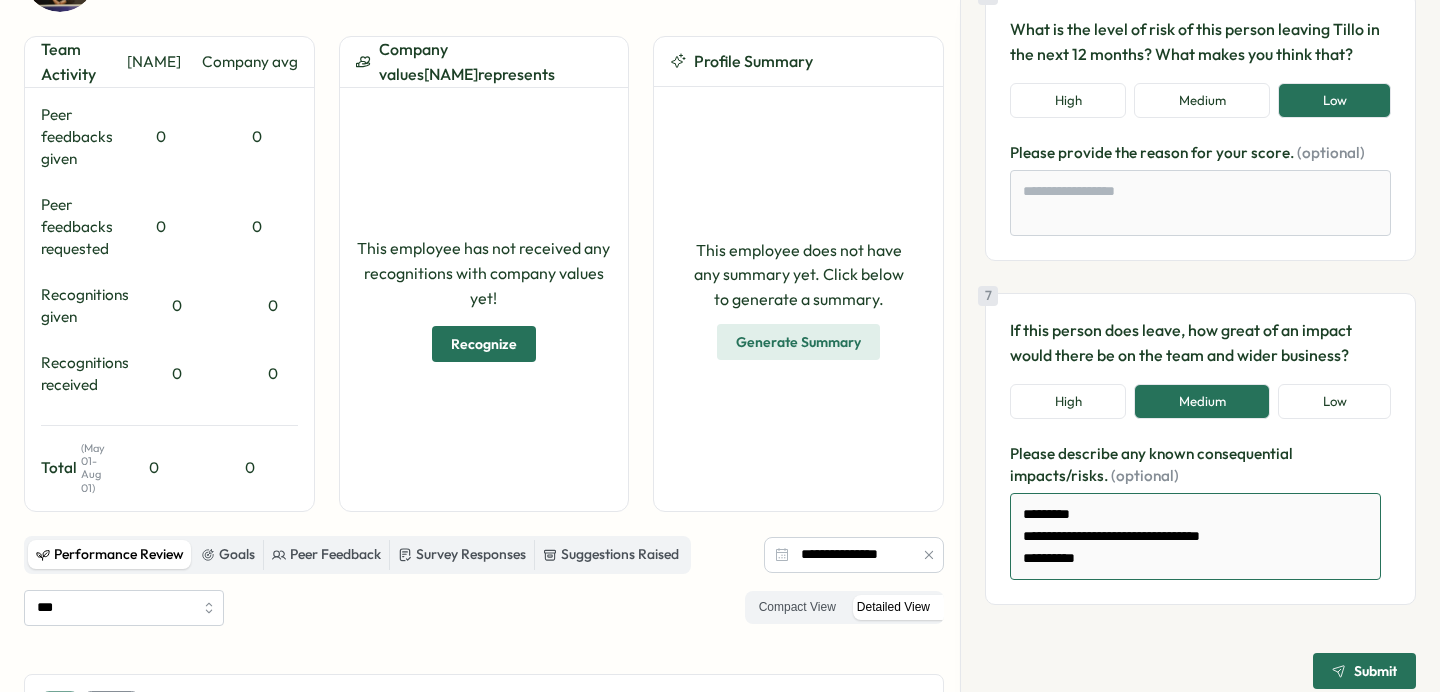 type on "*" 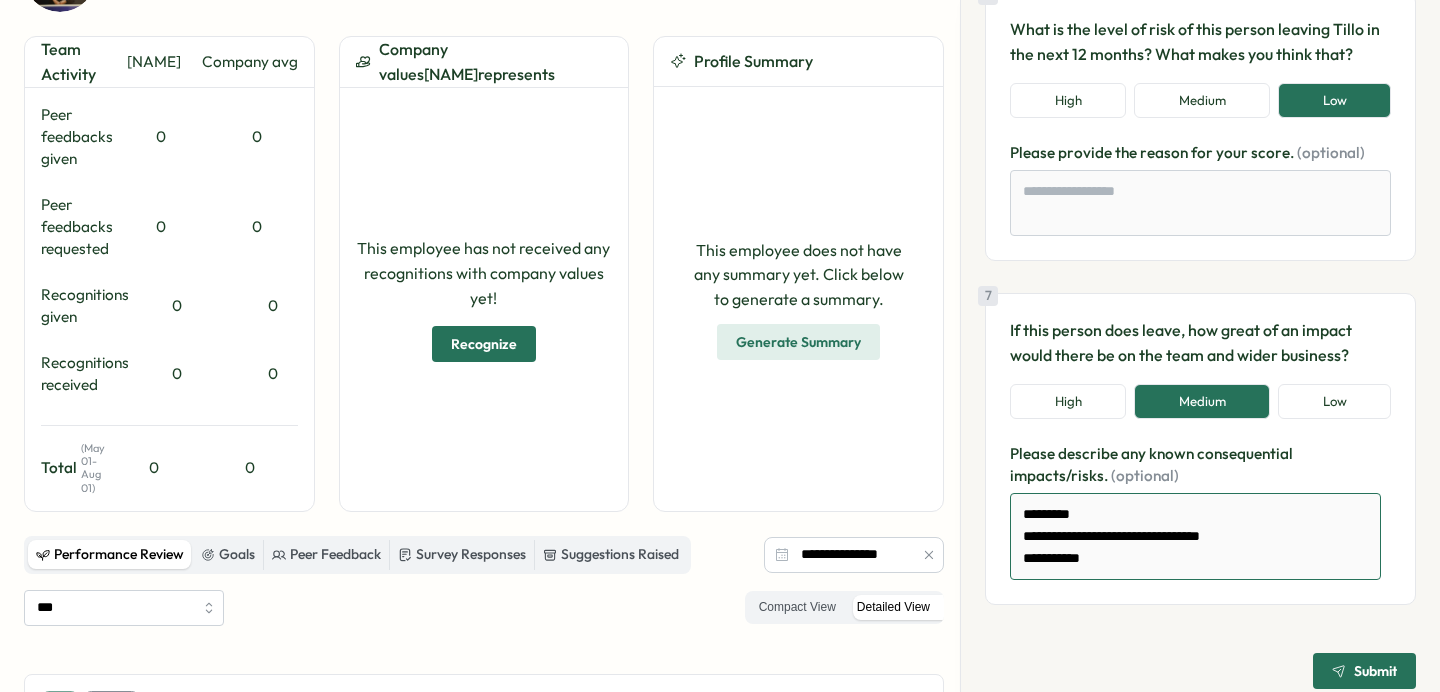 type on "*" 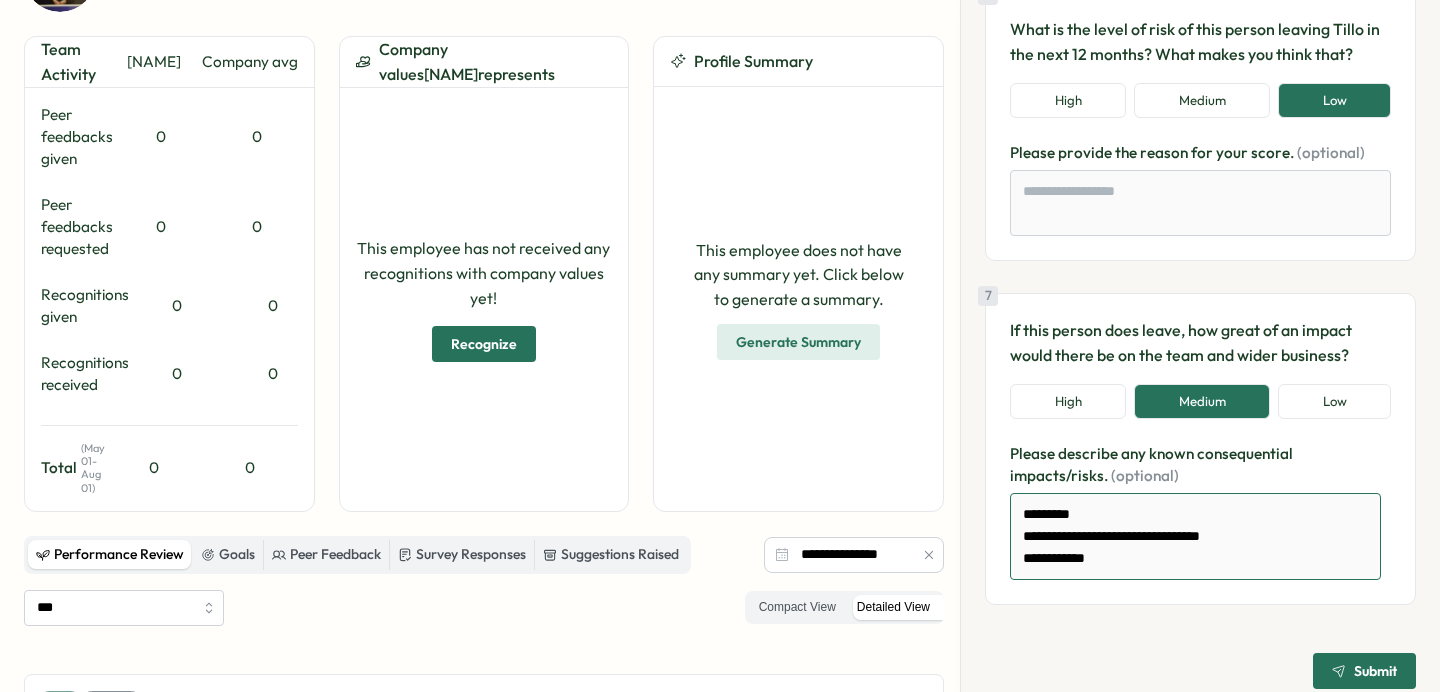type on "*" 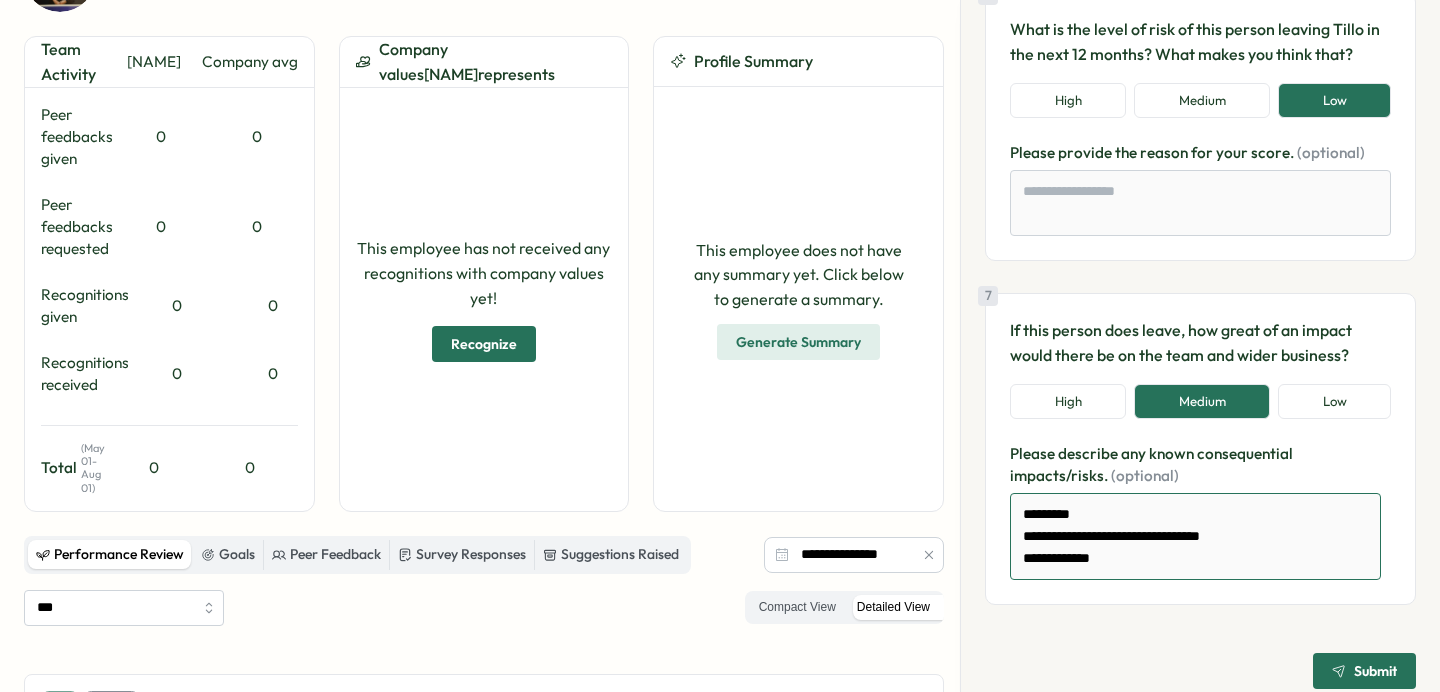 type on "*" 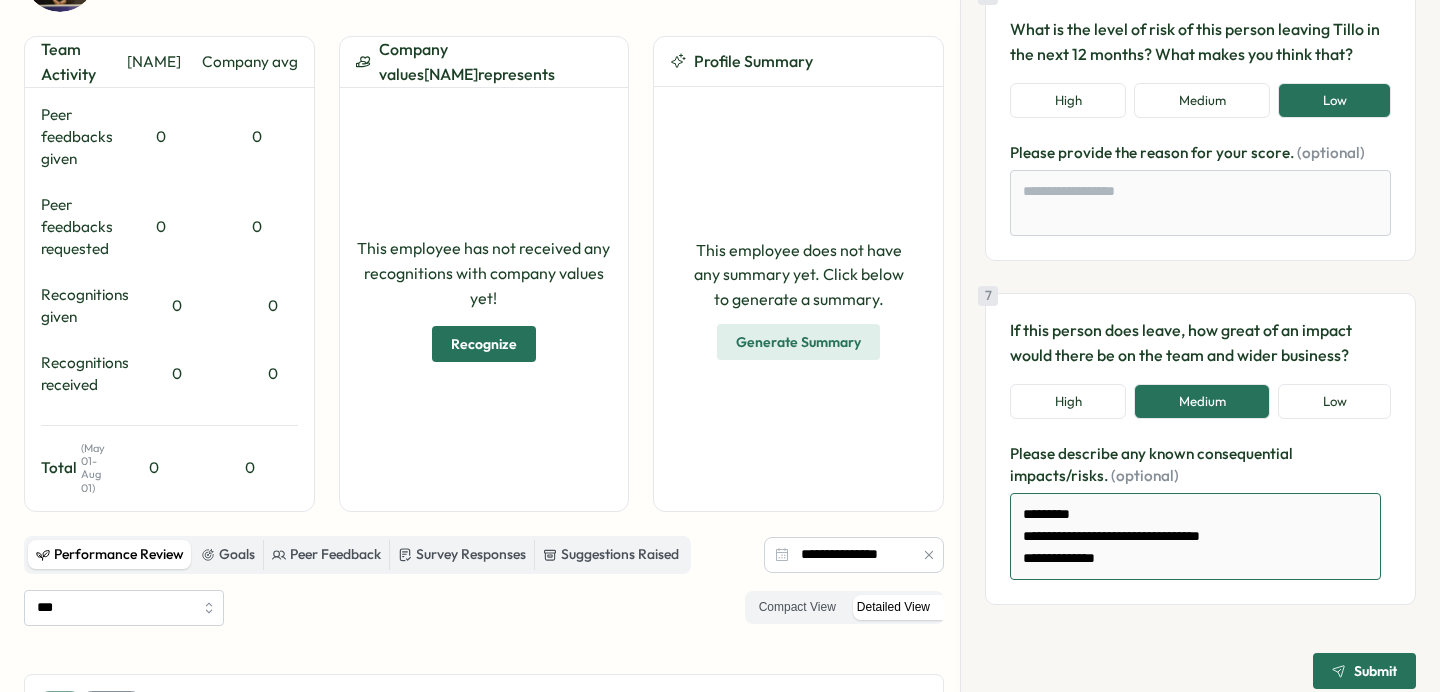 type on "*" 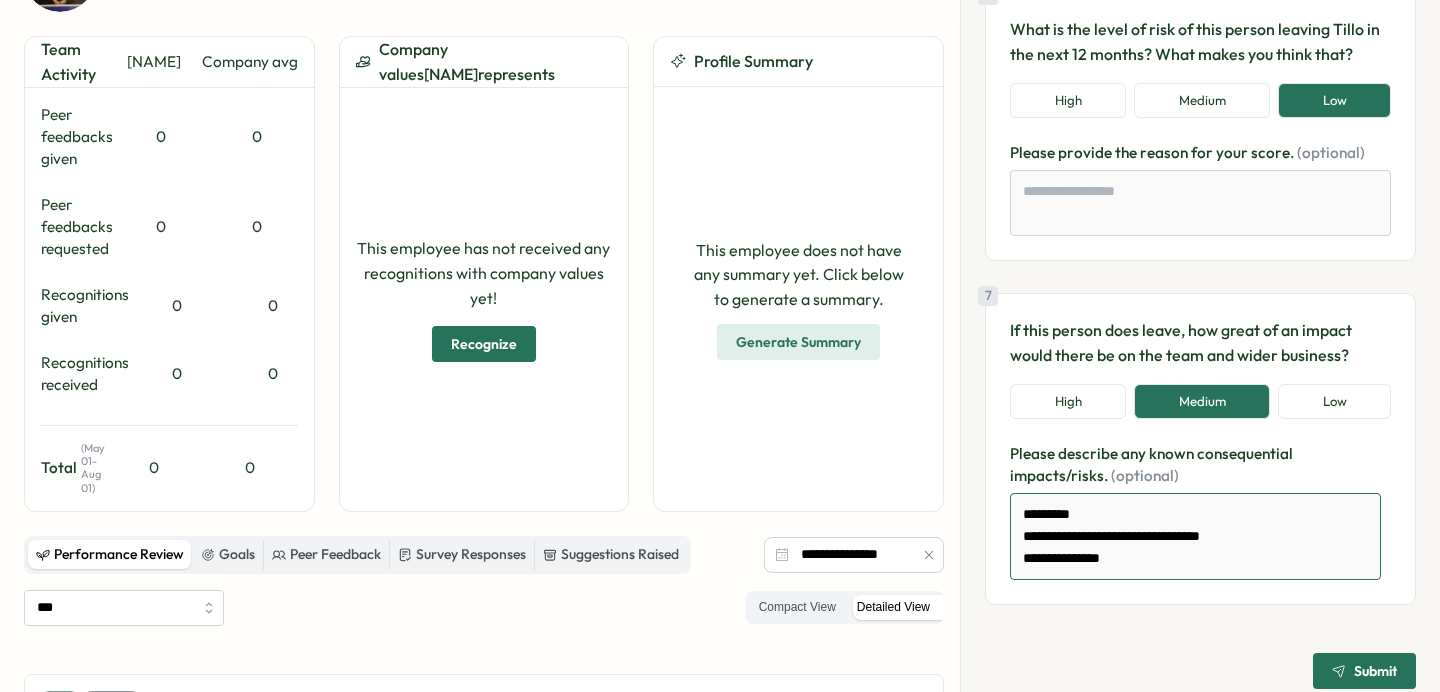 type on "*" 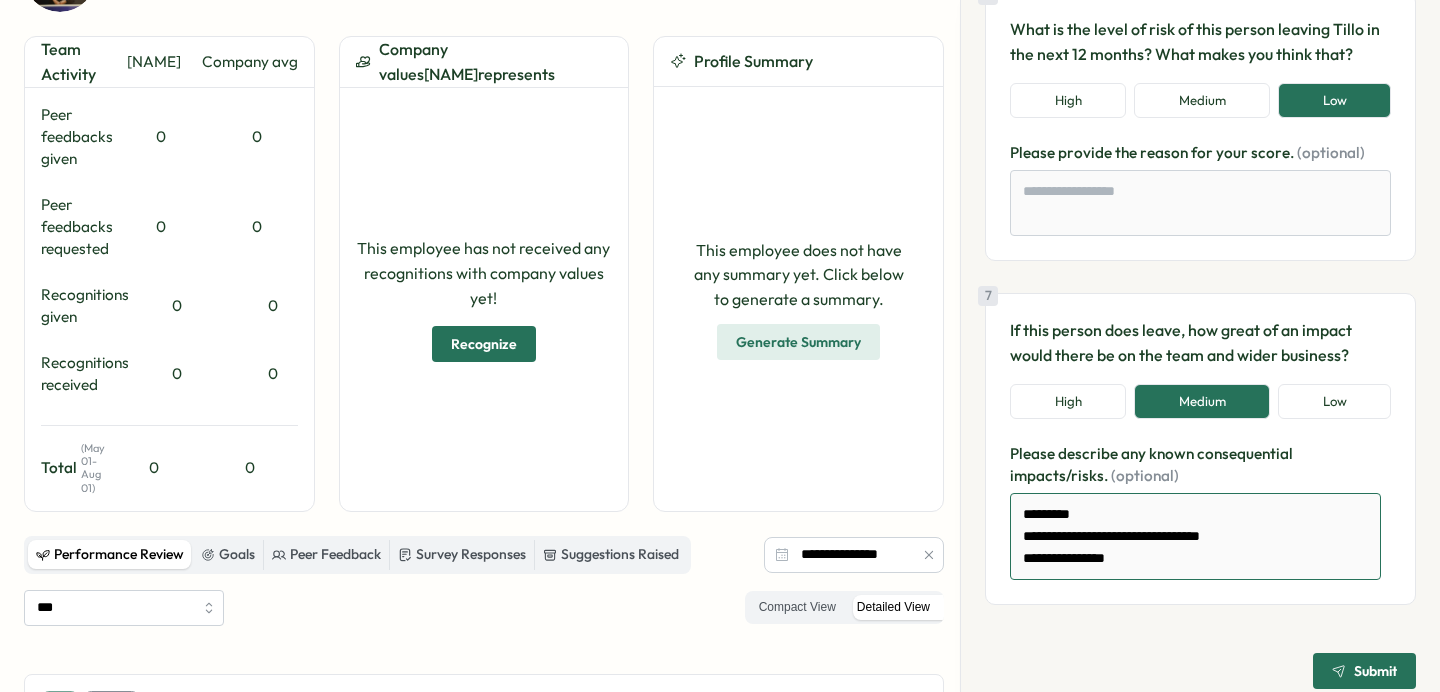 type on "*" 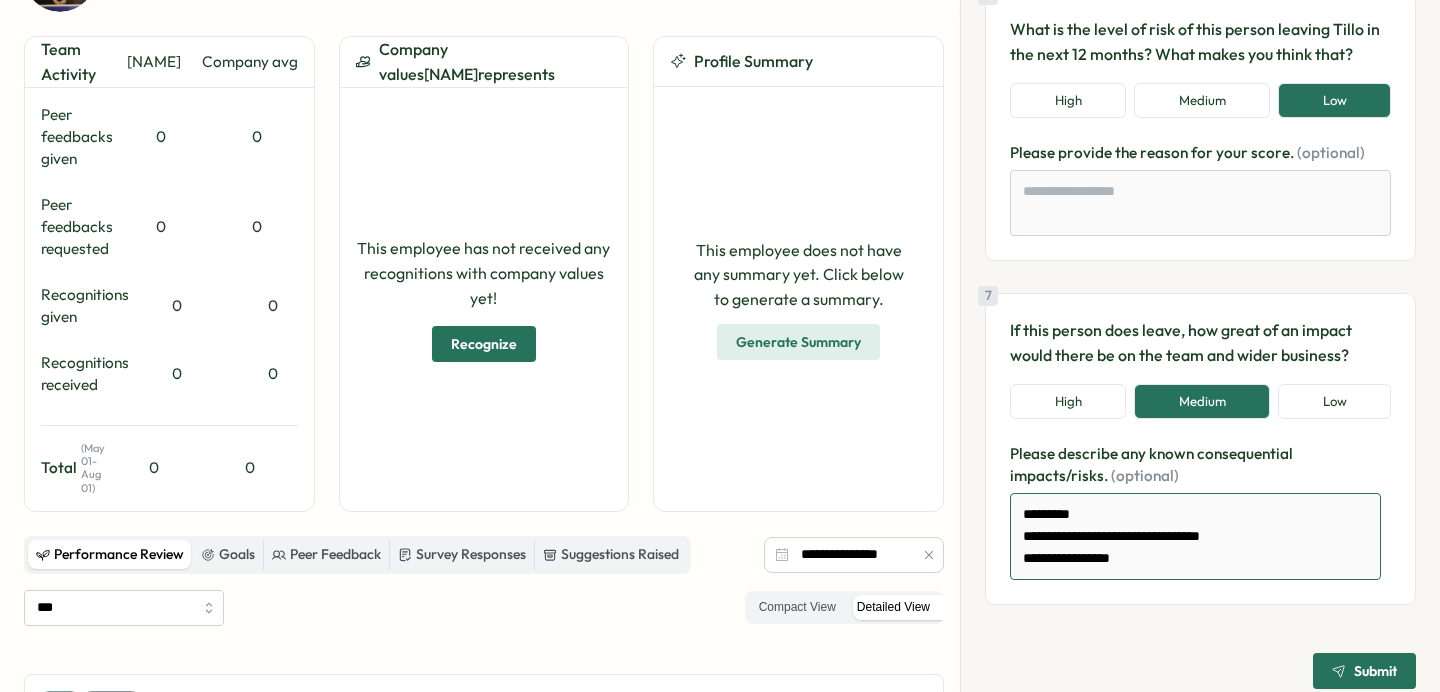 type on "*" 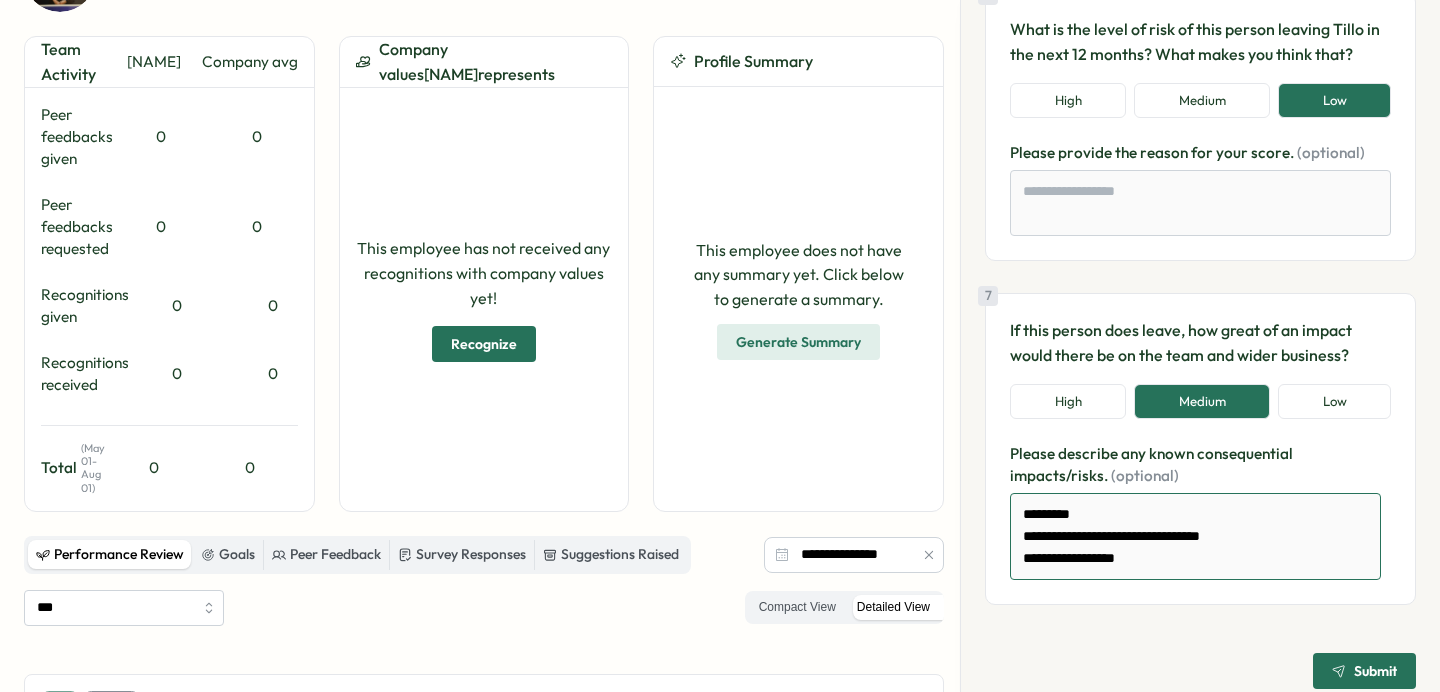 type on "*" 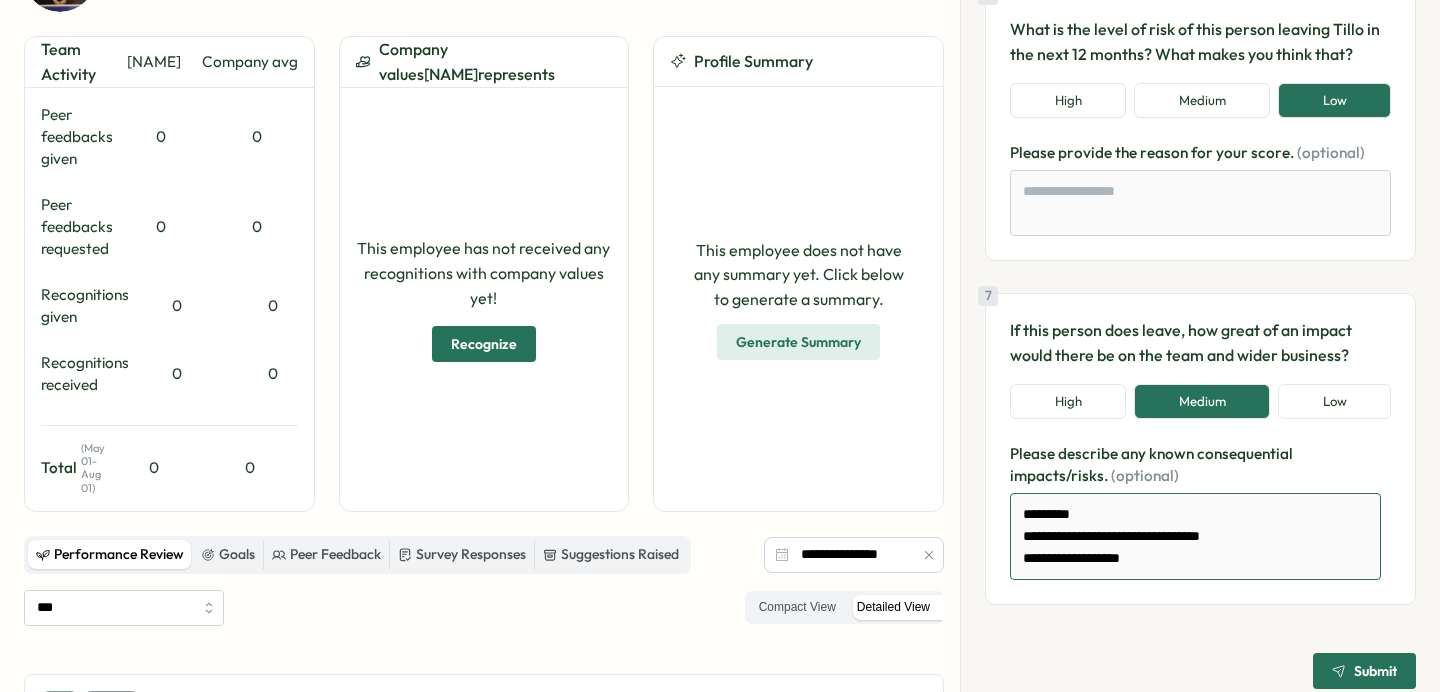 type on "*" 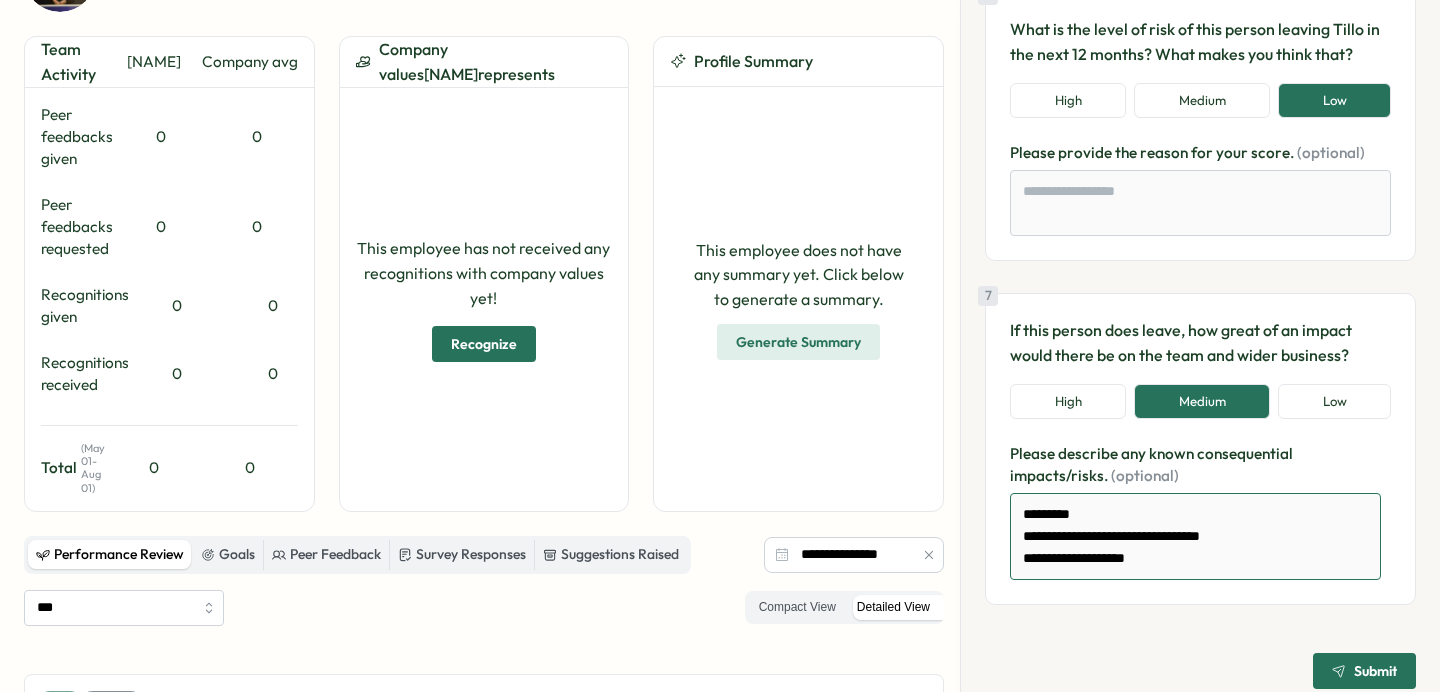 type on "*" 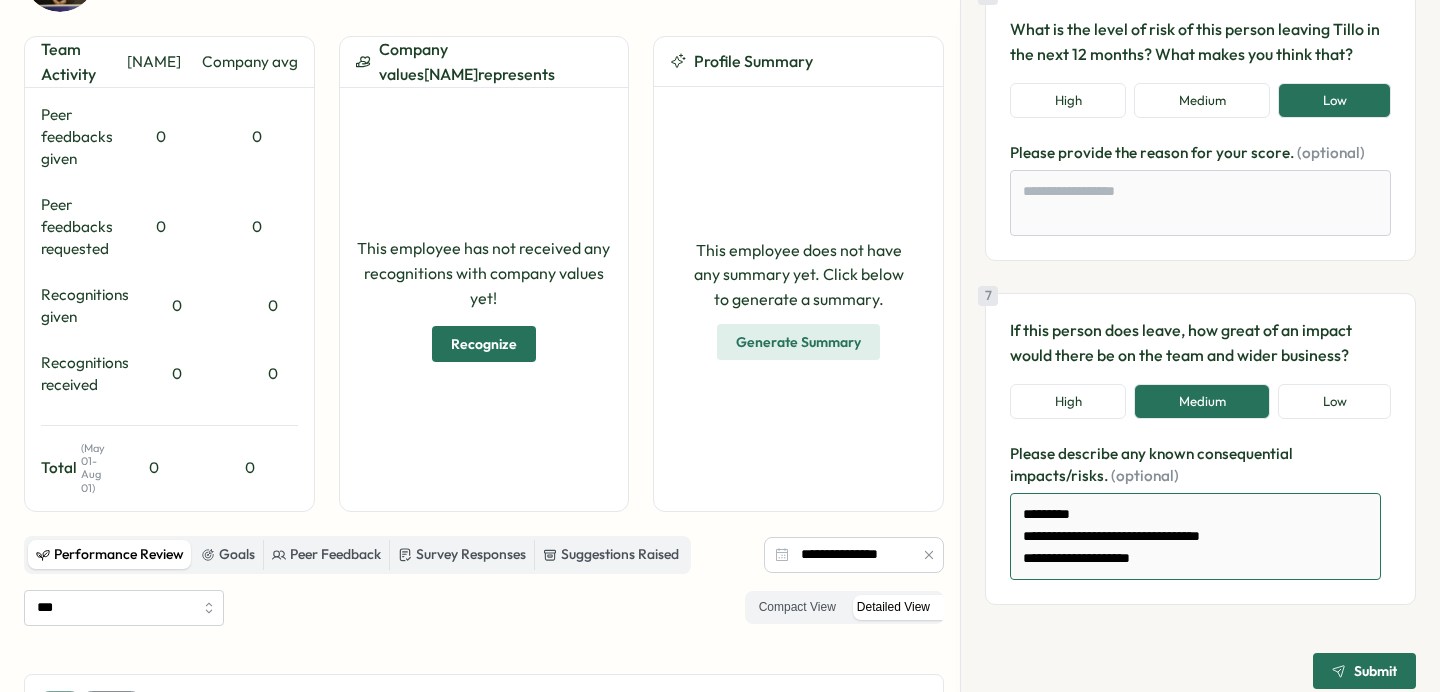 type on "*" 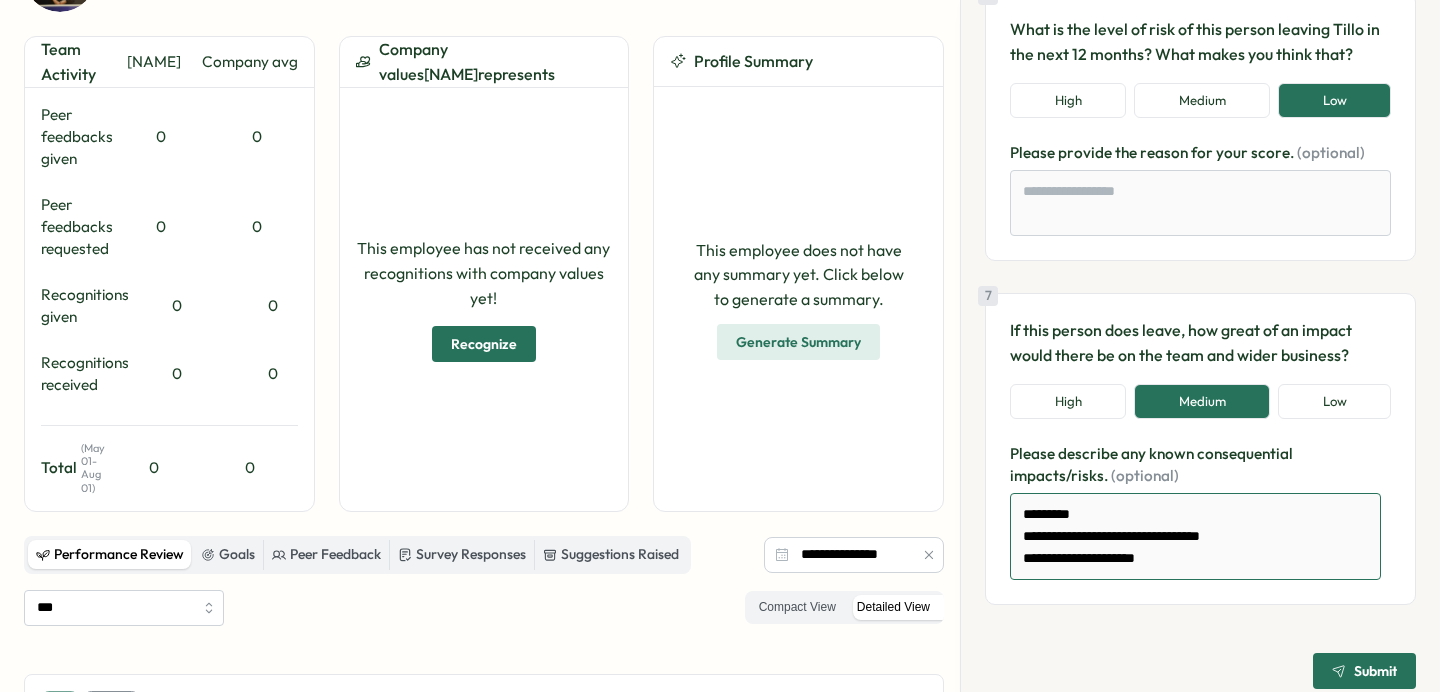 type on "*" 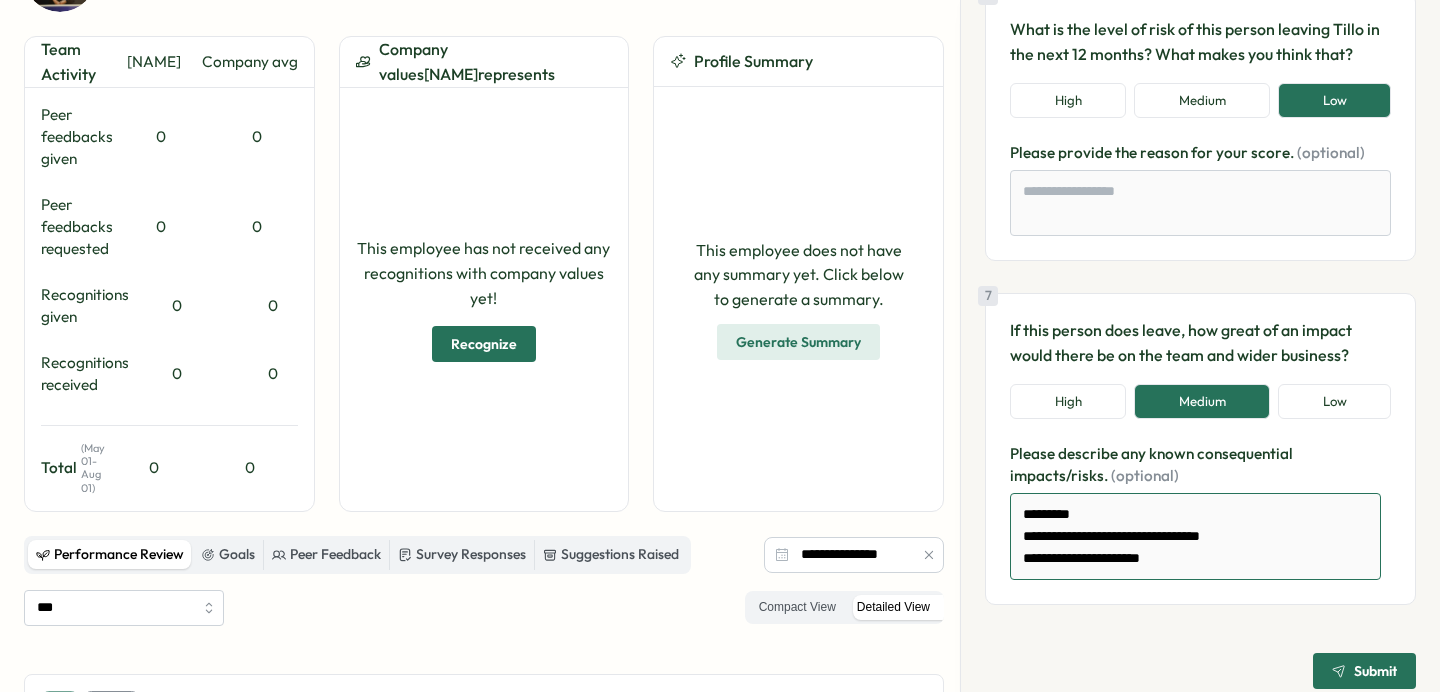 type on "*" 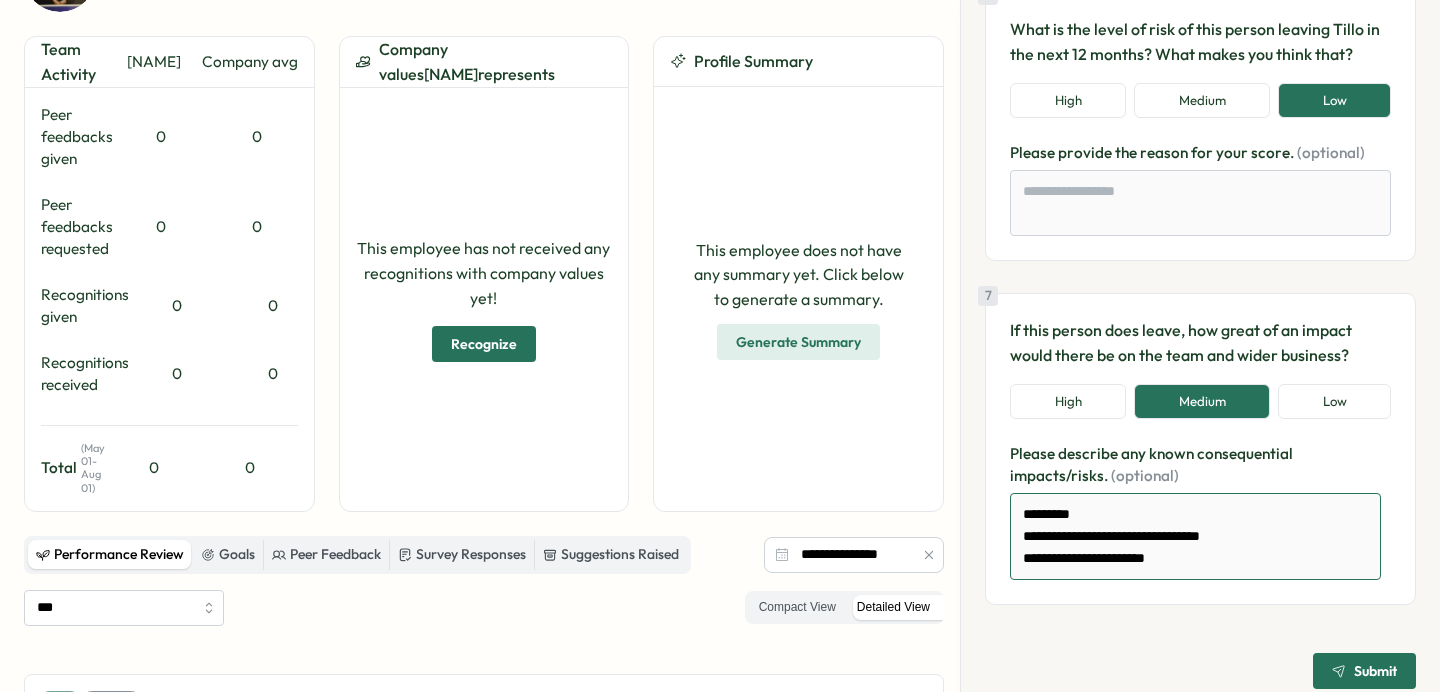 type on "*" 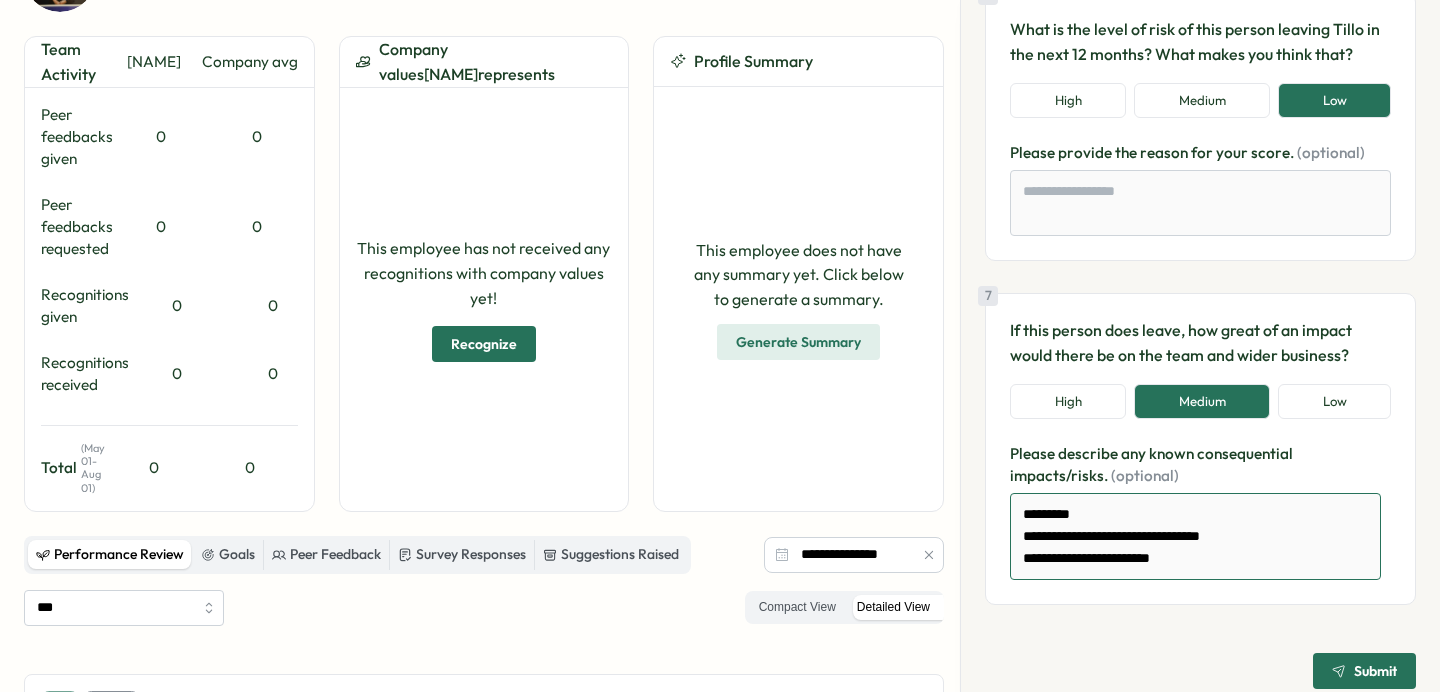 type on "*" 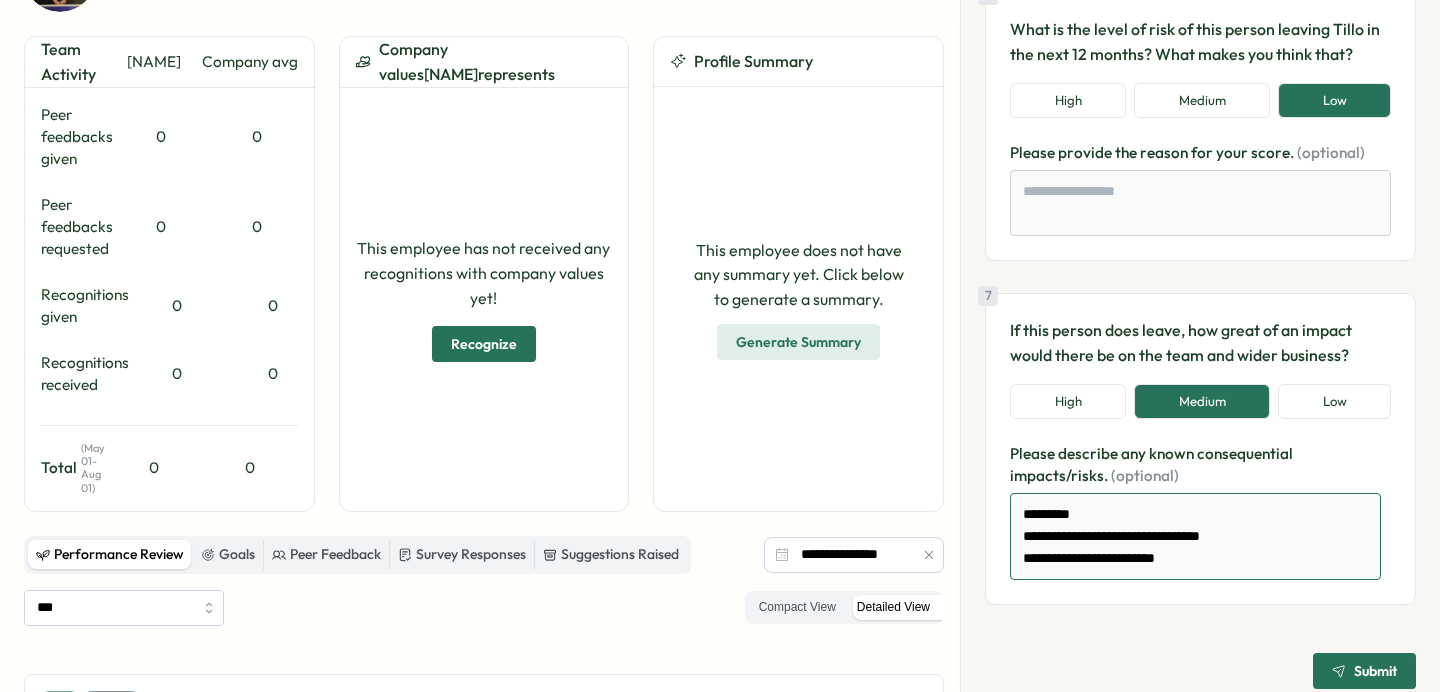 type on "*" 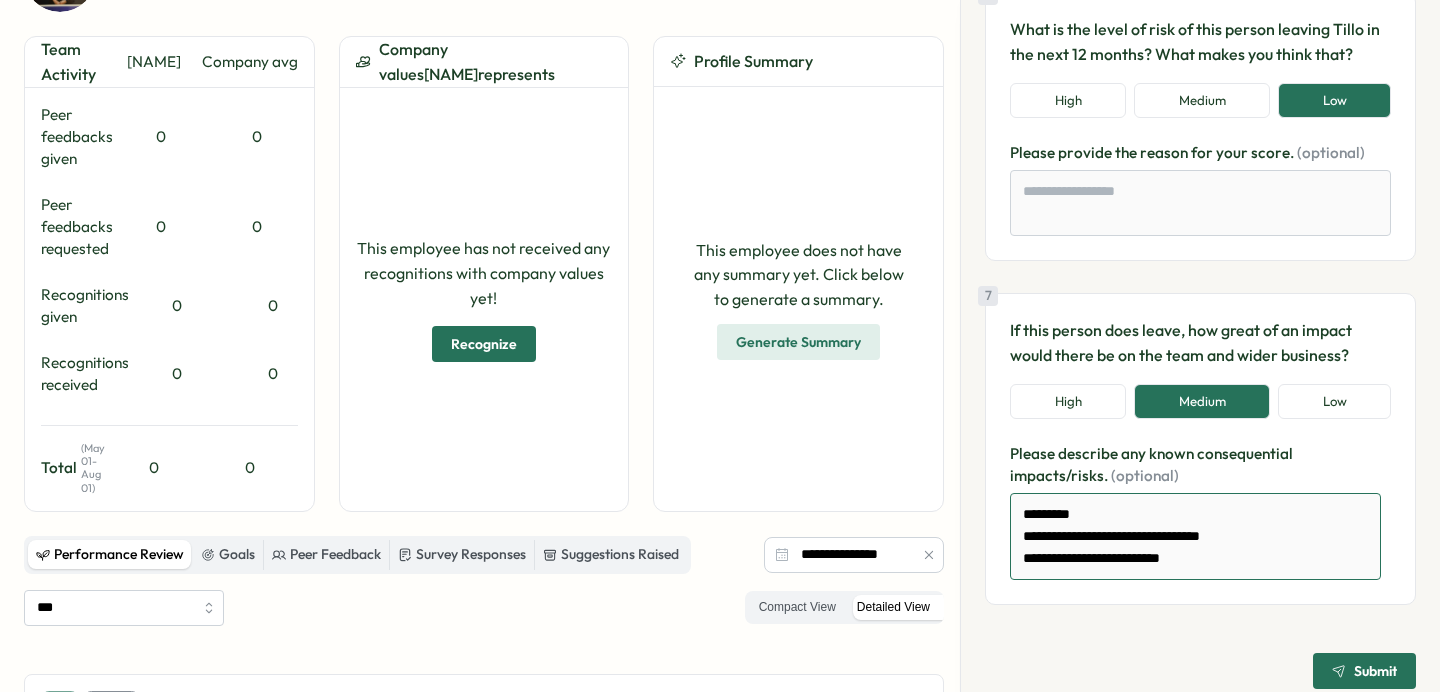 type on "*" 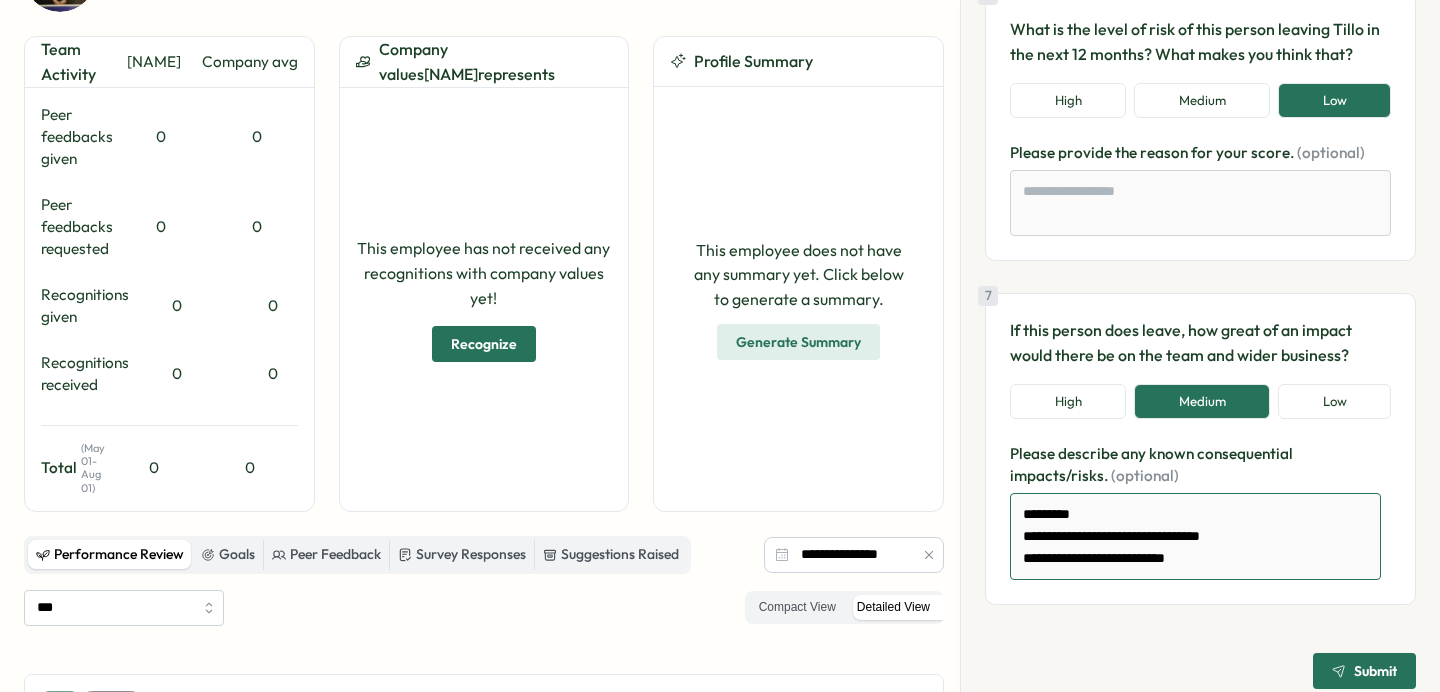 type on "*********" 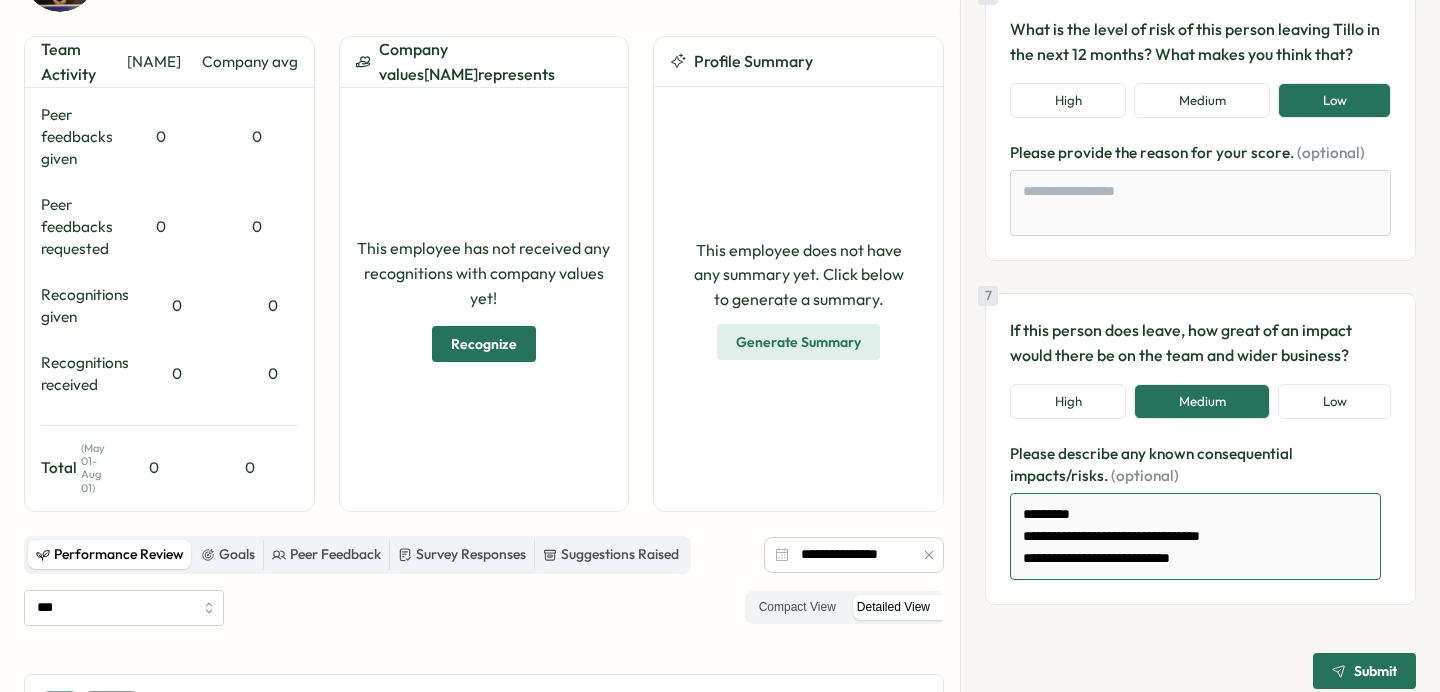 type on "*" 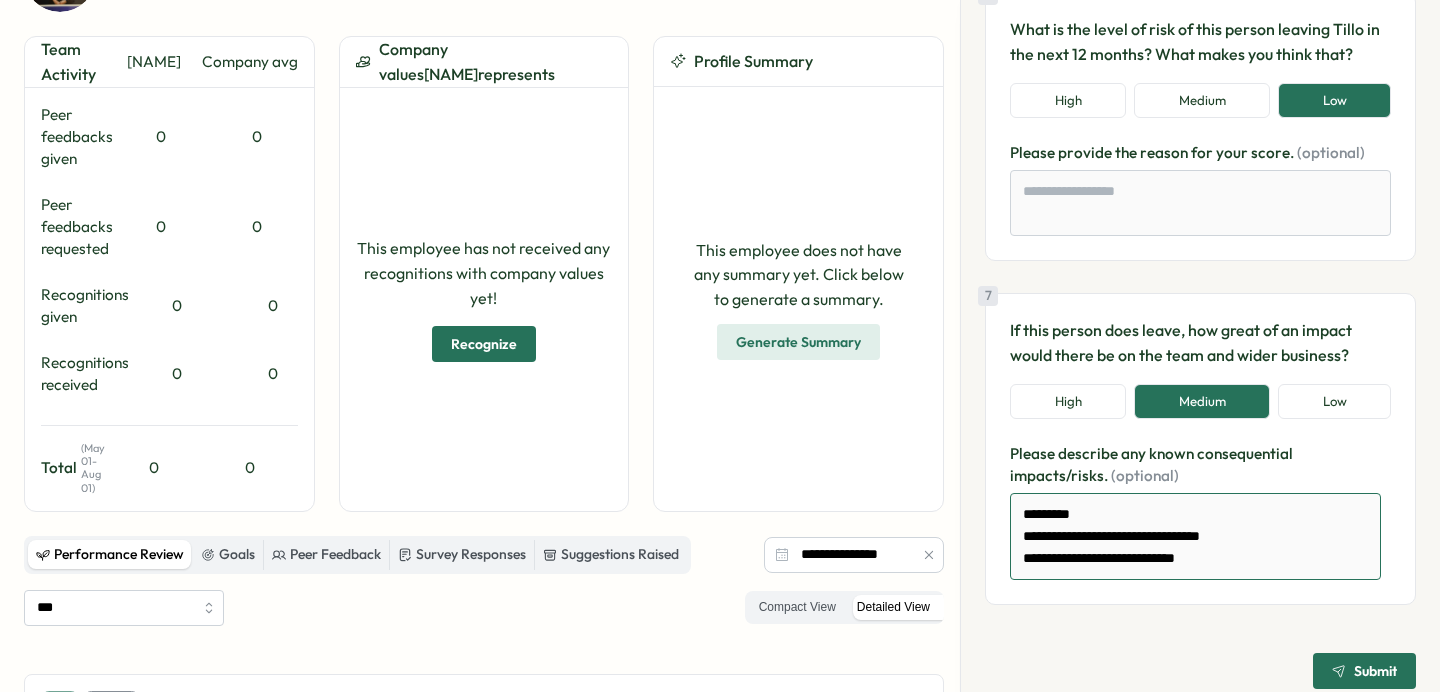 type on "*" 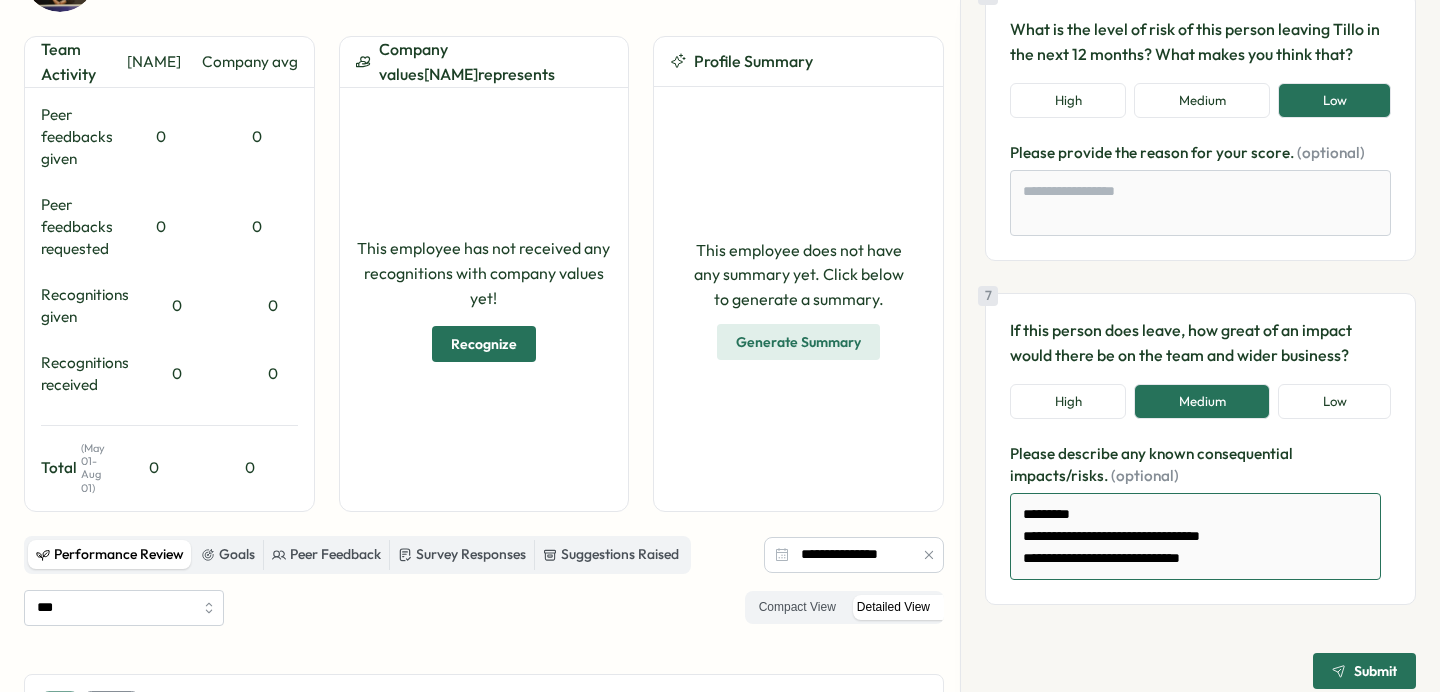 type on "*" 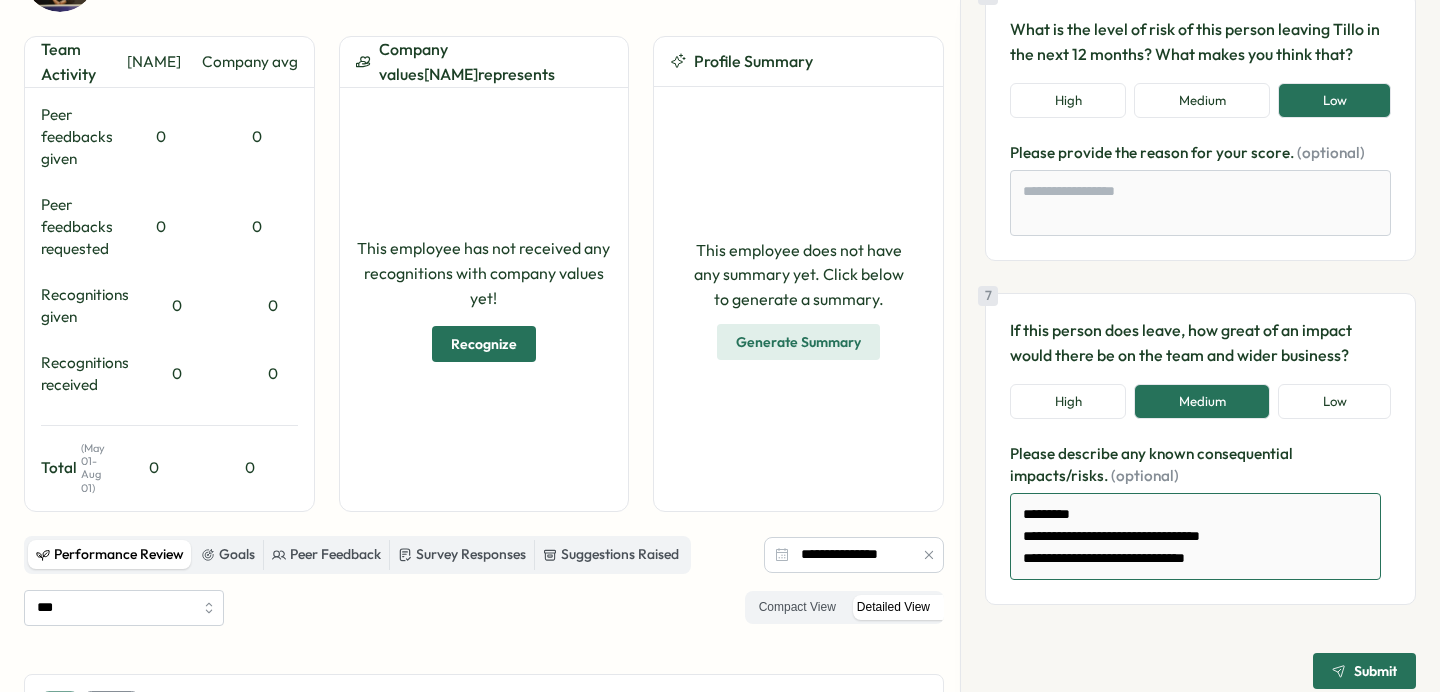 type 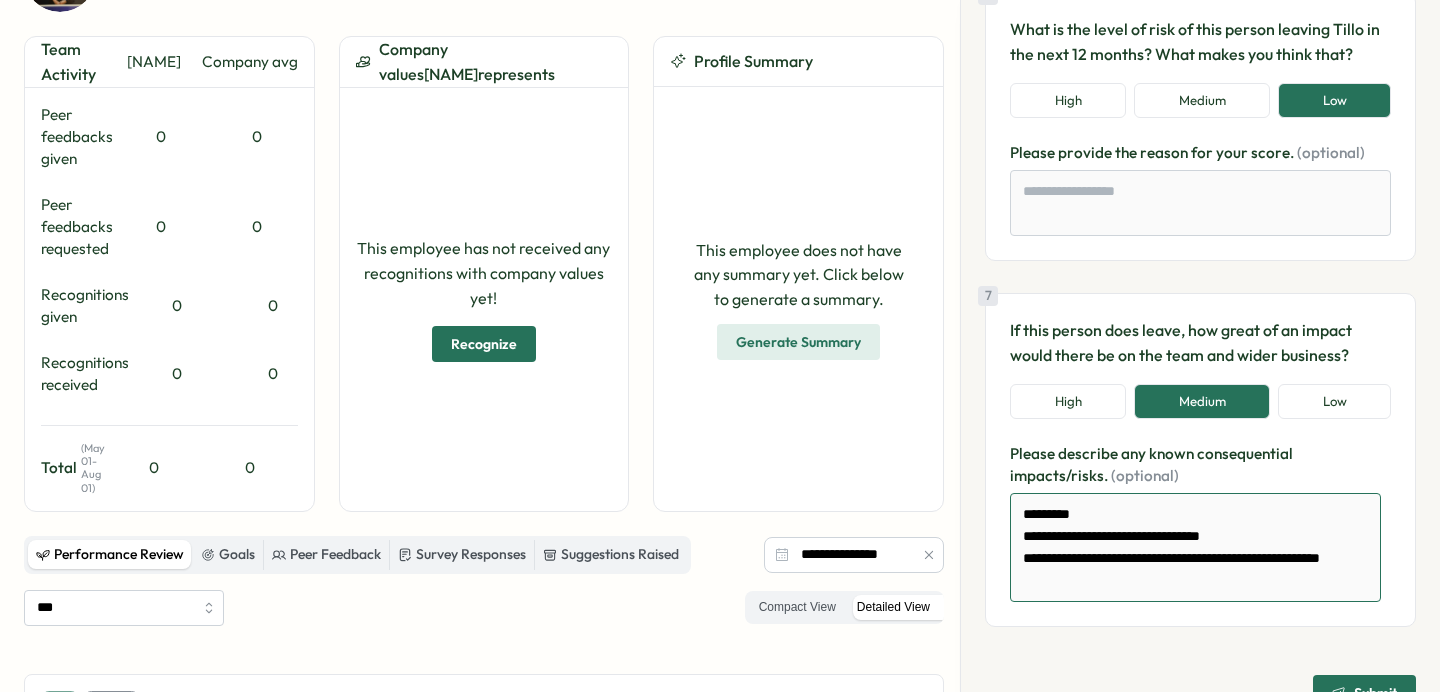 drag, startPoint x: 1219, startPoint y: 555, endPoint x: 1012, endPoint y: 563, distance: 207.15453 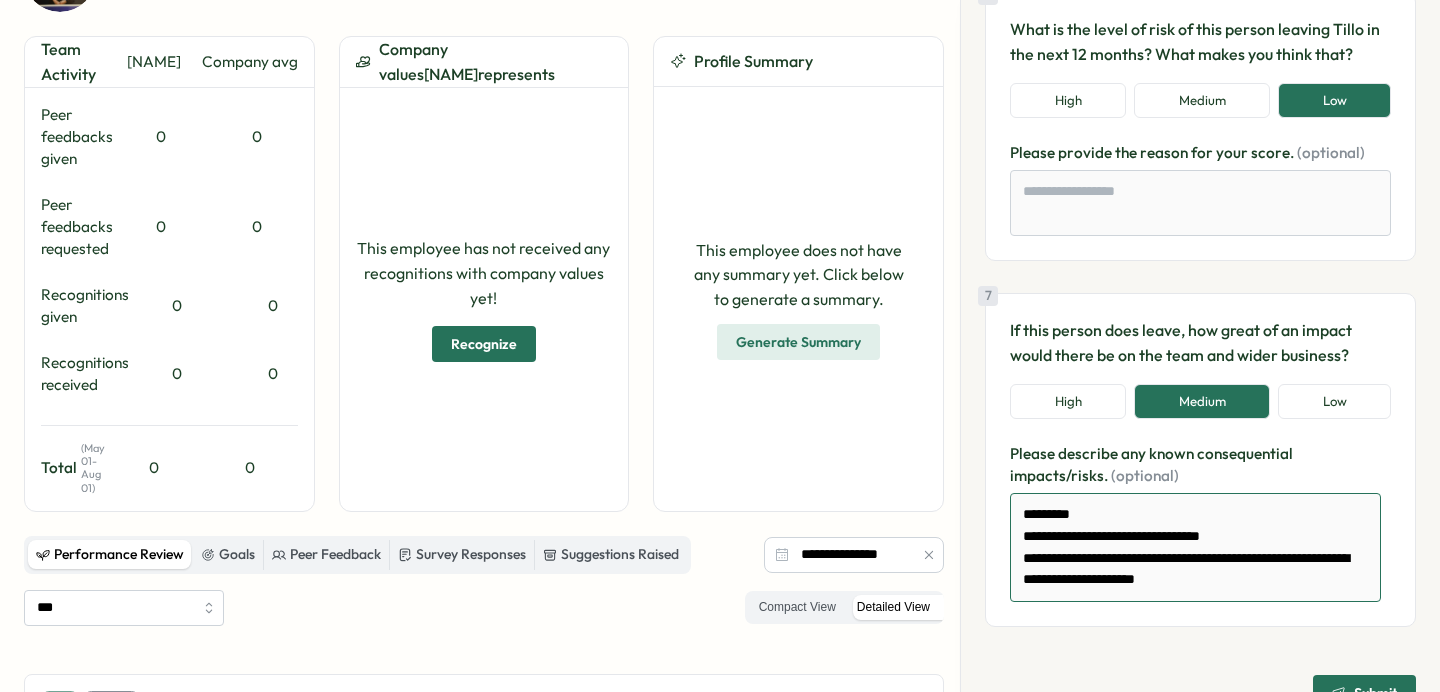 click on "*********" at bounding box center [1195, 547] 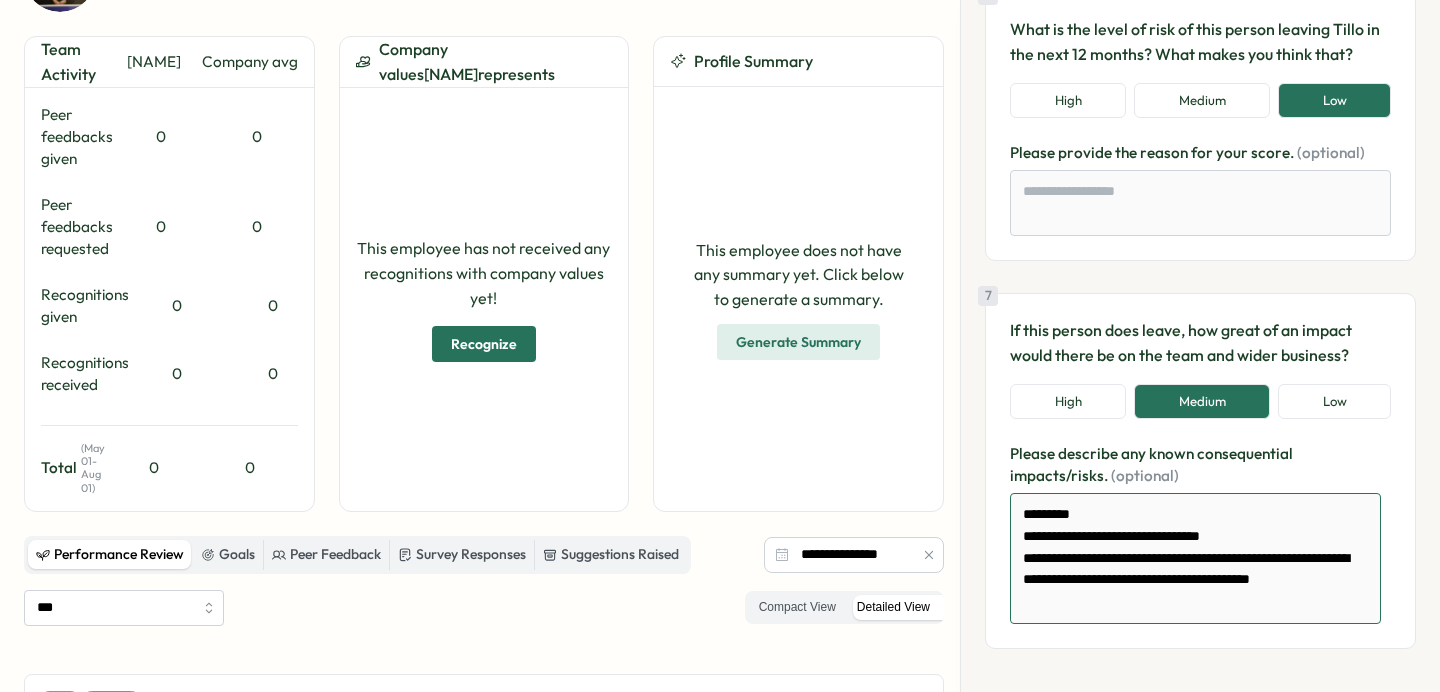 drag, startPoint x: 1347, startPoint y: 555, endPoint x: 1304, endPoint y: 556, distance: 43.011627 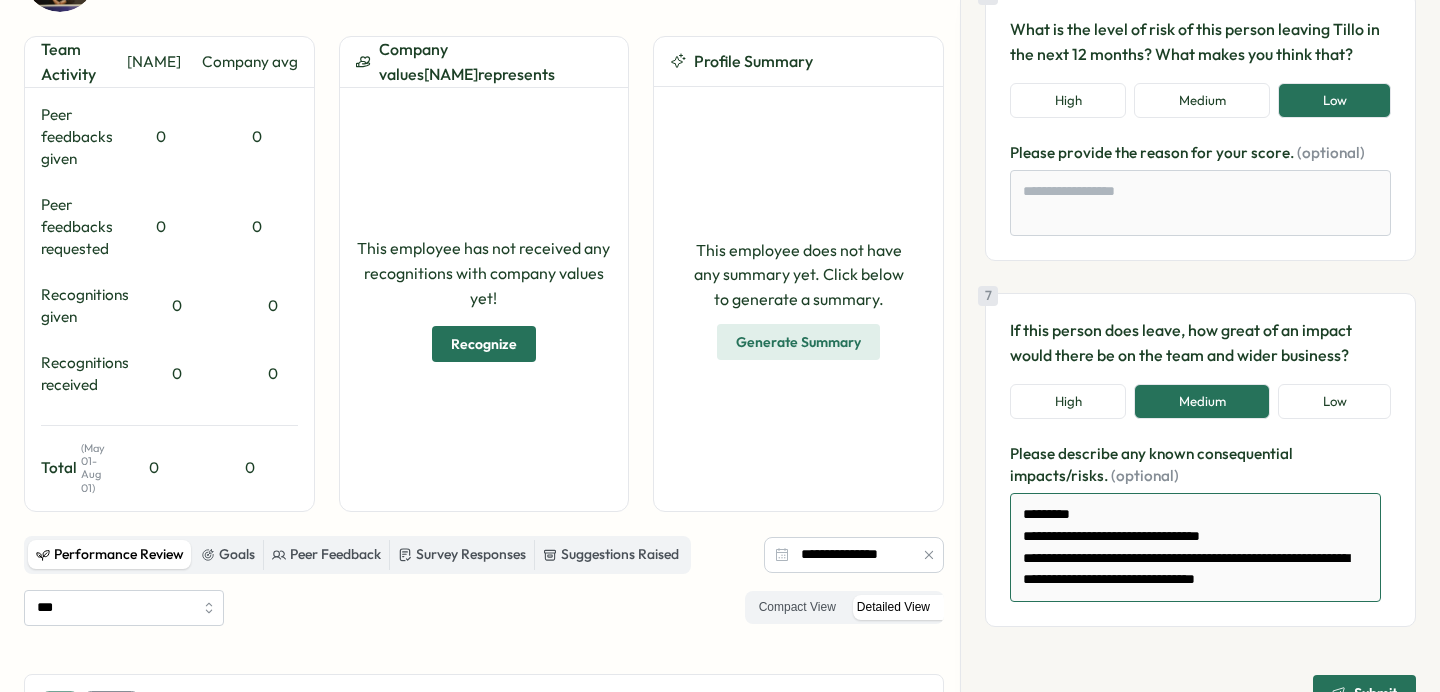 click on "*********" at bounding box center (1195, 547) 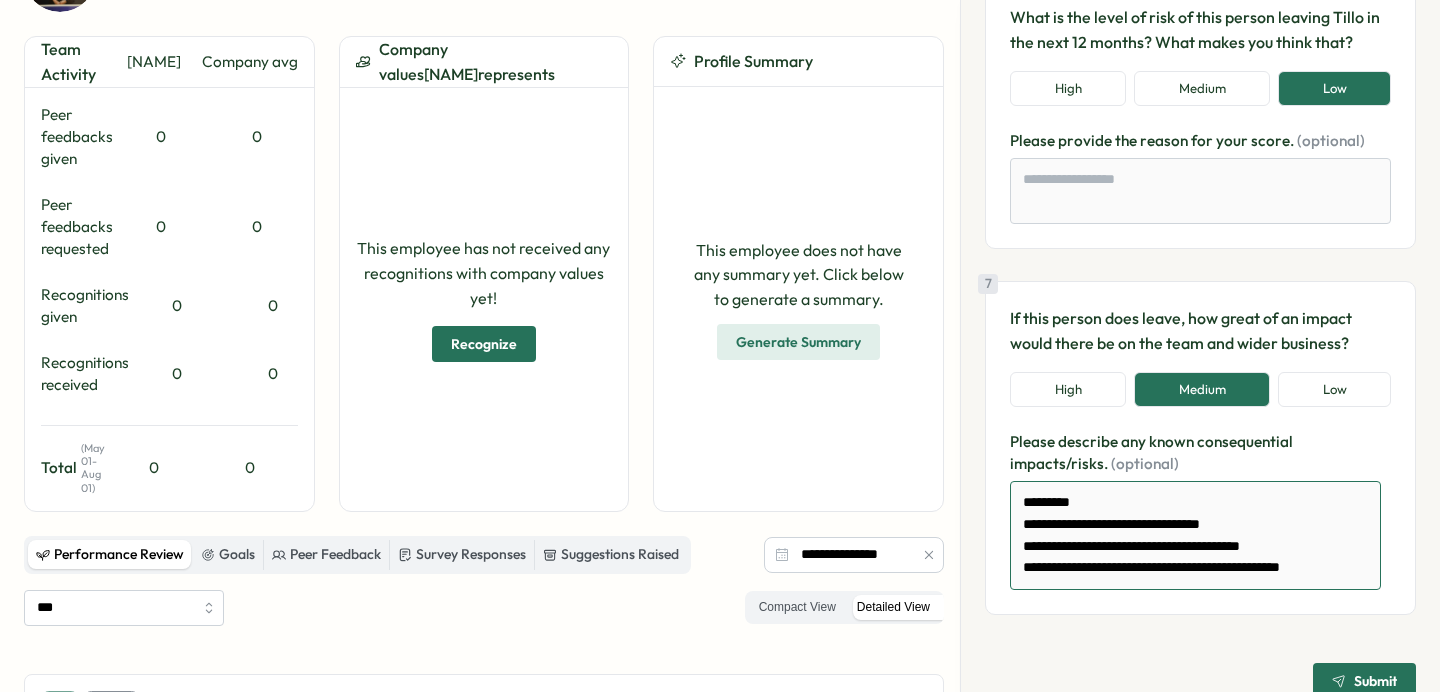 scroll, scrollTop: 1783, scrollLeft: 0, axis: vertical 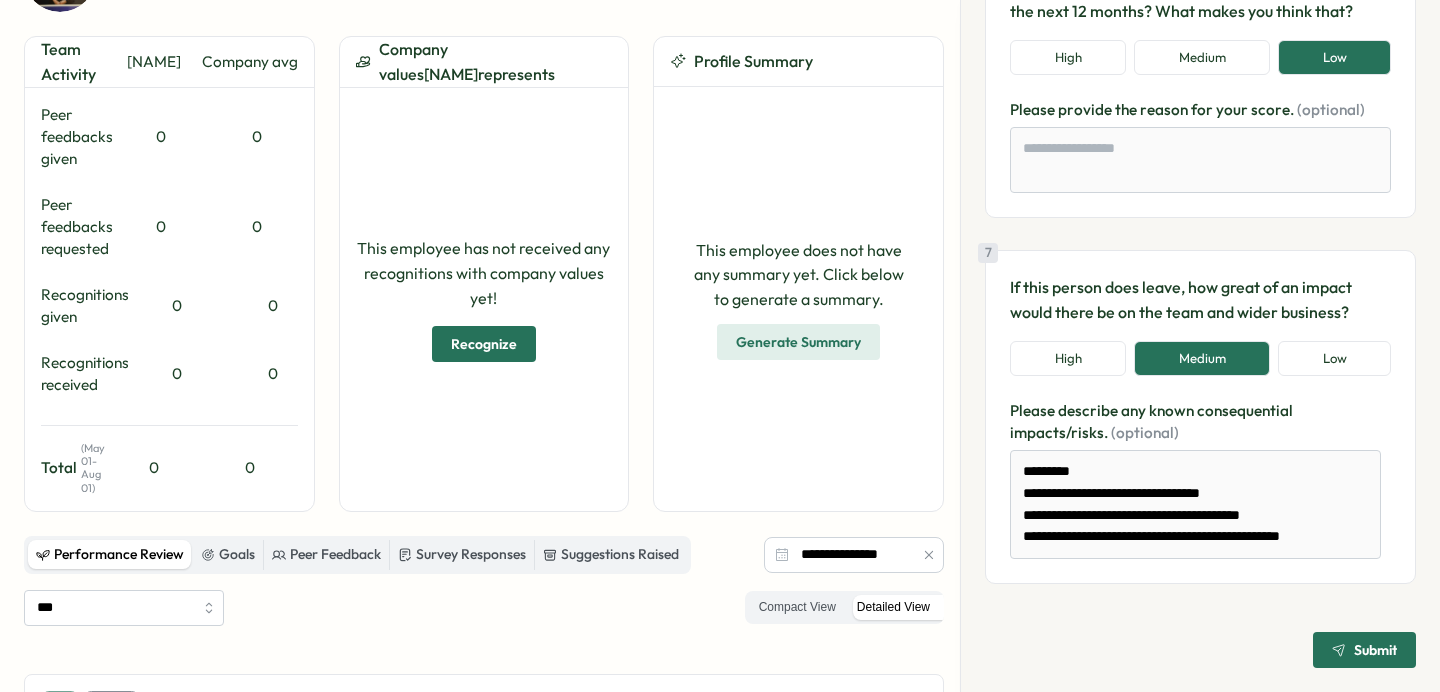 click on "Submit" at bounding box center [1364, 650] 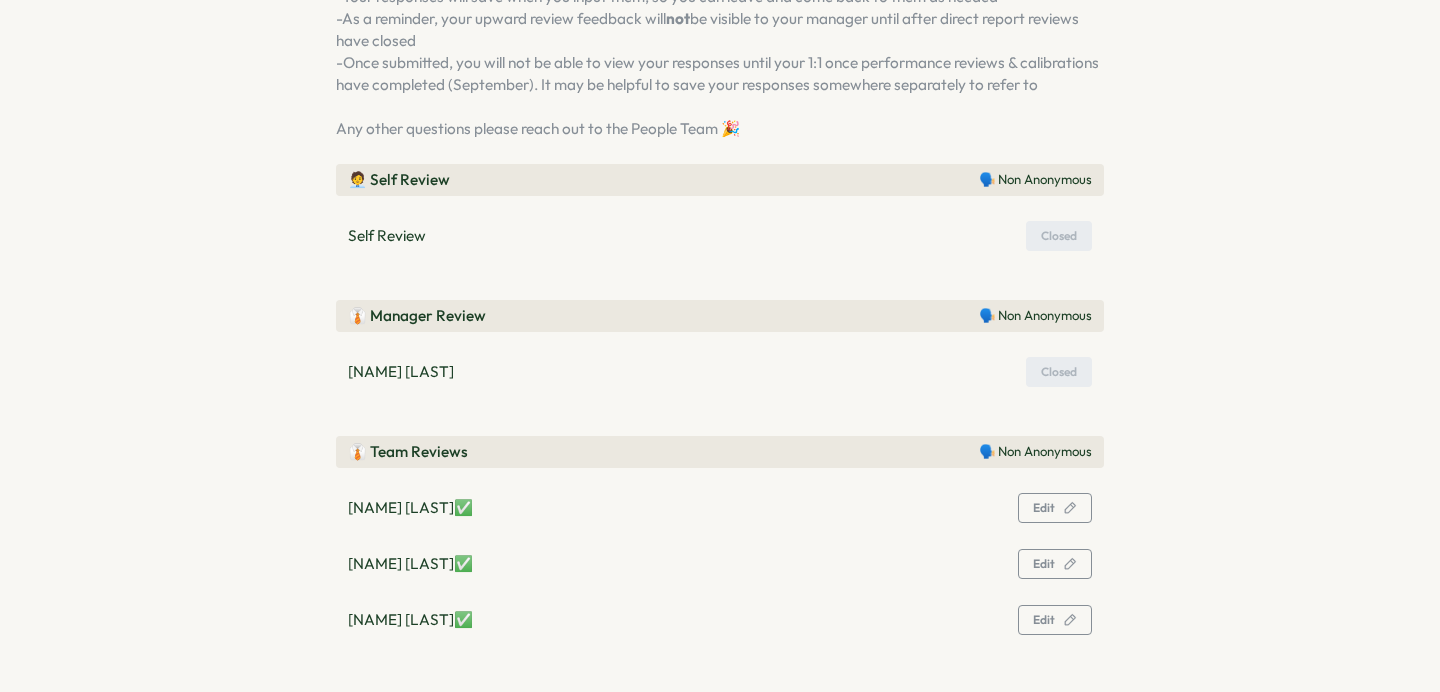 scroll, scrollTop: 371, scrollLeft: 0, axis: vertical 